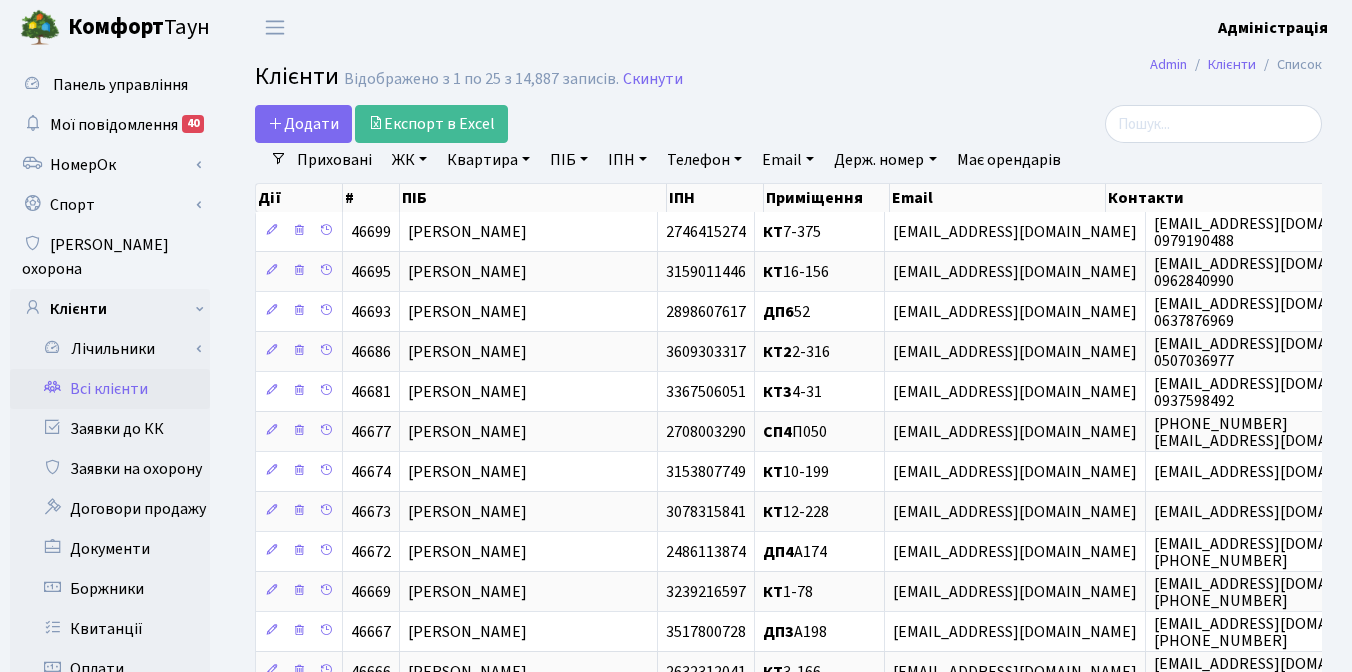 select on "25" 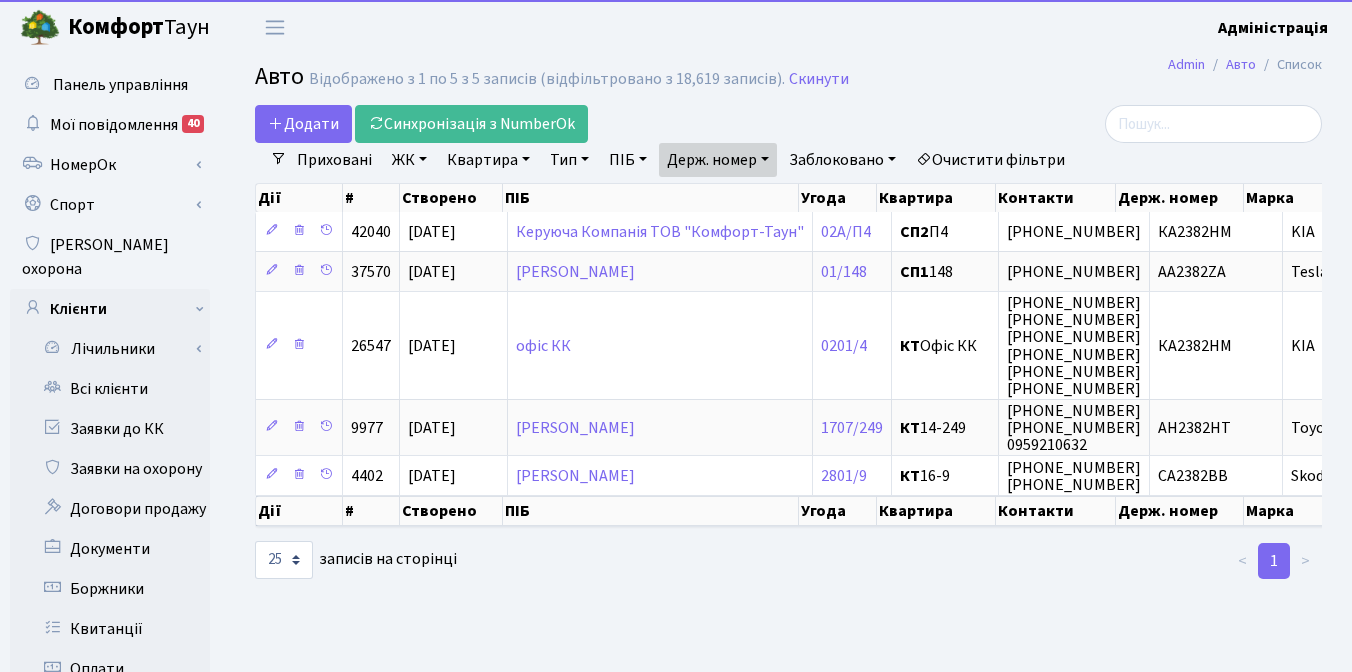 select on "25" 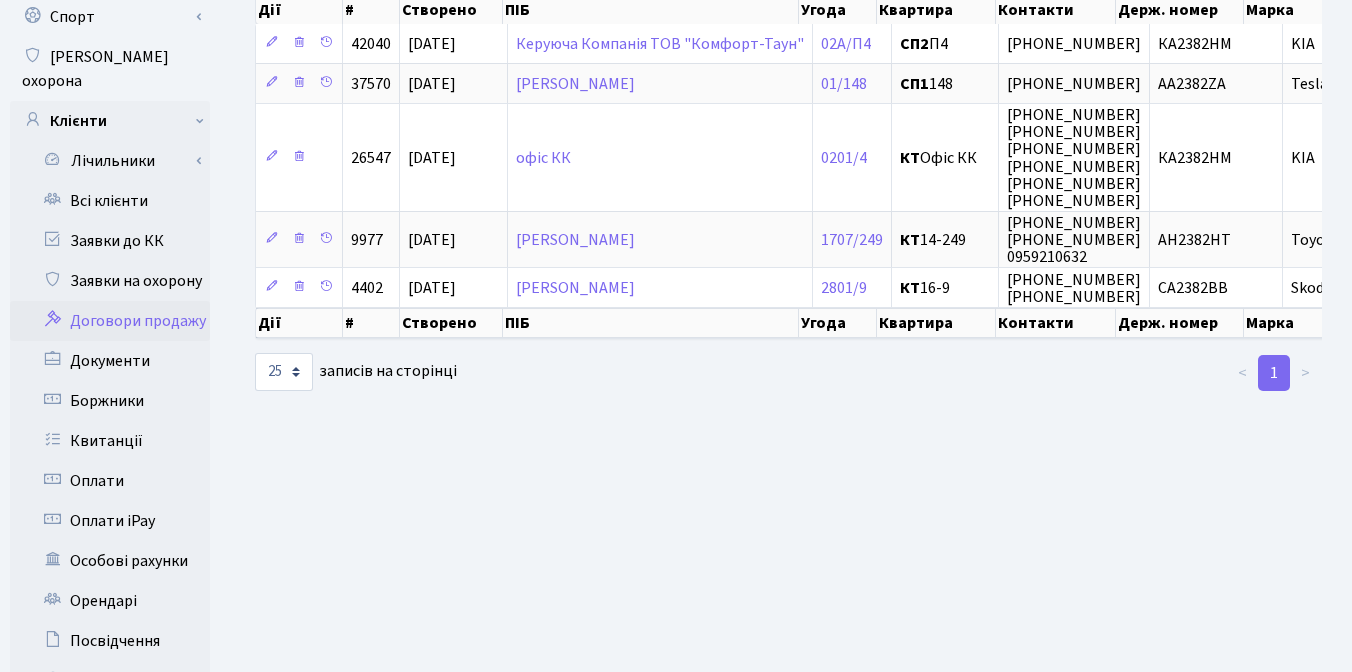 scroll, scrollTop: 573, scrollLeft: 0, axis: vertical 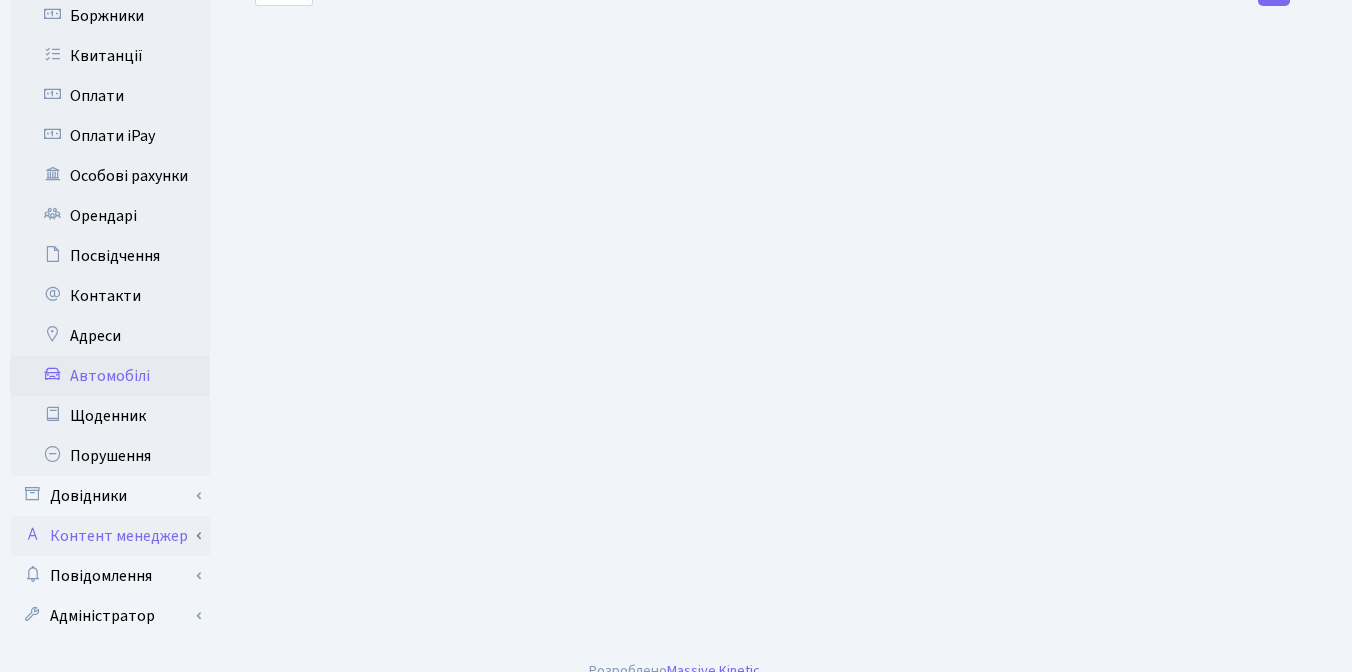 click on "Контент менеджер" at bounding box center (110, 536) 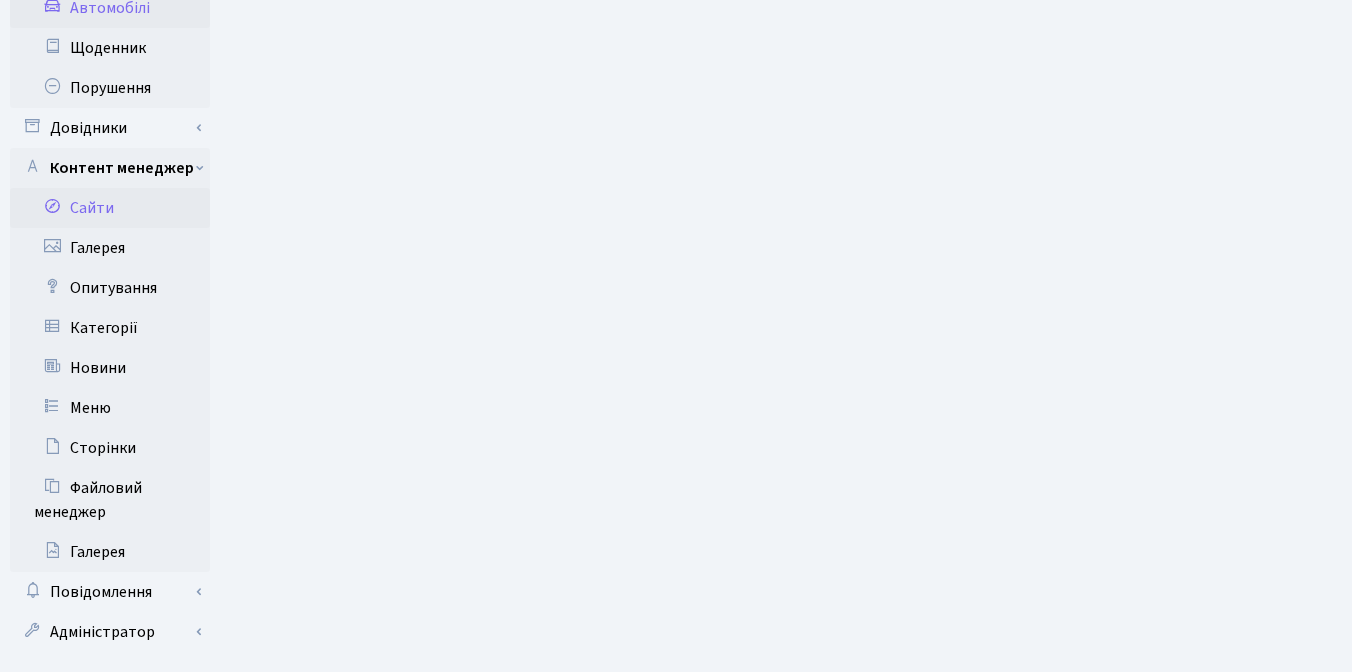 scroll, scrollTop: 957, scrollLeft: 0, axis: vertical 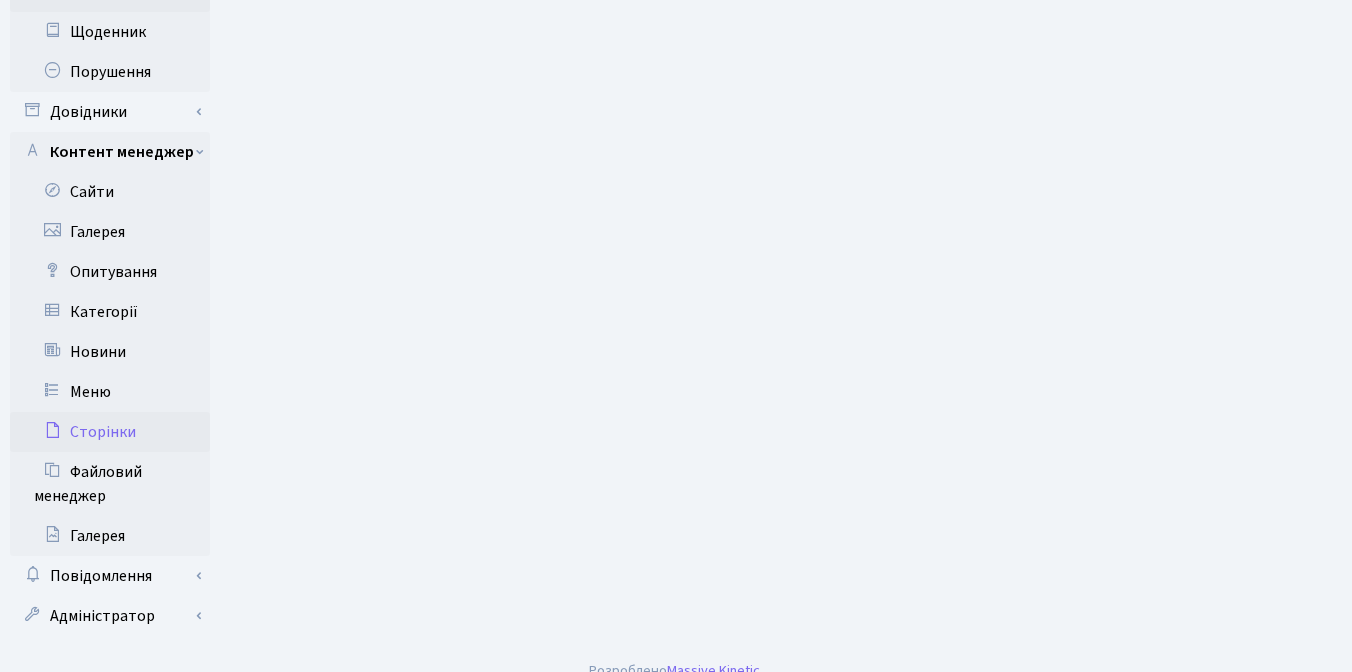 click on "Сторінки" at bounding box center [110, 432] 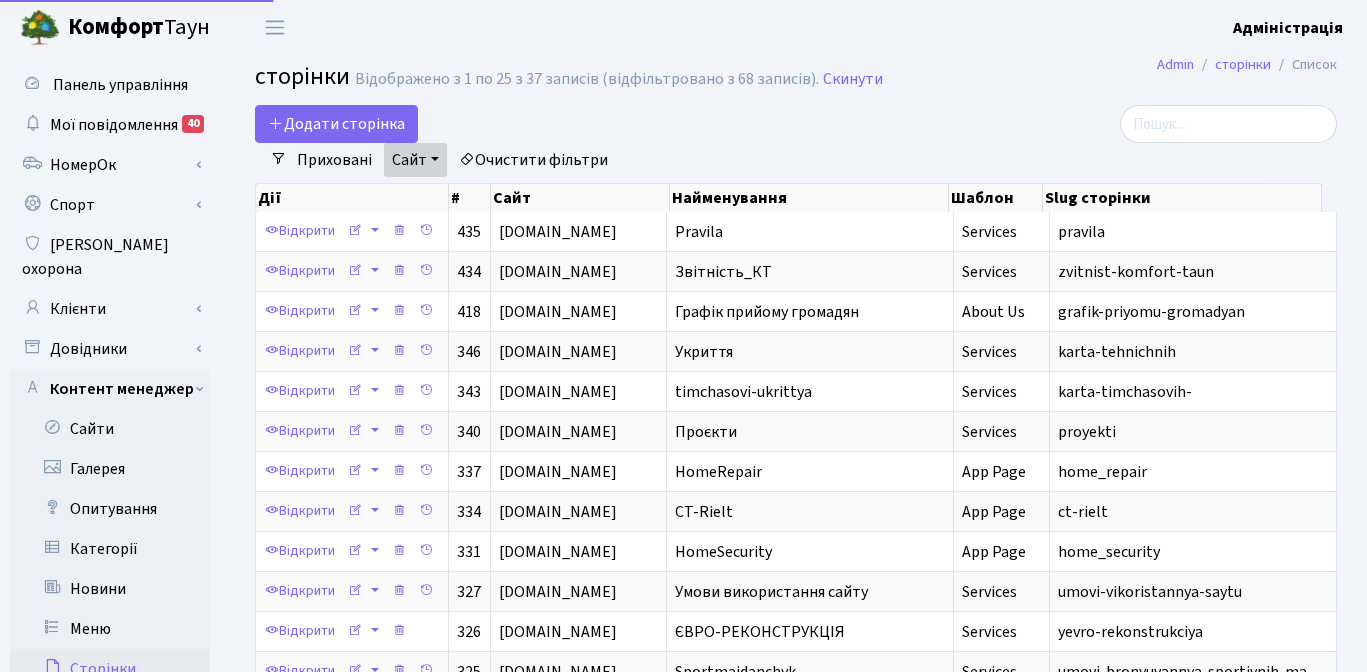 select on "25" 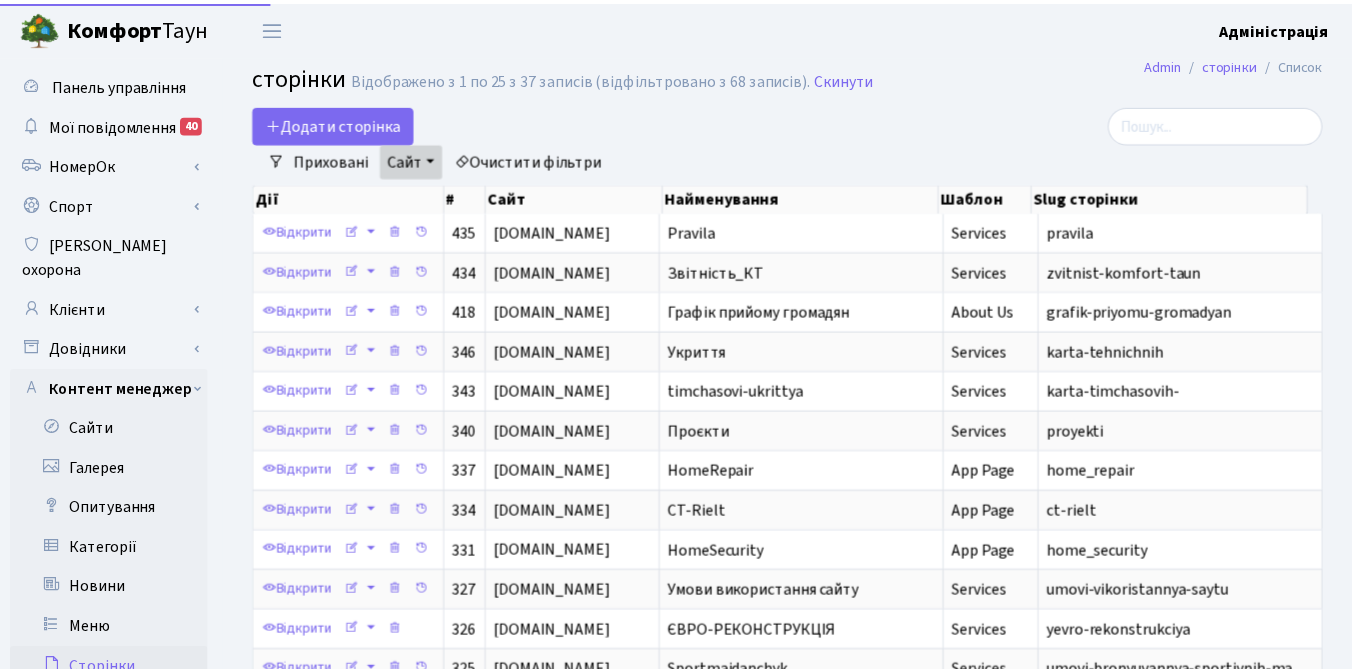 scroll, scrollTop: 0, scrollLeft: 0, axis: both 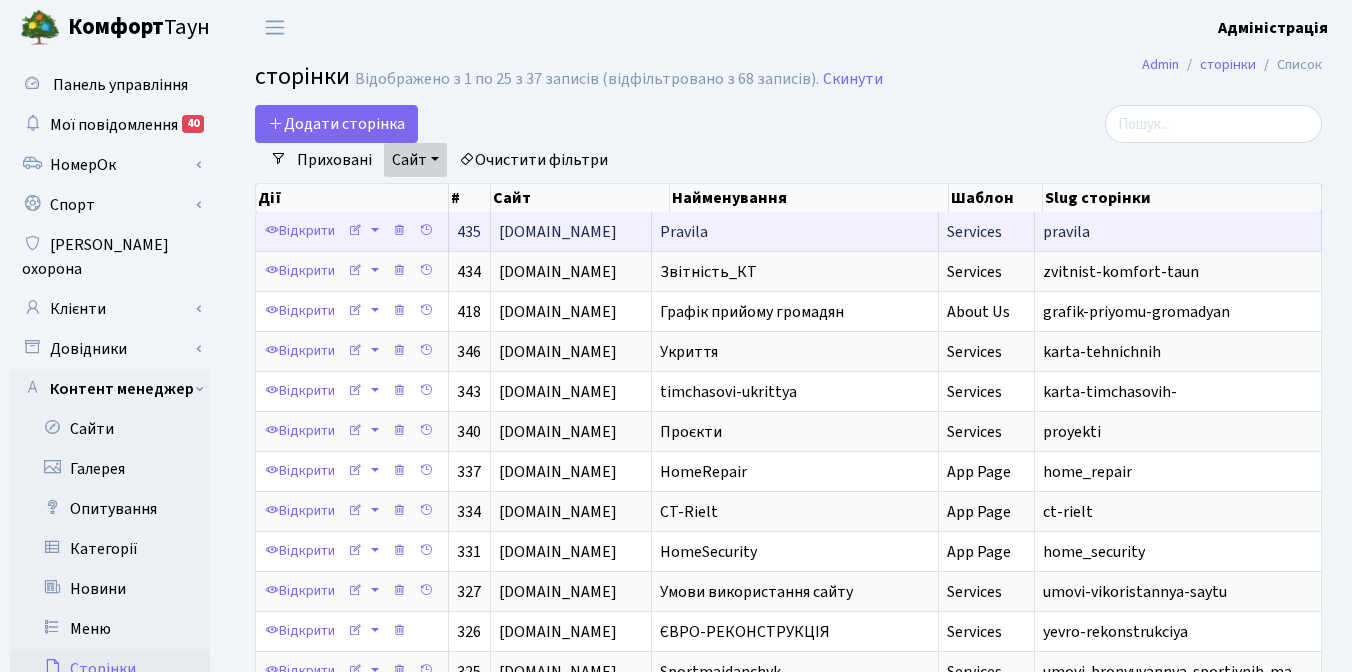 click on "Pravila" at bounding box center [684, 232] 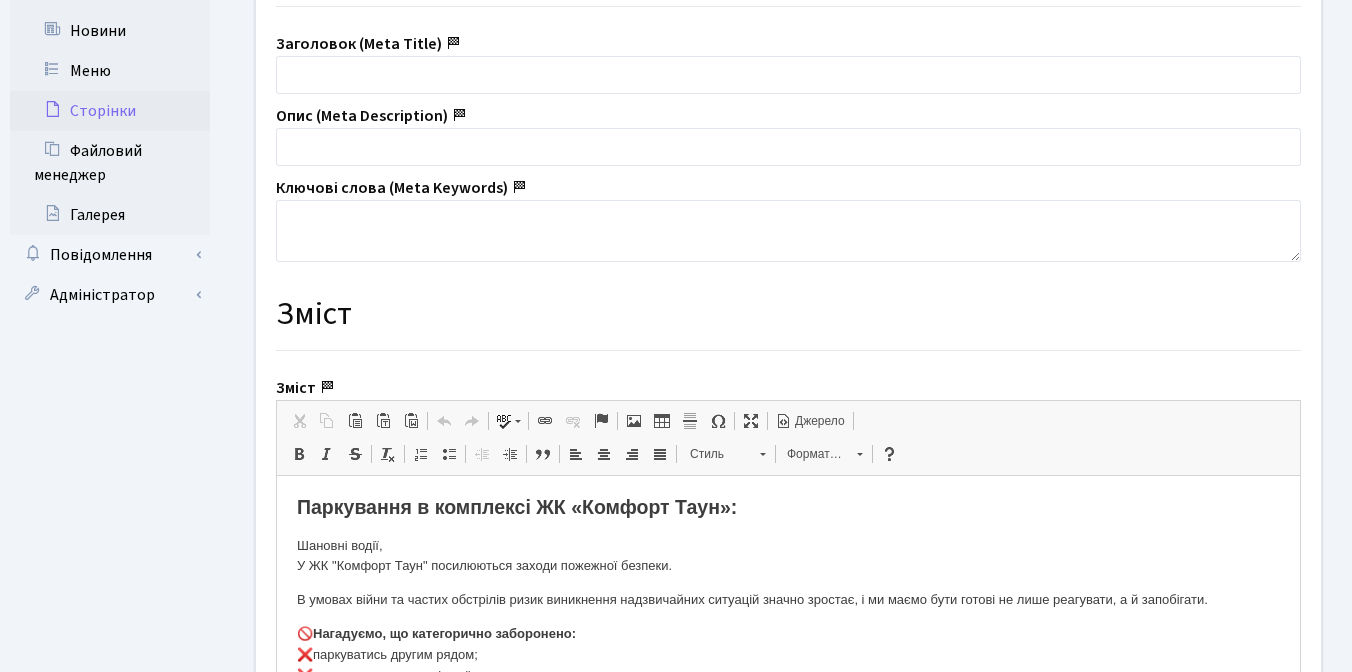 scroll, scrollTop: 572, scrollLeft: 0, axis: vertical 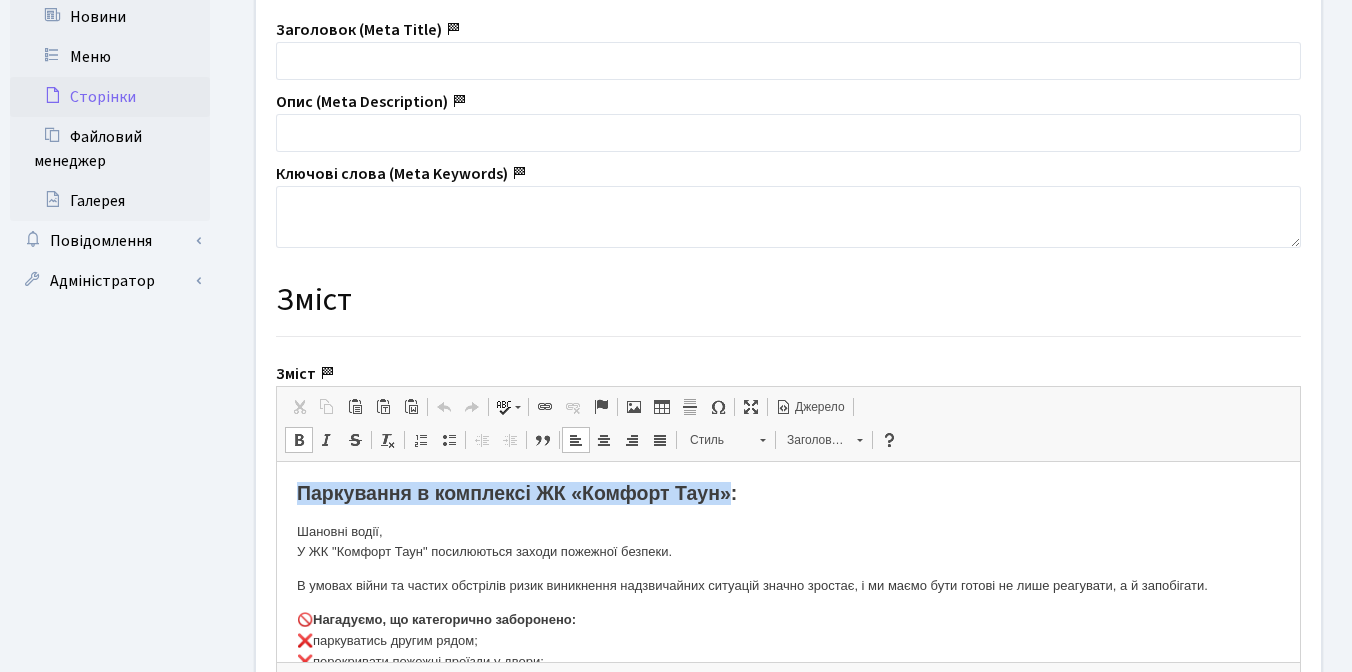 drag, startPoint x: 293, startPoint y: 493, endPoint x: 744, endPoint y: 495, distance: 451.00443 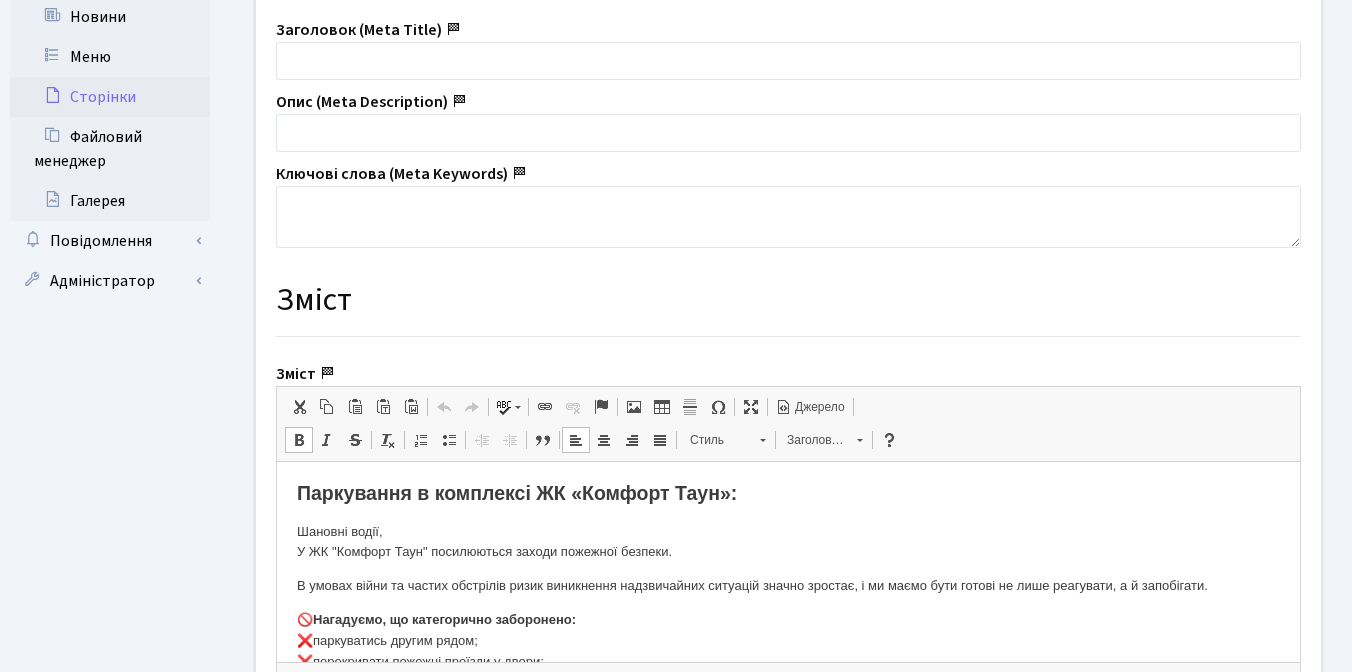 click on "Паркування в комплексі ЖК «Комфорт Таун»:" at bounding box center (517, 493) 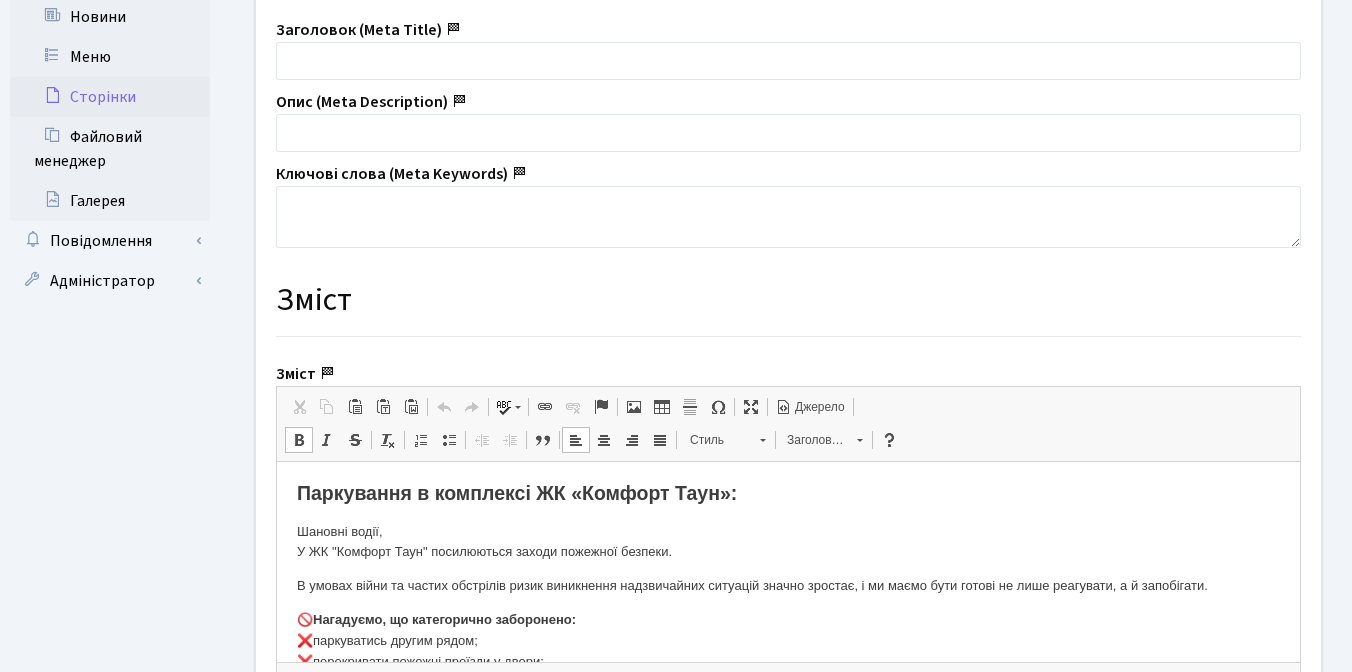 type 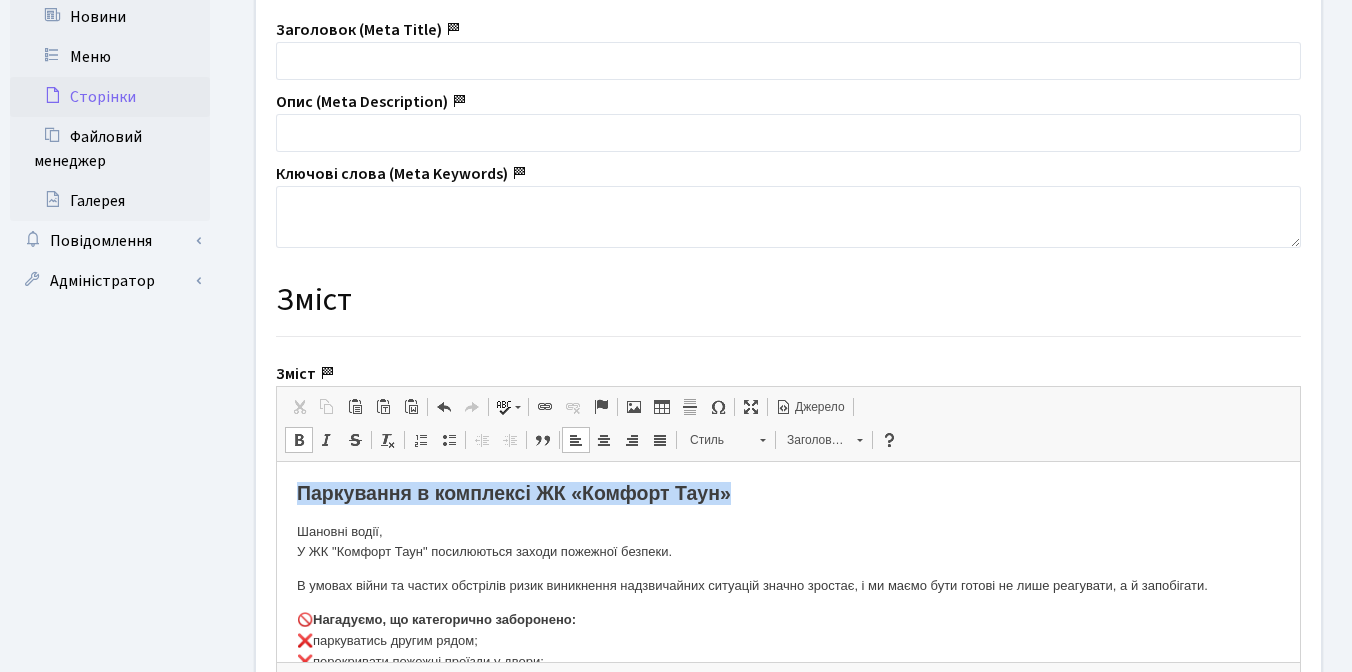 drag, startPoint x: 298, startPoint y: 494, endPoint x: 749, endPoint y: 496, distance: 451.00443 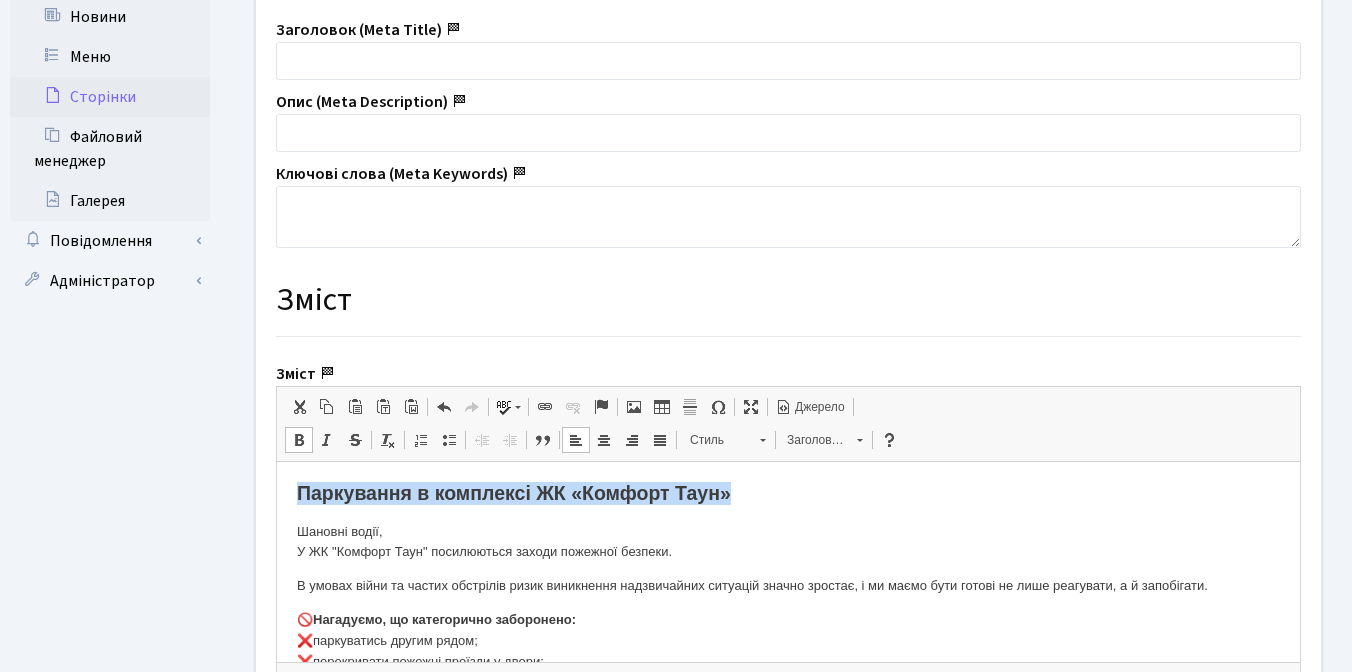 copy on "Паркування в комплексі ЖК «Комфорт Таун»" 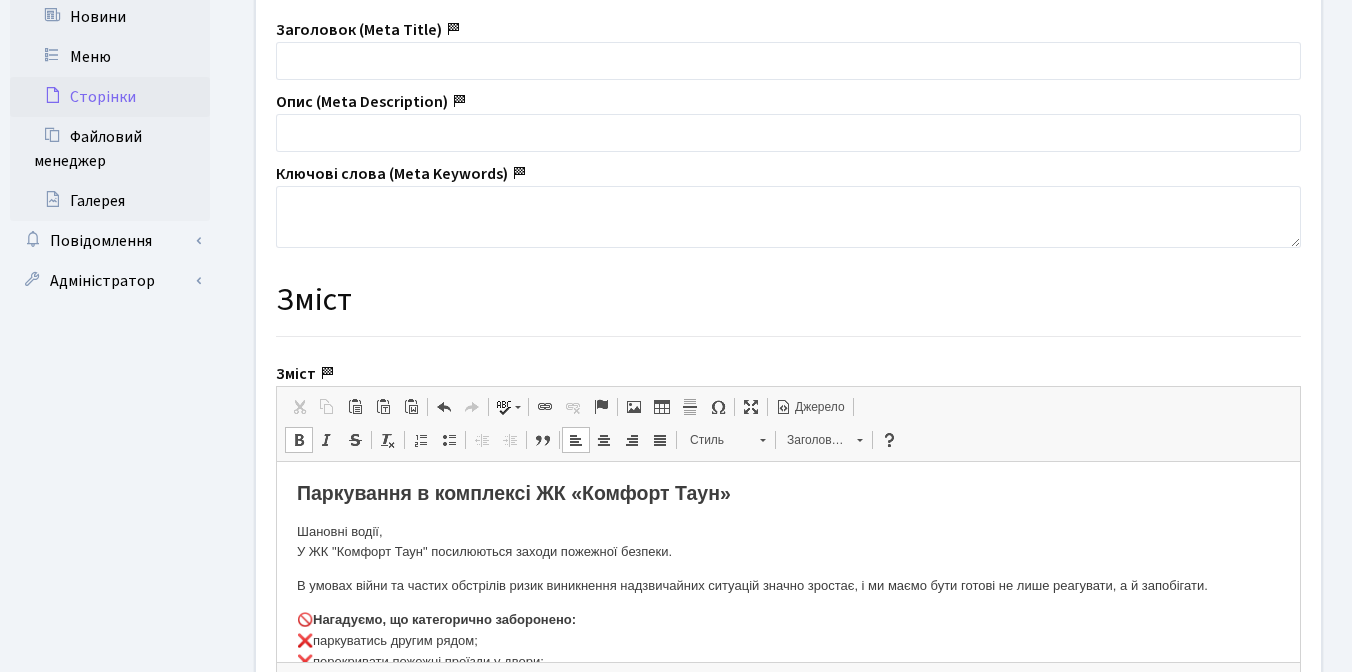 click on "Паркування в комплексі ЖК «Комфорт Таун»" at bounding box center (514, 493) 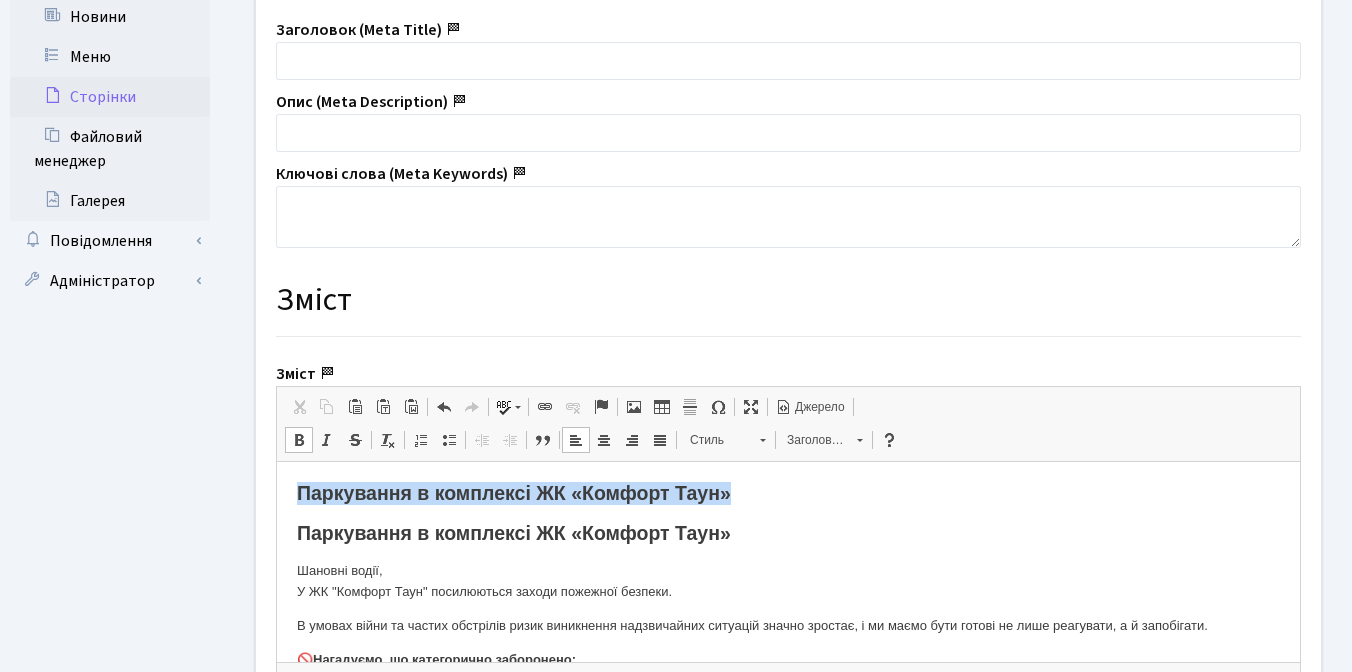 drag, startPoint x: 751, startPoint y: 490, endPoint x: 301, endPoint y: 495, distance: 450.02777 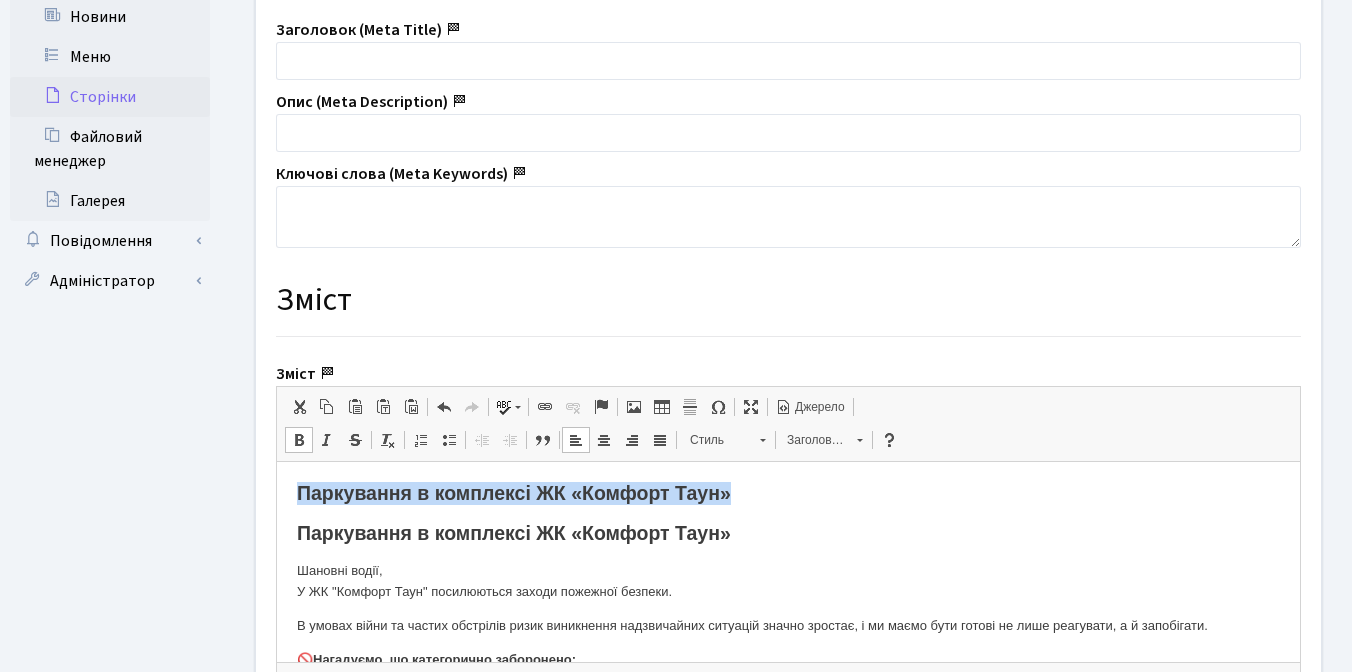 click on "Паркування в комплексі ЖК «Комфорт Таун»" at bounding box center (514, 493) 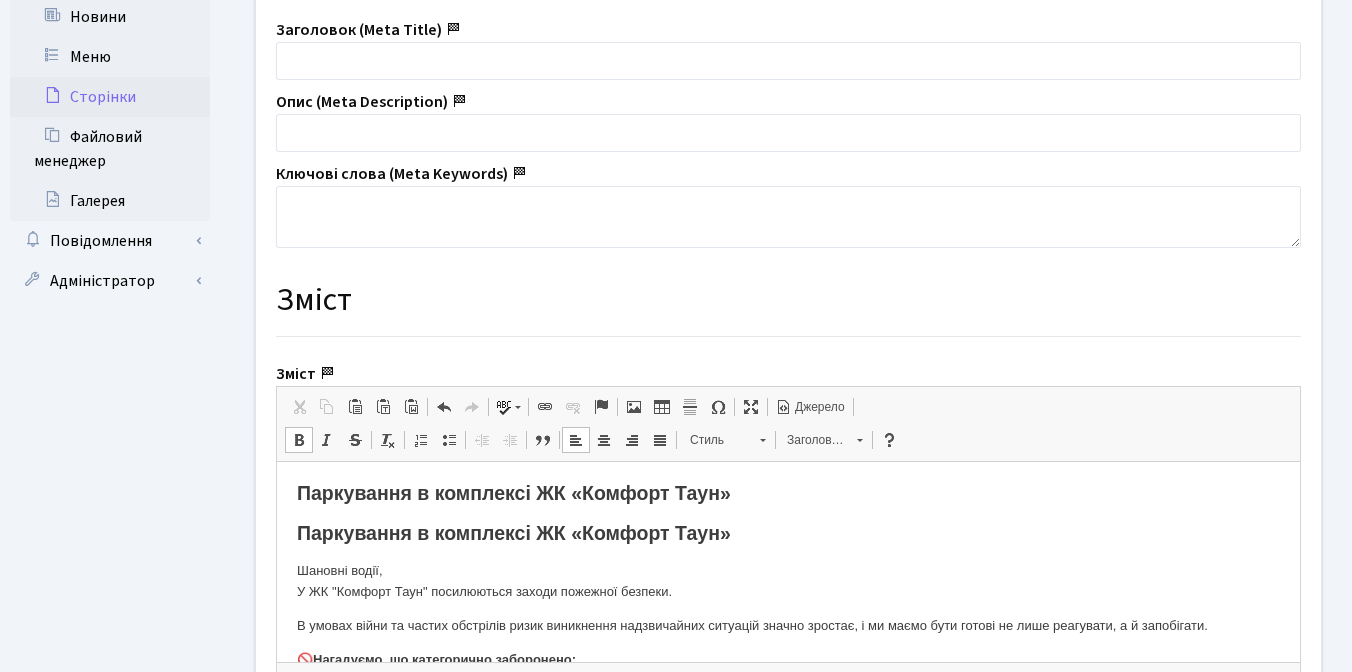 click on "Паркування в комплексі ЖК «Комфорт Таун»" at bounding box center [788, 493] 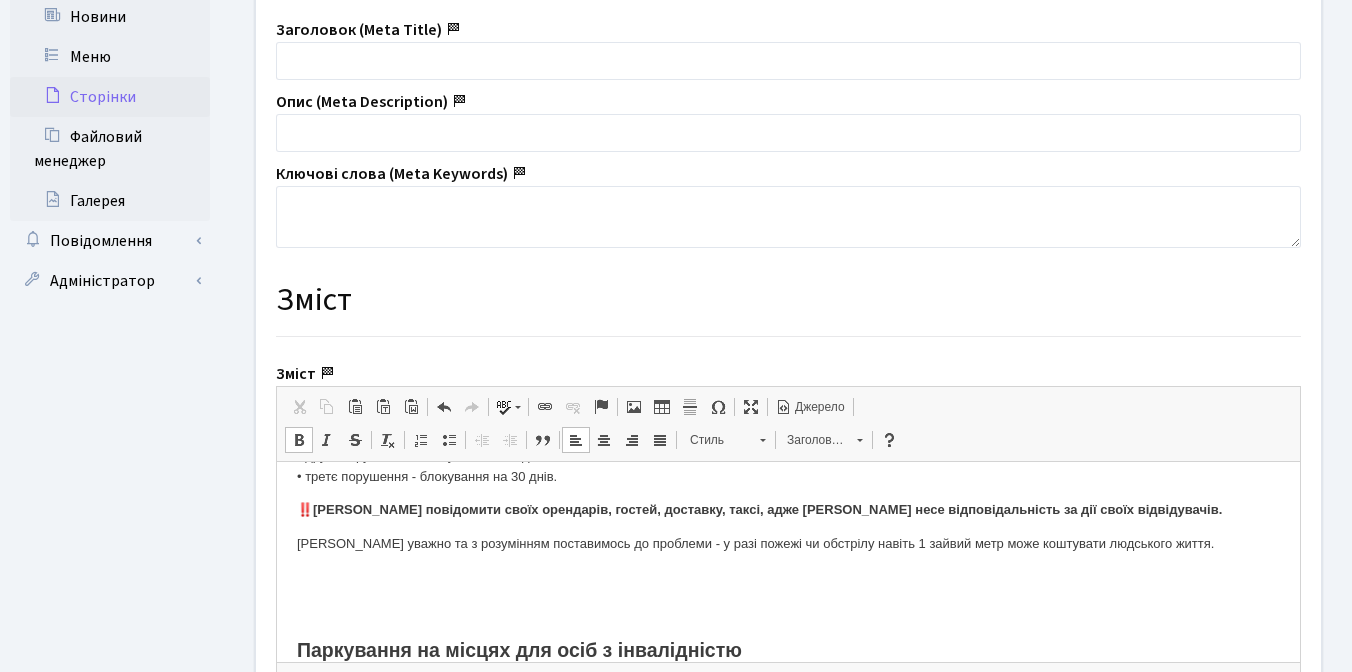 scroll, scrollTop: 522, scrollLeft: 0, axis: vertical 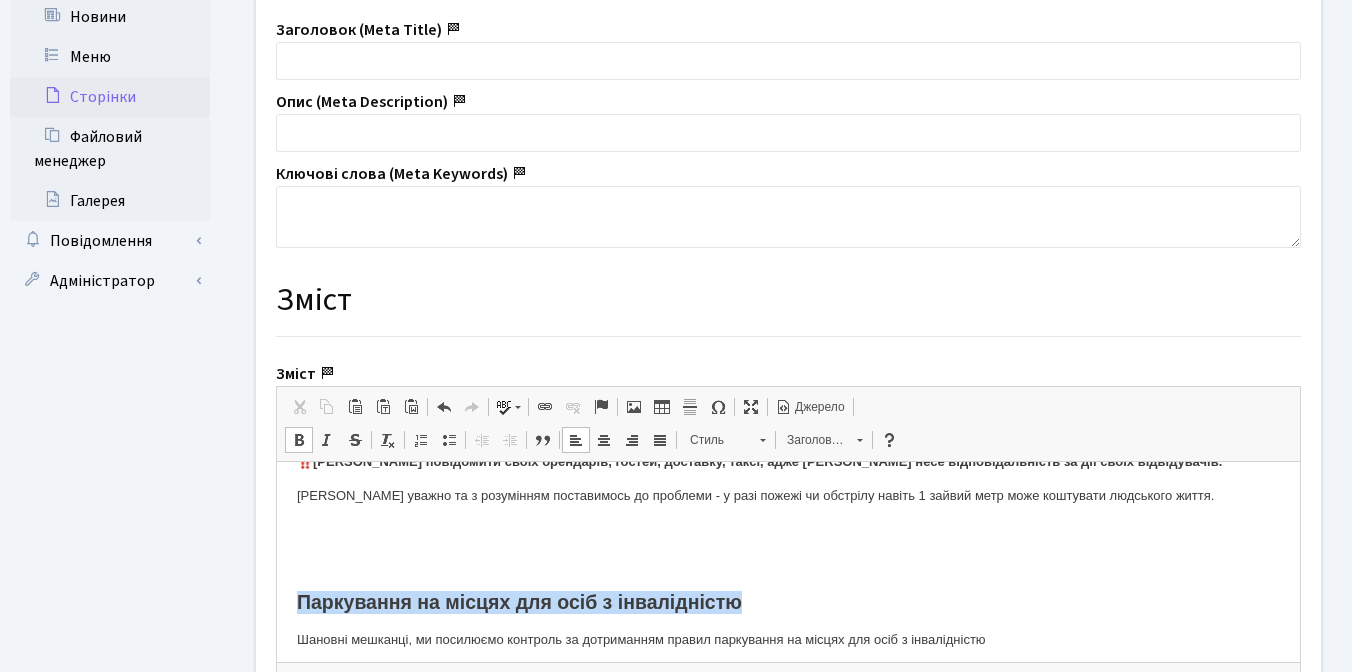 drag, startPoint x: 293, startPoint y: 604, endPoint x: 745, endPoint y: 597, distance: 452.0542 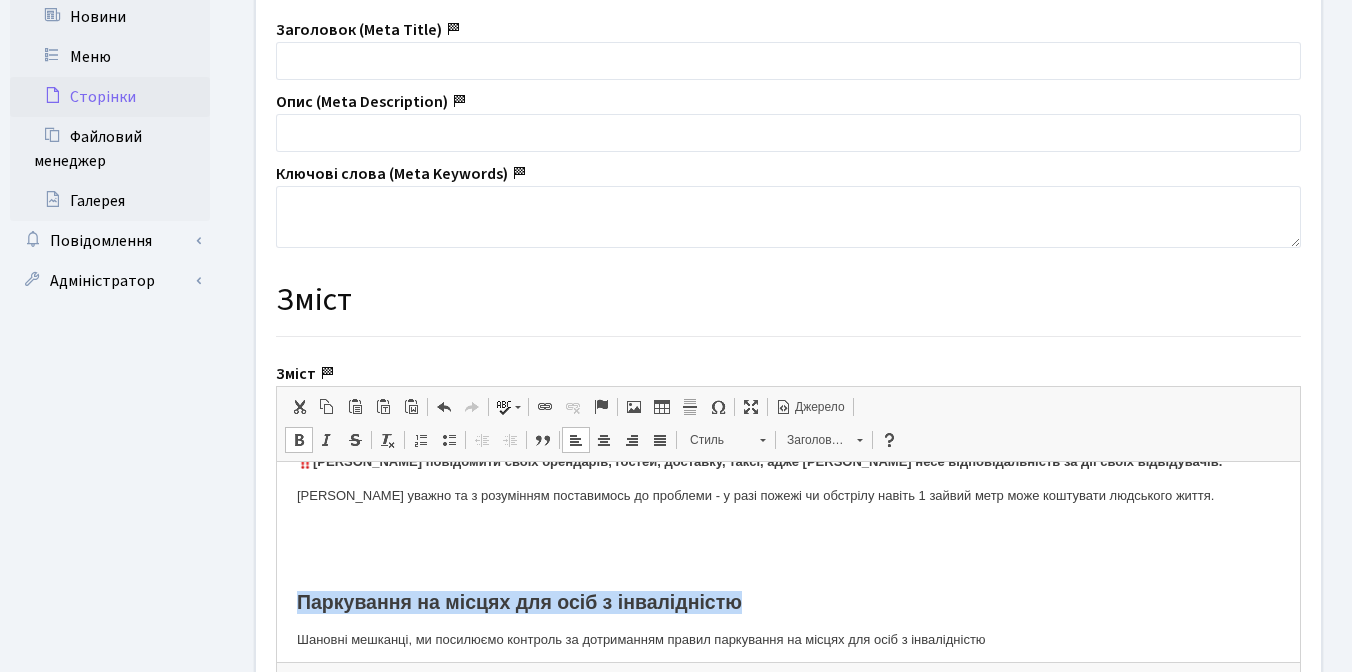 copy on "Паркування на місцях для осіб з інвалідністю" 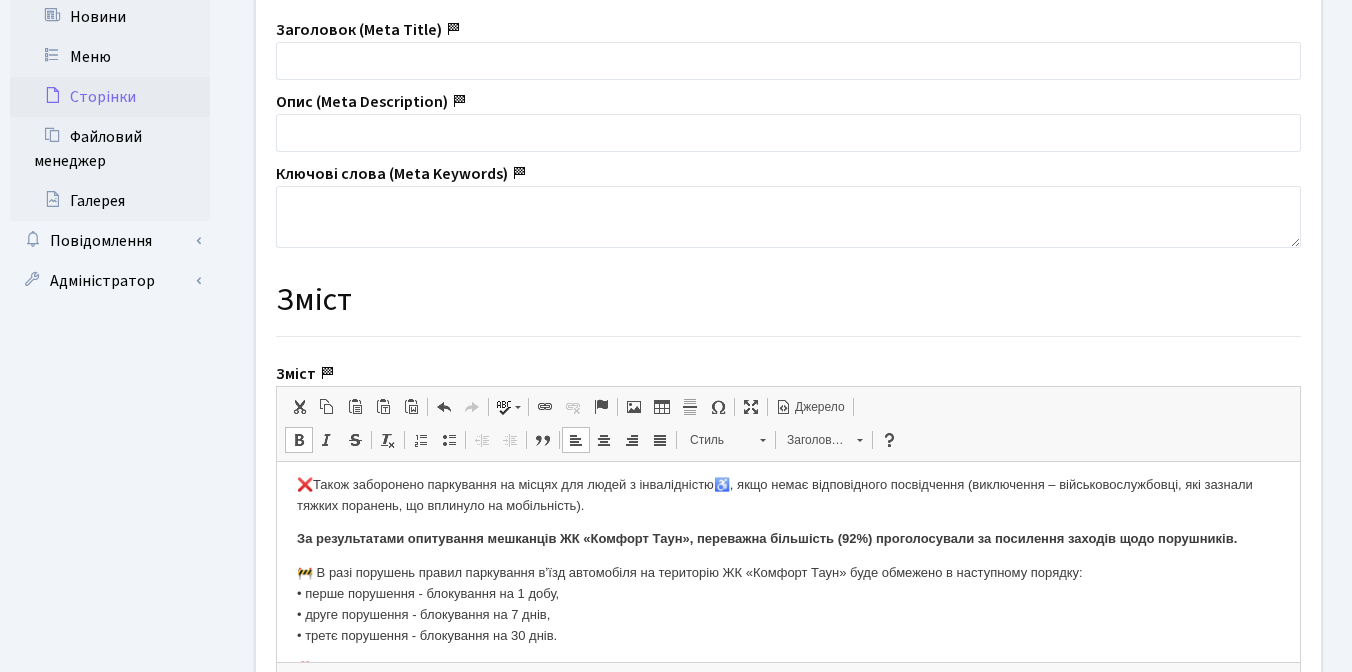 scroll, scrollTop: 0, scrollLeft: 0, axis: both 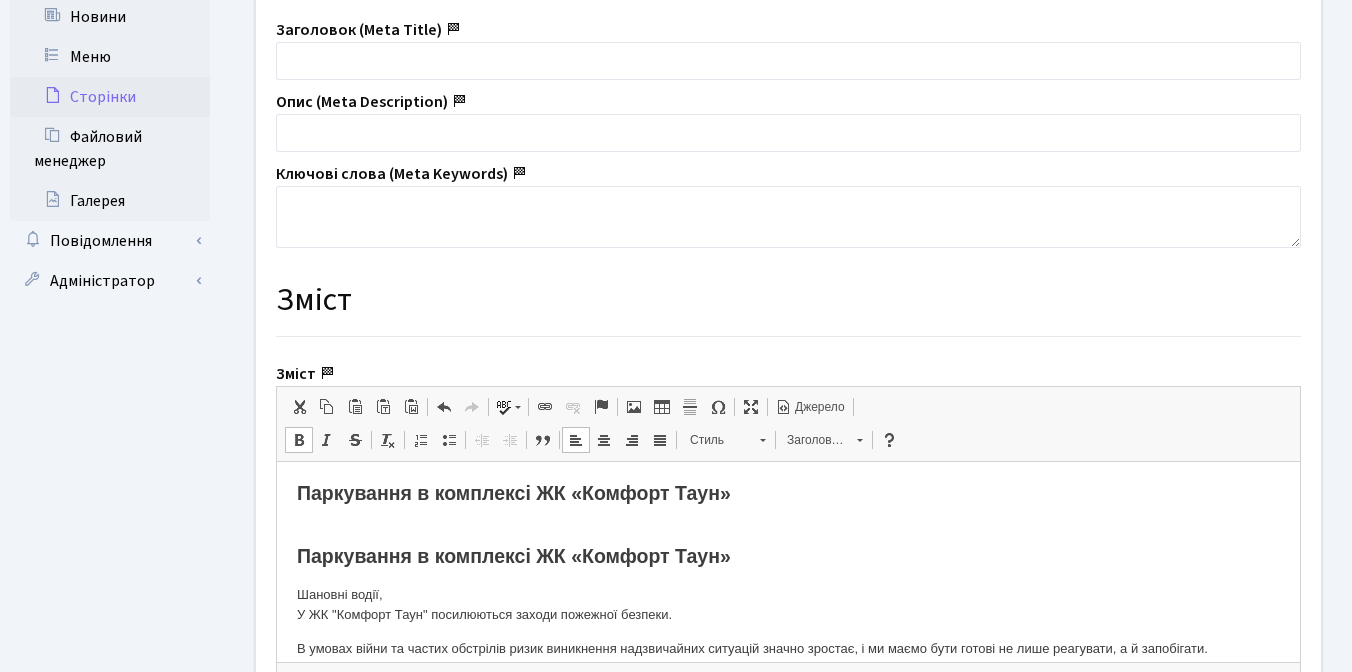 click on "Паркування в комплексі ЖК «Комфорт Таун» ​​​​​​​" at bounding box center [788, 505] 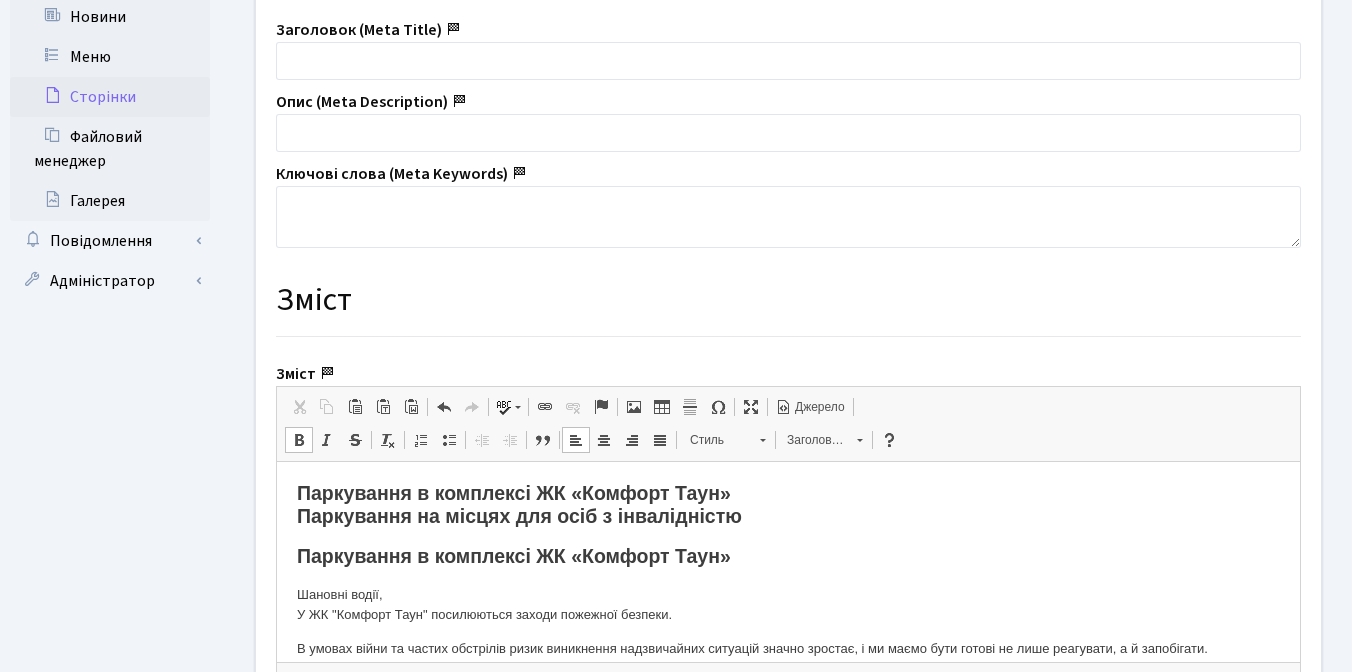 click on "Паркування в комплексі ЖК «Комфорт Таун» Паркування на місцях для осіб з інвалідністю Паркування в комплексі ЖК «Комфорт Таун» Шановні водії,   У ЖК "Комфорт Таун" посилюються заходи пожежної безпеки.  В умовах війни та частих обстрілів ризик виникнення надзвичайних ситуацій значно зростає, і ми маємо бути готові не лише реагувати, а й запобігати. 🚫 Нагадуємо, що категорично заборонено: ❌паркуватись другим рядом; ❌перекривати пожежні проїзди у двори; ❌паркуватись над люками пожежних гідрантів; ❌паркуватись на перехрестях. ‼️ ✅ Це підтверждується:" at bounding box center [788, 981] 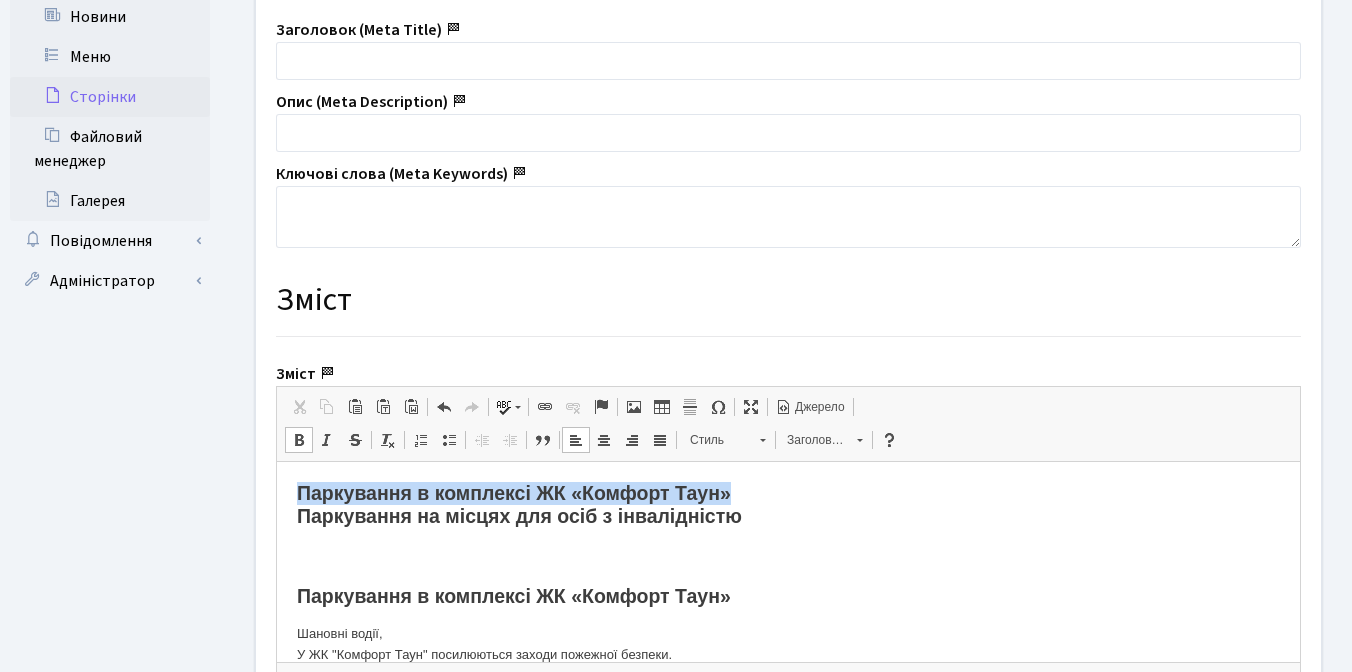 drag, startPoint x: 296, startPoint y: 491, endPoint x: 745, endPoint y: 497, distance: 449.0401 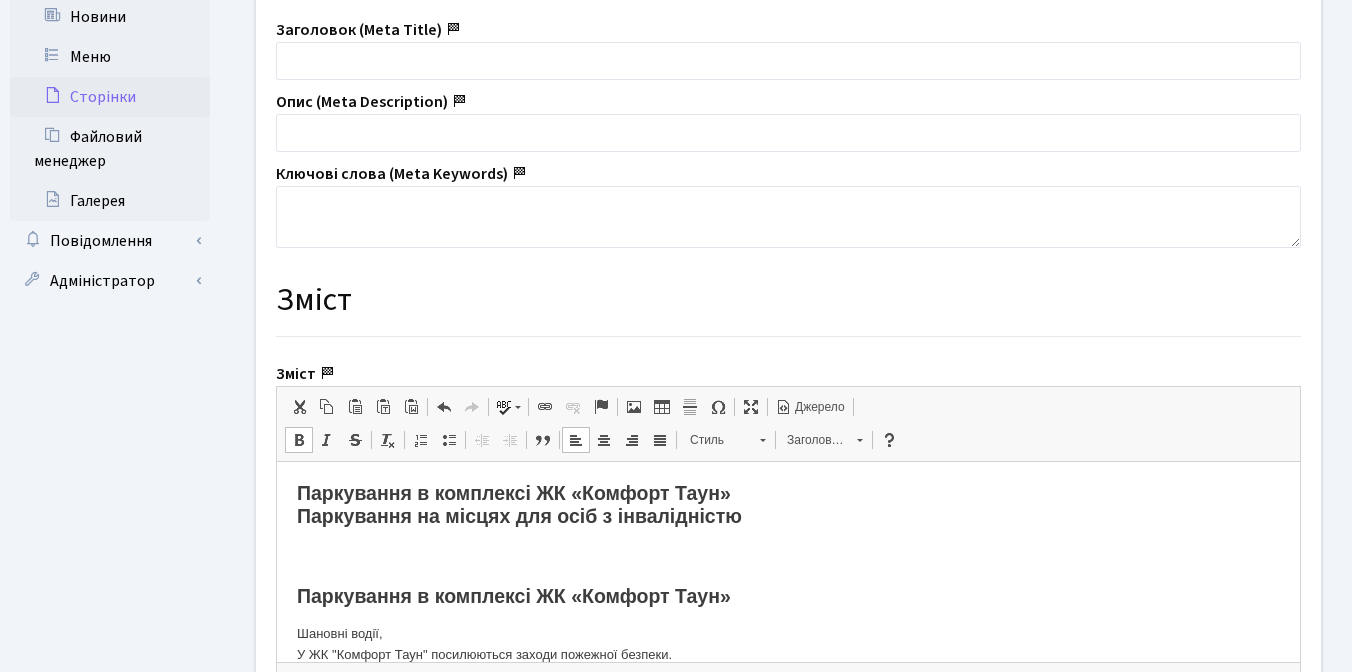 click on "Паркування в комплексі ЖК «Комфорт Таун» Паркування на місцях для осіб з інвалідністю" at bounding box center (519, 504) 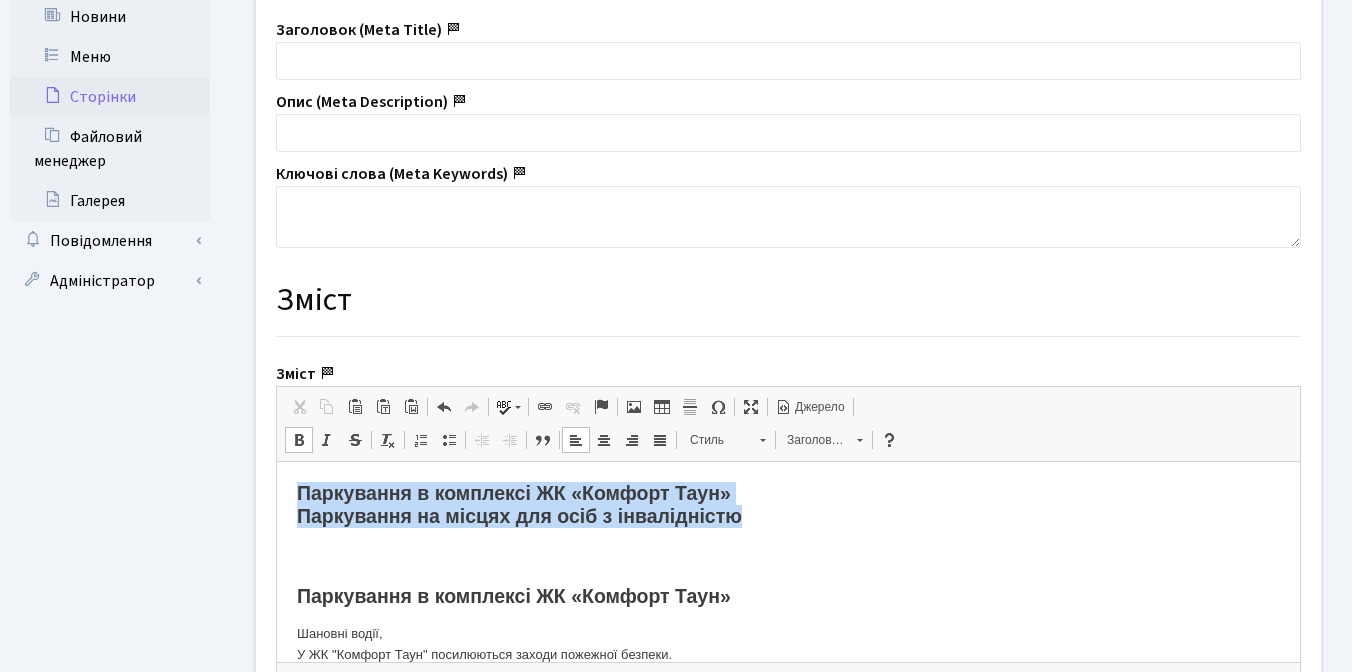 drag, startPoint x: 296, startPoint y: 494, endPoint x: 748, endPoint y: 517, distance: 452.5848 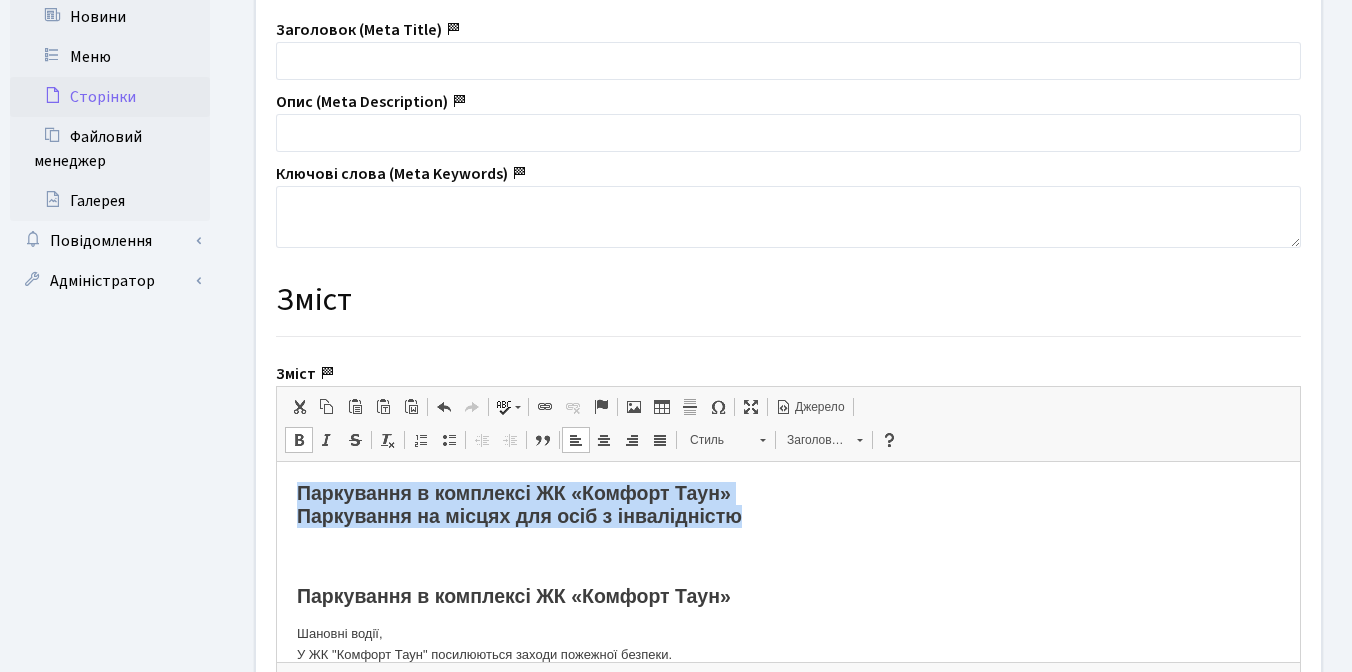 click on "Паркування в комплексі ЖК «Комфорт Таун» Паркування на місцях для осіб з інвалідністю" at bounding box center [519, 504] 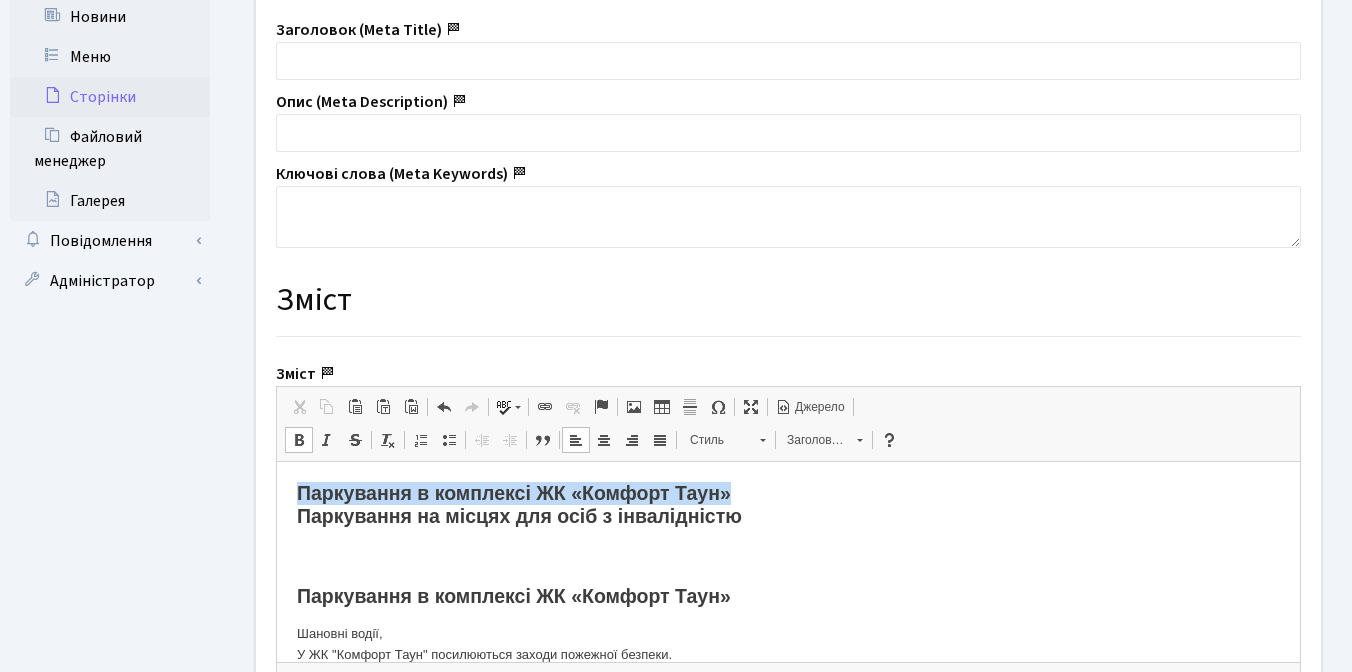 drag, startPoint x: 296, startPoint y: 491, endPoint x: 747, endPoint y: 499, distance: 451.07095 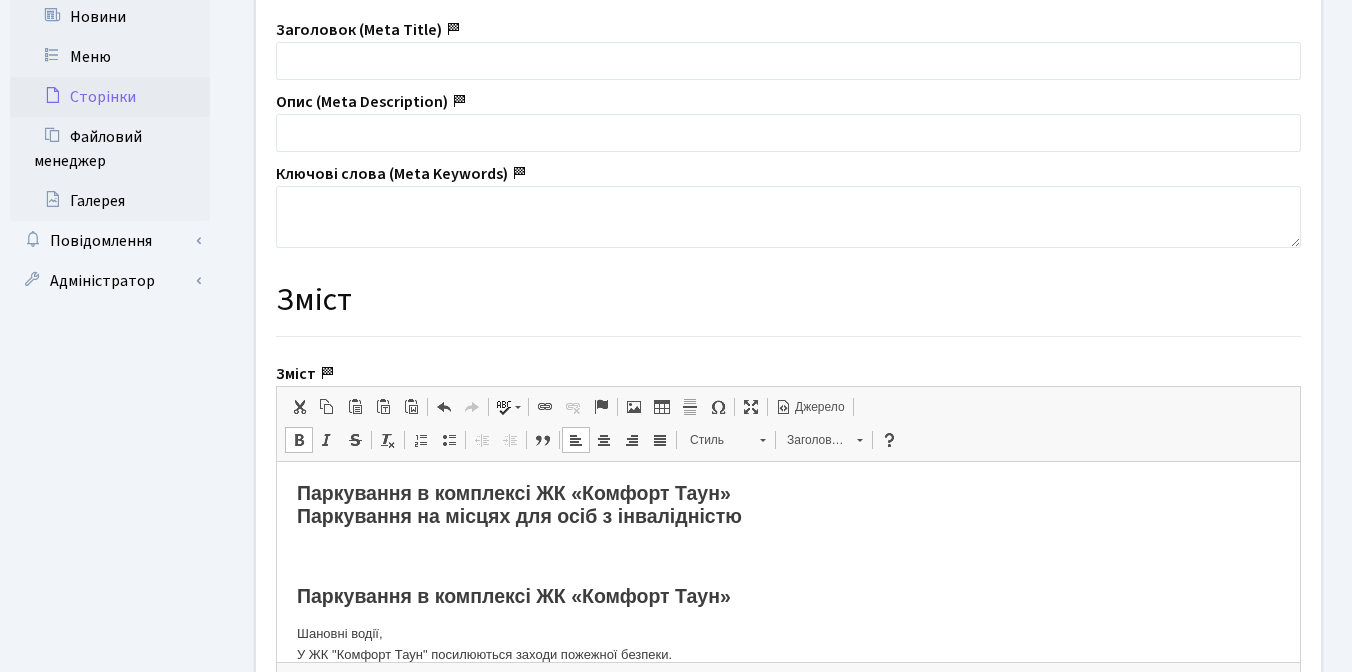 click on "Паркування в комплексі ЖК «Комфорт Таун» Паркування на місцях для осіб з інвалідністю" at bounding box center [519, 504] 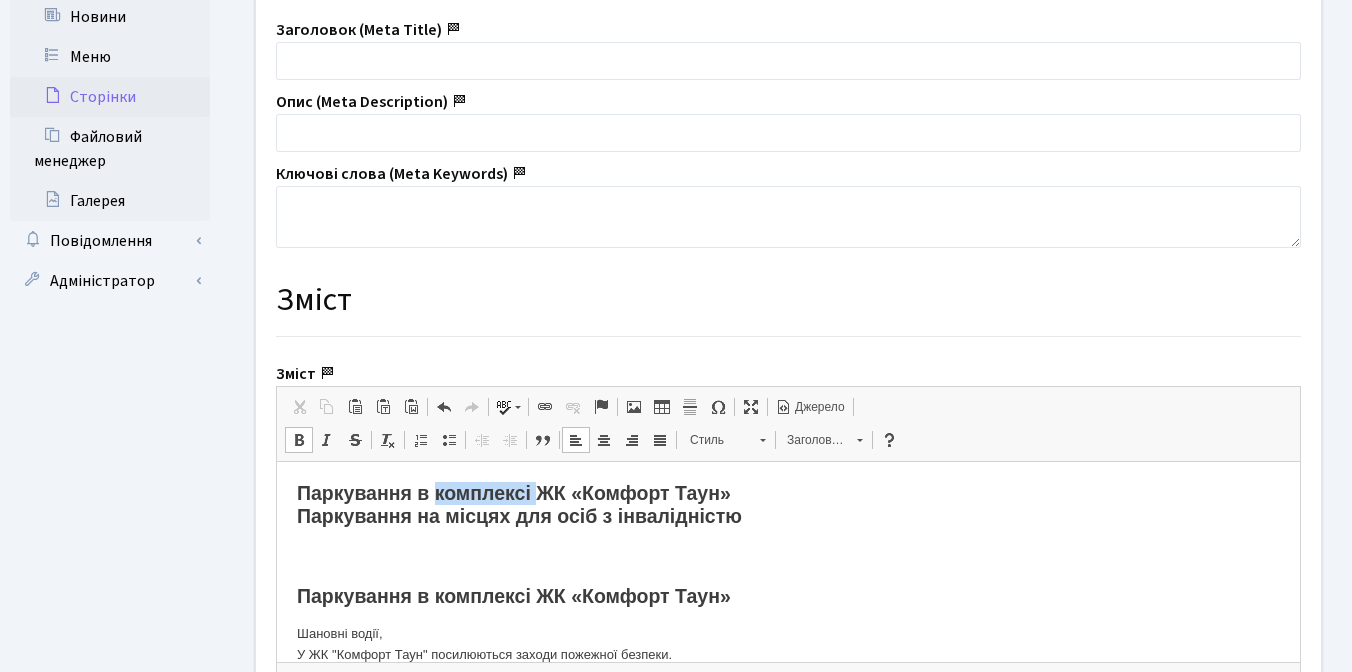 drag, startPoint x: 439, startPoint y: 493, endPoint x: 546, endPoint y: 492, distance: 107.00467 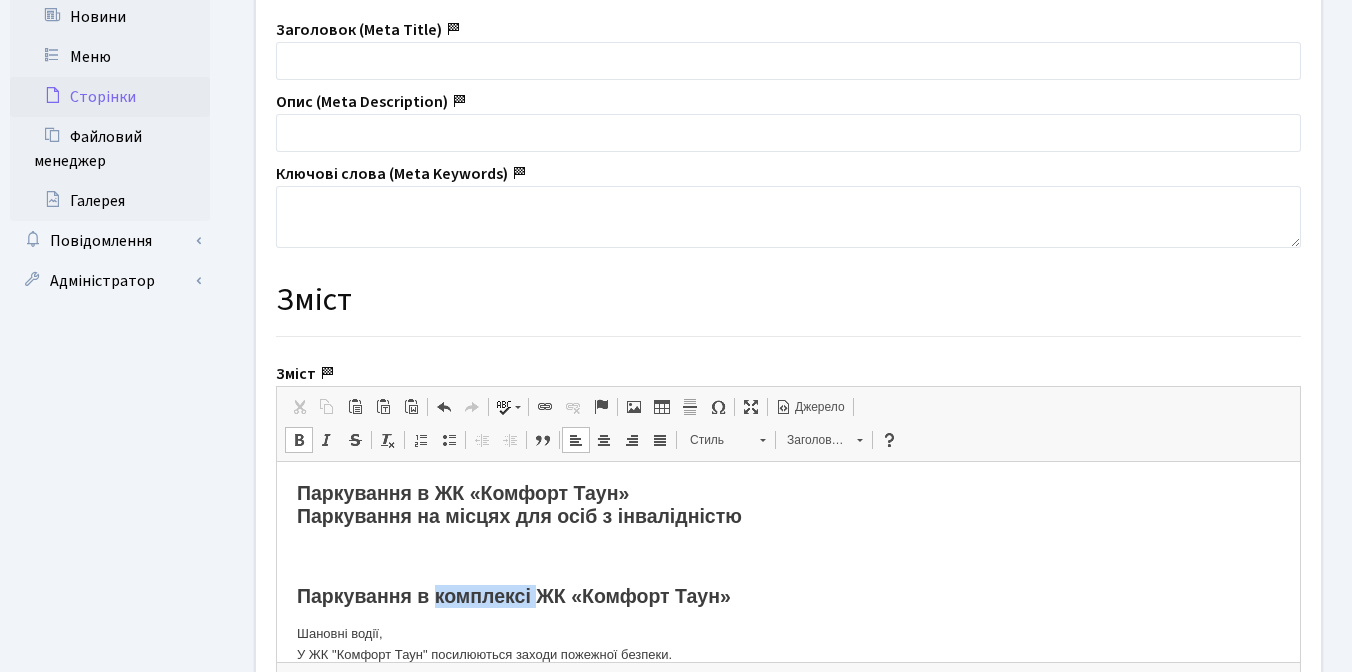 drag, startPoint x: 439, startPoint y: 602, endPoint x: 546, endPoint y: 593, distance: 107.37784 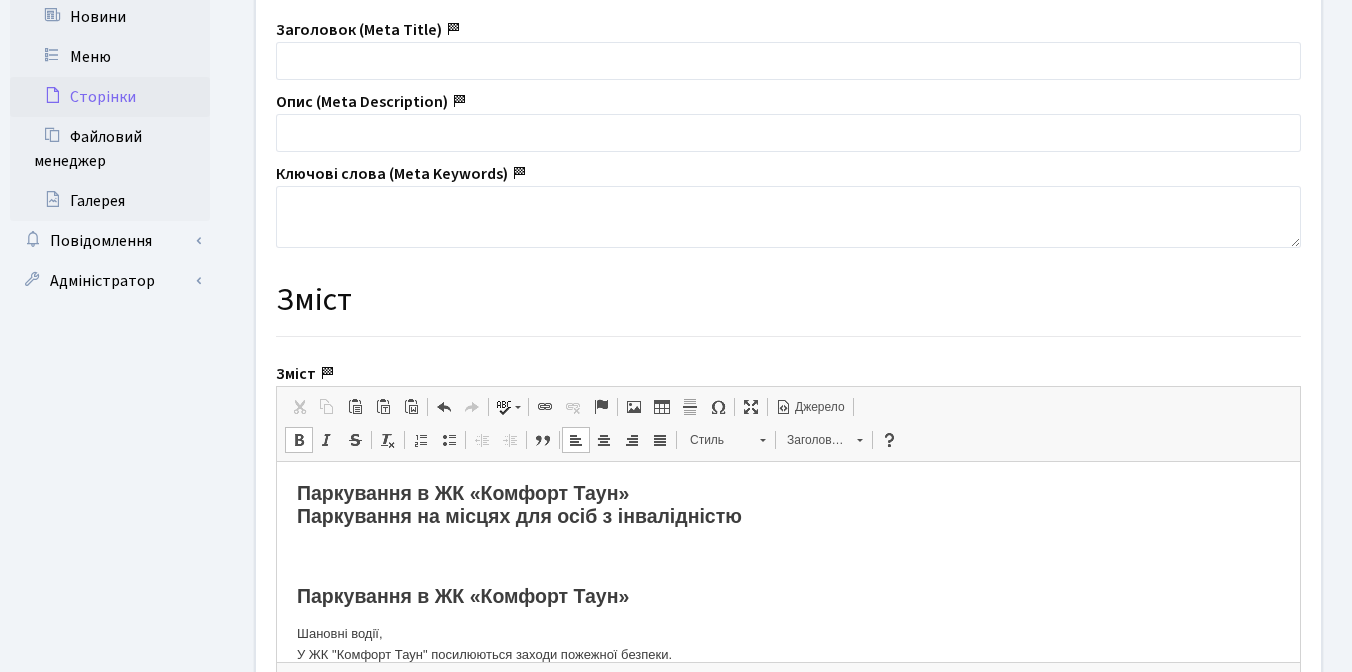 click on "Паркування в ЖК «Комфорт Таун» Паркування на місцях для осіб з інвалідністю" at bounding box center (519, 504) 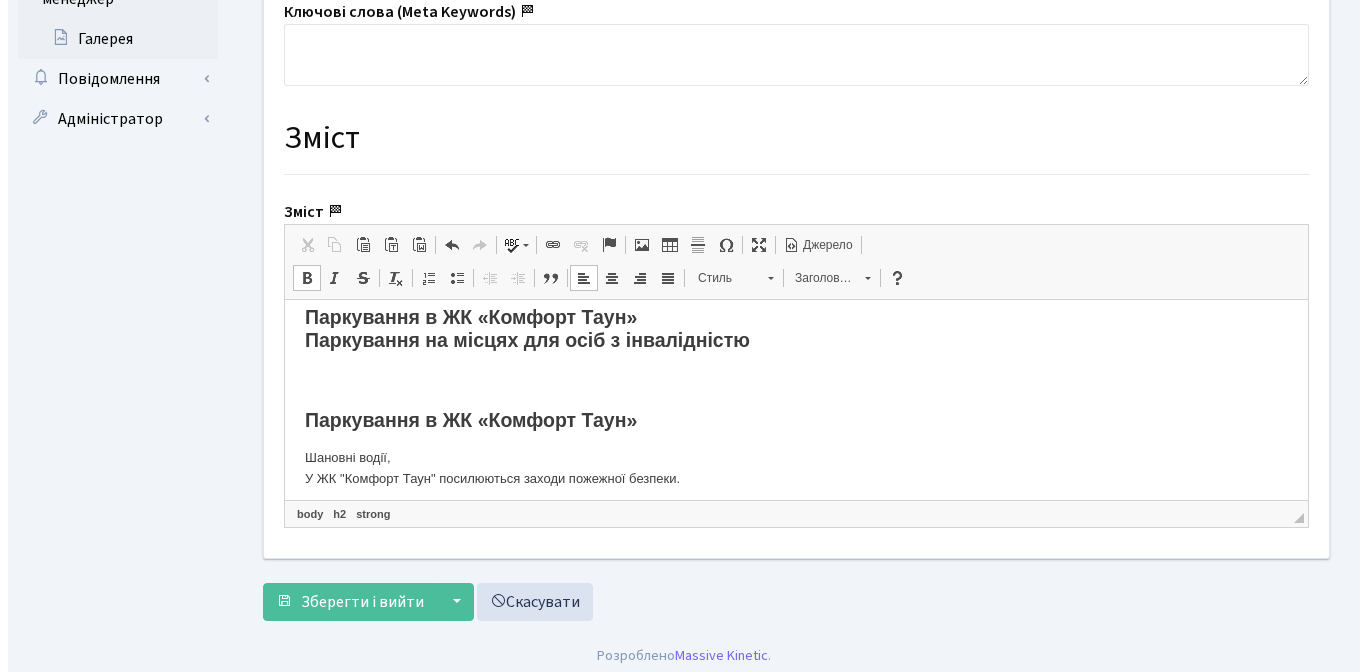 scroll, scrollTop: 0, scrollLeft: 0, axis: both 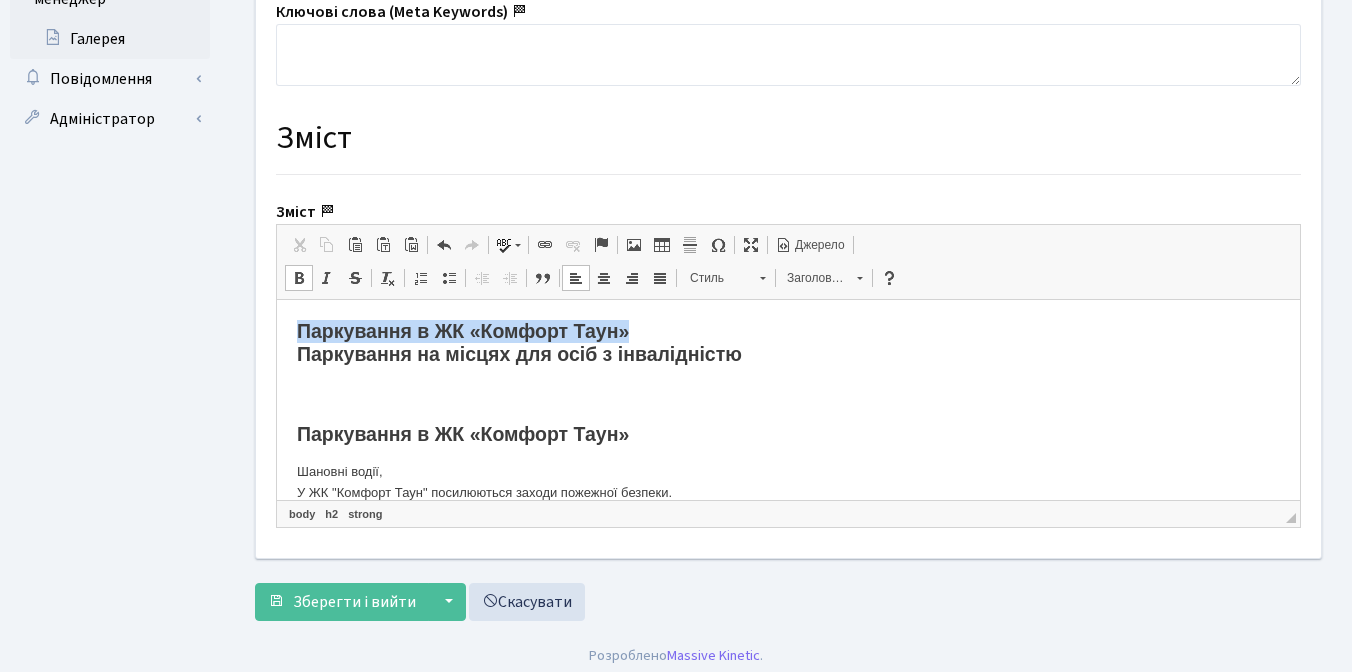 drag, startPoint x: 298, startPoint y: 331, endPoint x: 636, endPoint y: 327, distance: 338.02368 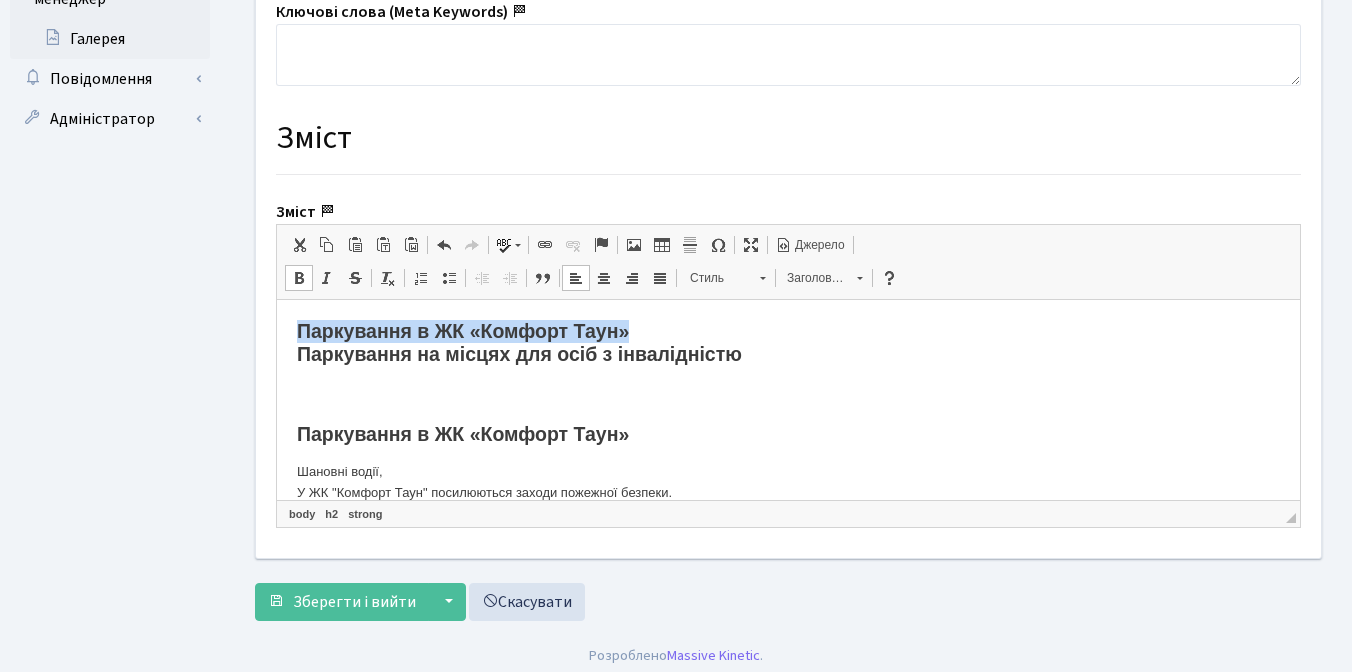 click at bounding box center (545, 245) 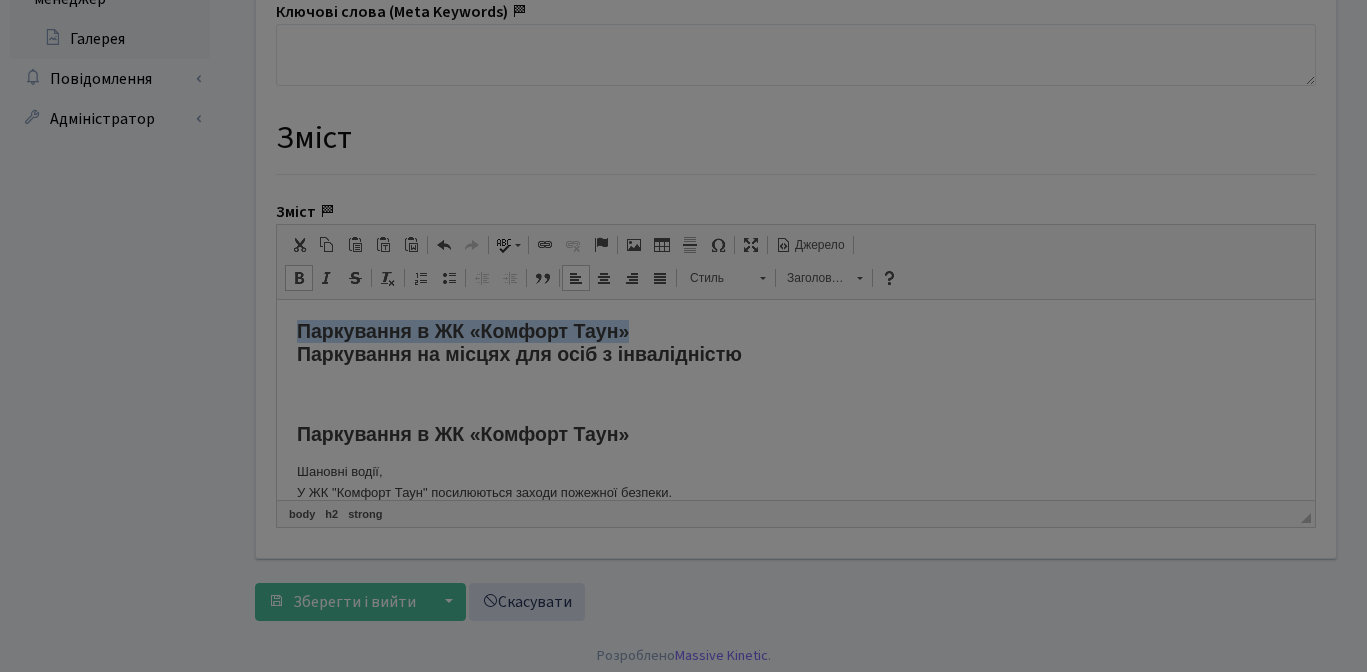 type on "Паркування в ЖК «Комфорт Таун»" 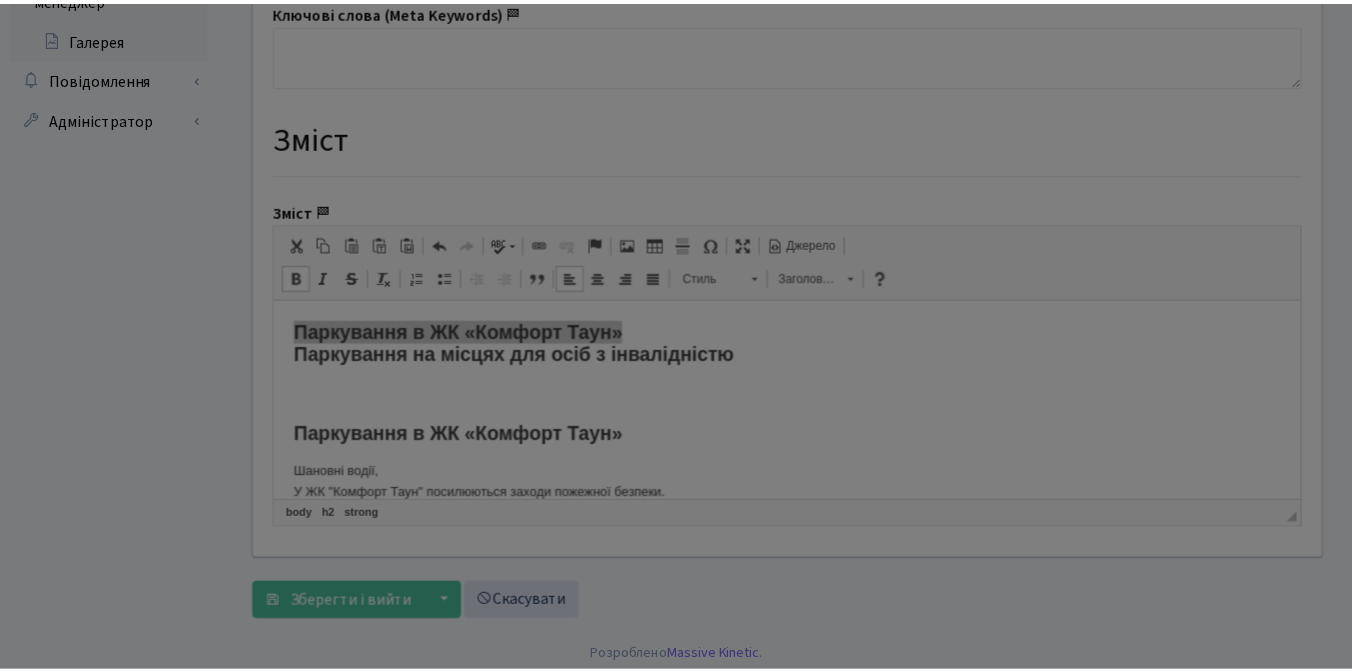 scroll, scrollTop: 0, scrollLeft: 0, axis: both 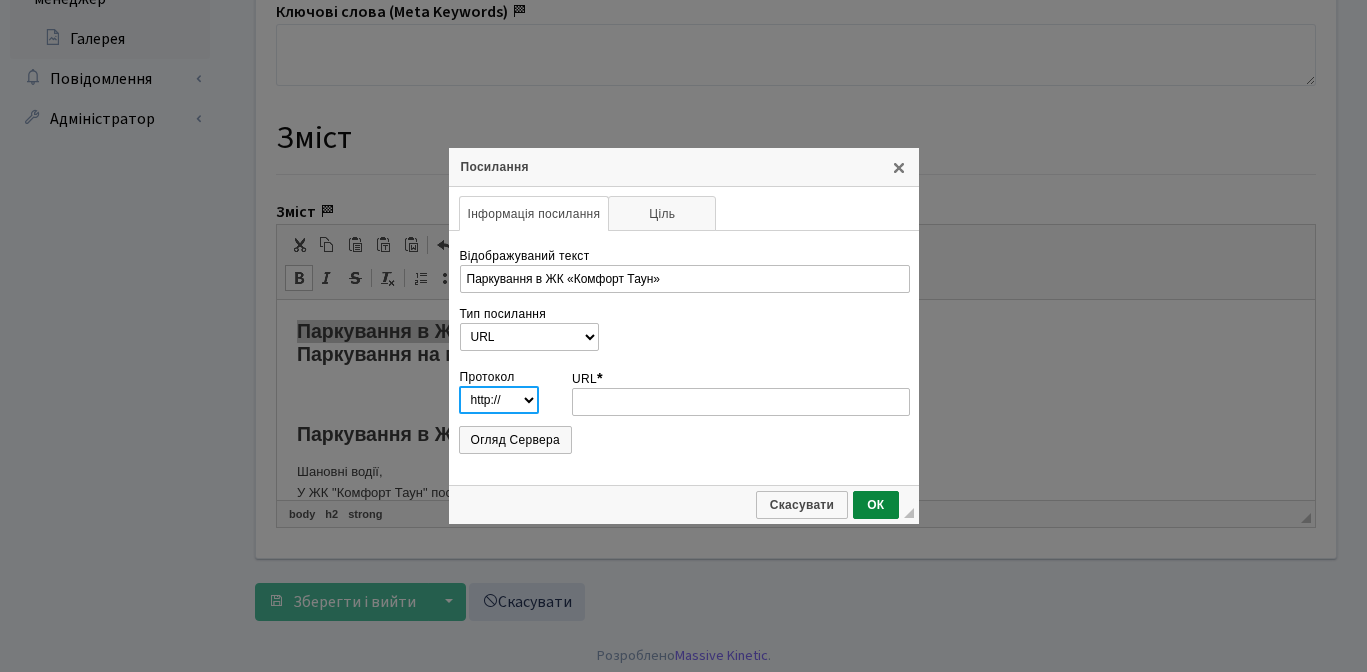 click on "http://‎  https://‎  ftp://‎  news://‎  <інший>" at bounding box center (499, 400) 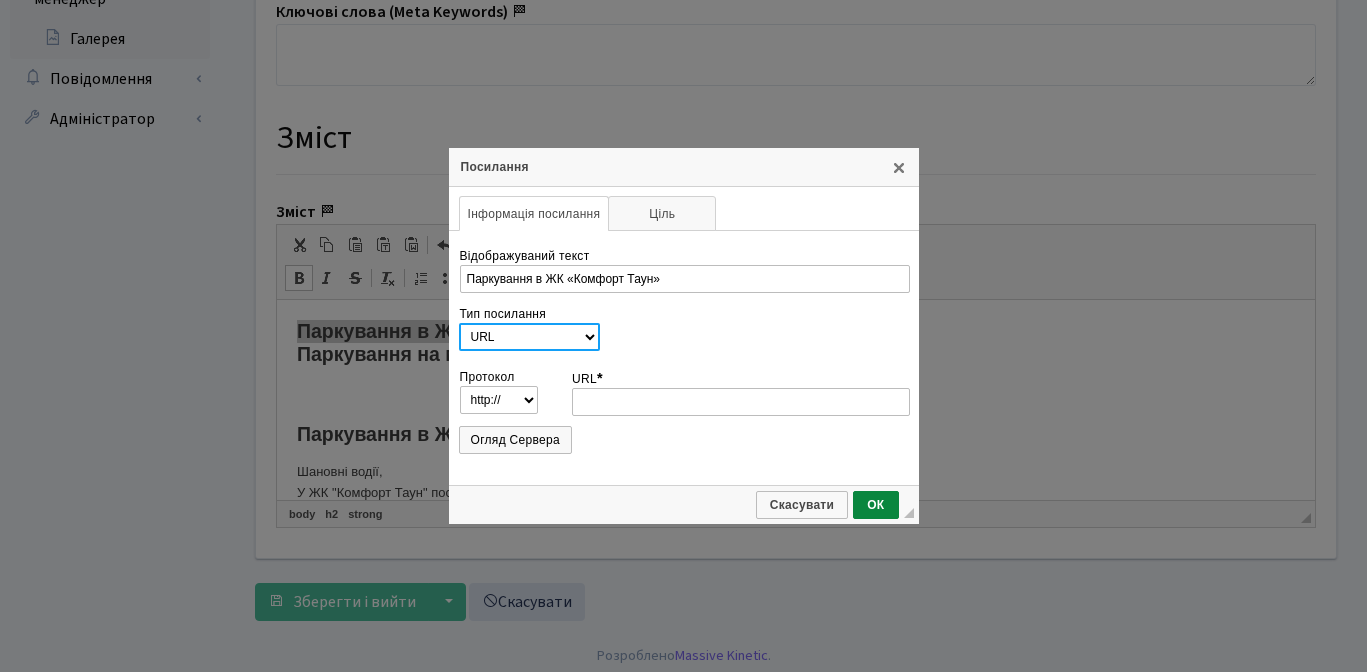 click on "URL  Якір на цю сторінку  Ел. пошта  Телефон" at bounding box center [529, 337] 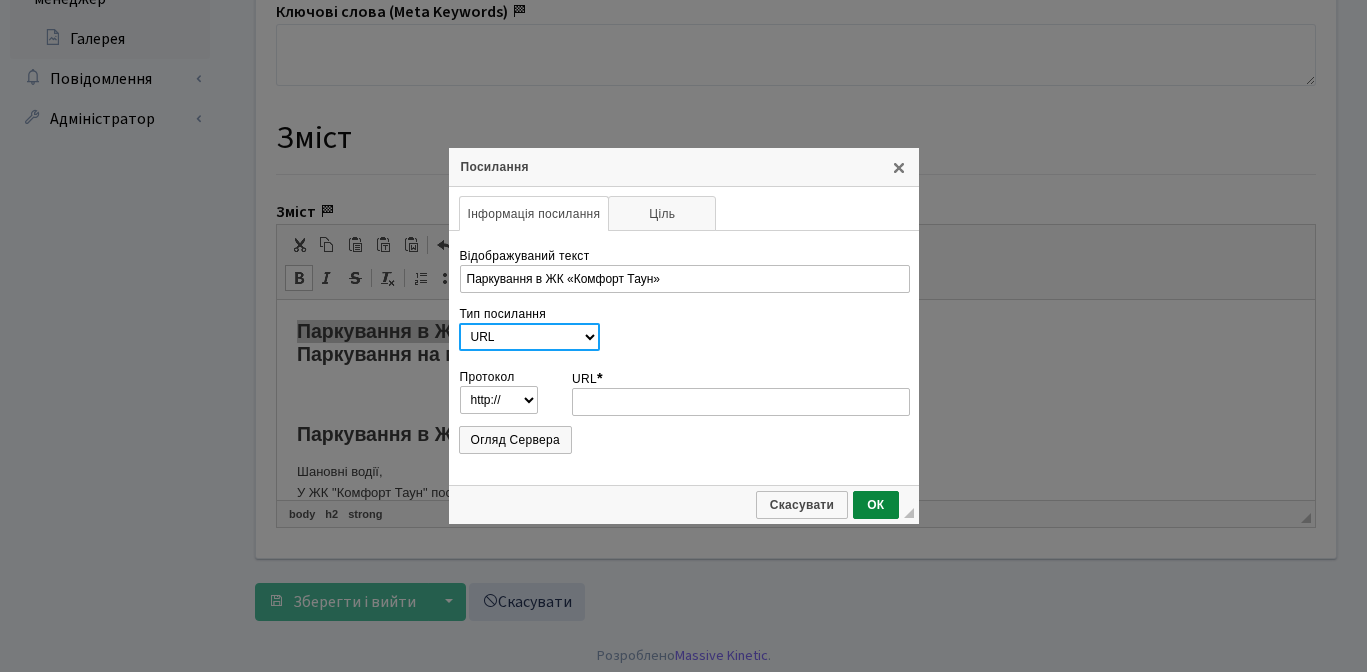 select on "anchor" 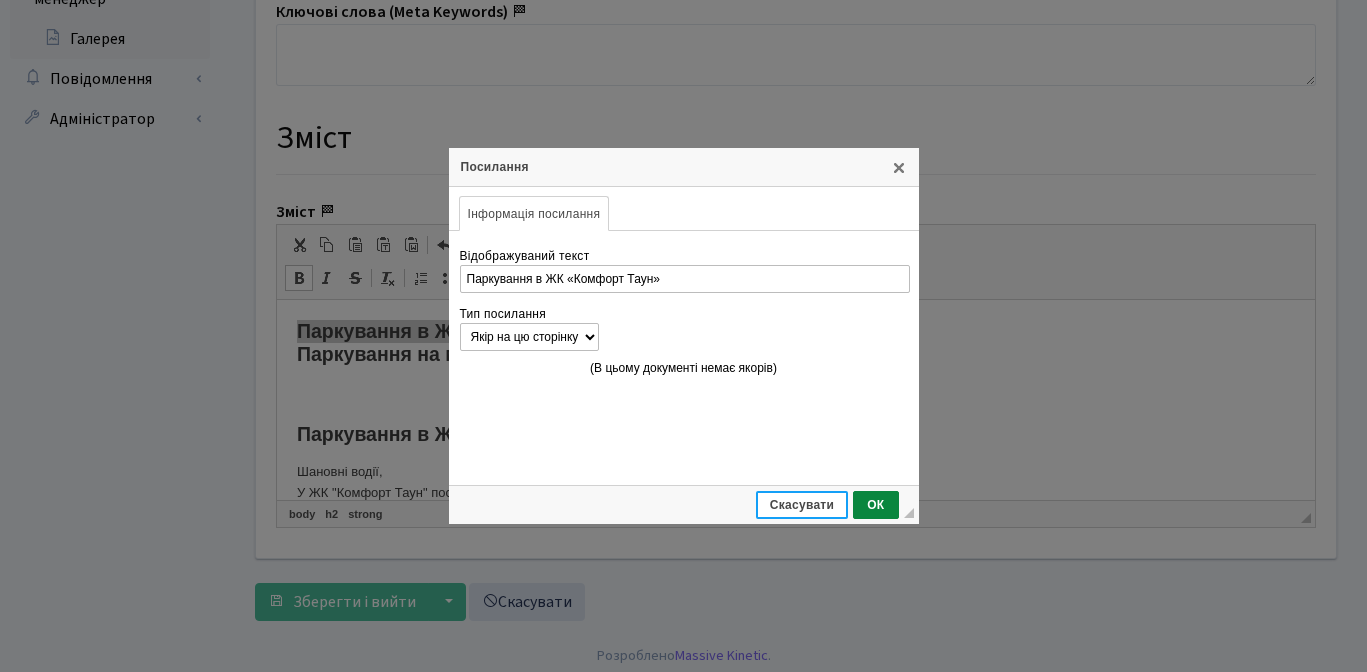 click on "Скасувати" at bounding box center [802, 505] 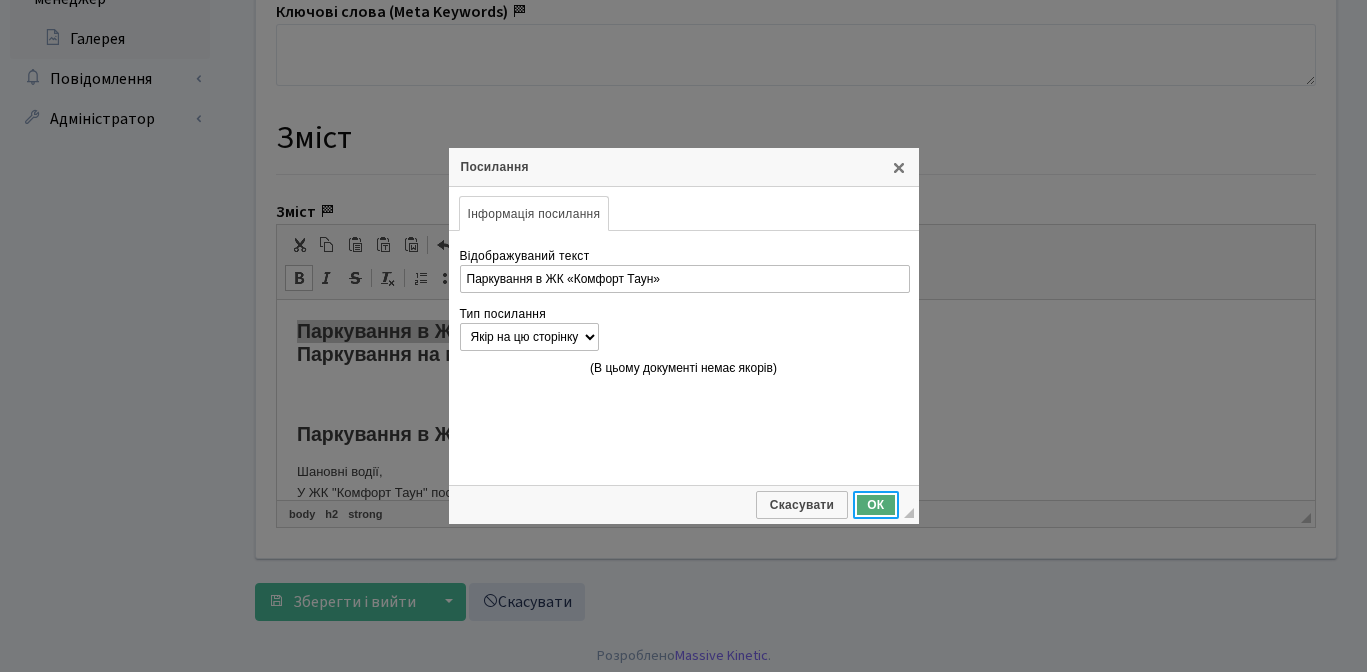 click on "ОК" at bounding box center [875, 505] 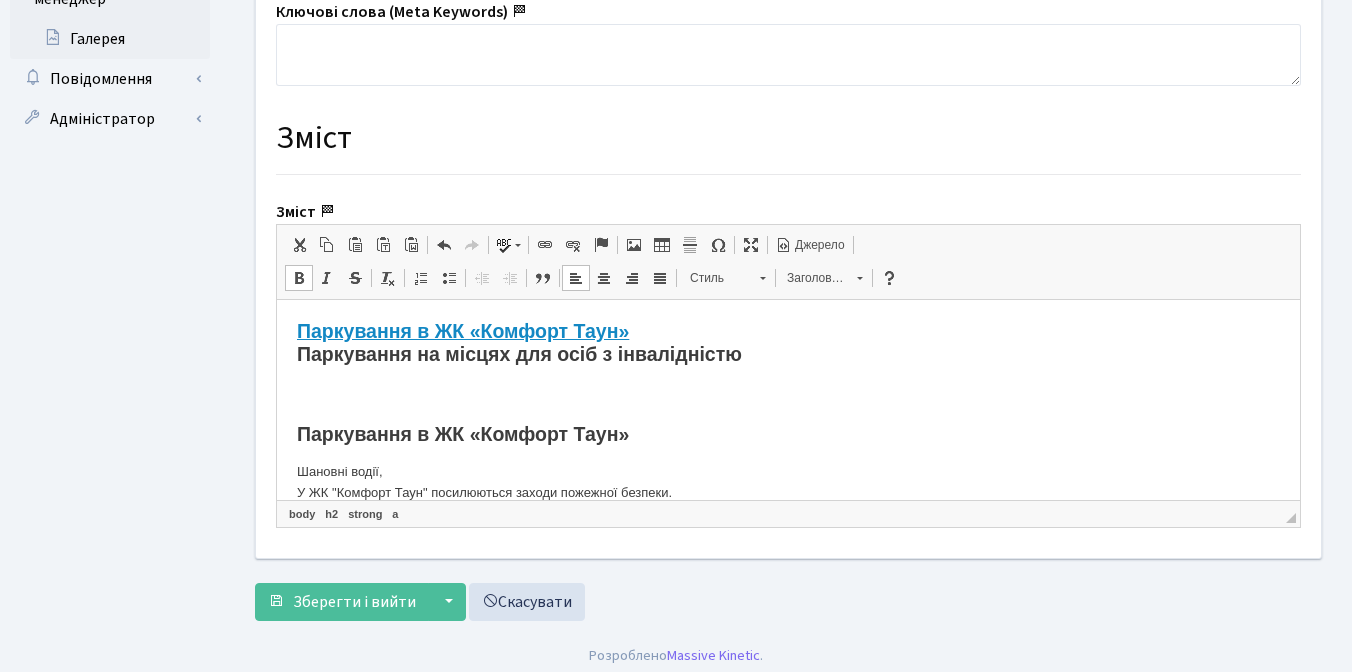 click on "Паркування в ЖК «Комфорт Таун» Паркування на місцях для осіб з інвалідністю Паркування в ЖК «Комфорт Таун» Шановні водії,   У ЖК "Комфорт Таун" посилюються заходи пожежної безпеки.  В умовах війни та частих обстрілів ризик виникнення надзвичайних ситуацій значно зростає, і ми маємо бути готові не лише реагувати, а й запобігати. 🚫 Нагадуємо, що категорично заборонено: ❌паркуватись другим рядом; ❌перекривати пожежні проїзди у двори; ❌паркуватись над люками пожежних гідрантів; ❌паркуватись на перехрестях. •⁠ ⁠перше порушення - блокування на 1 добу," at bounding box center [788, 839] 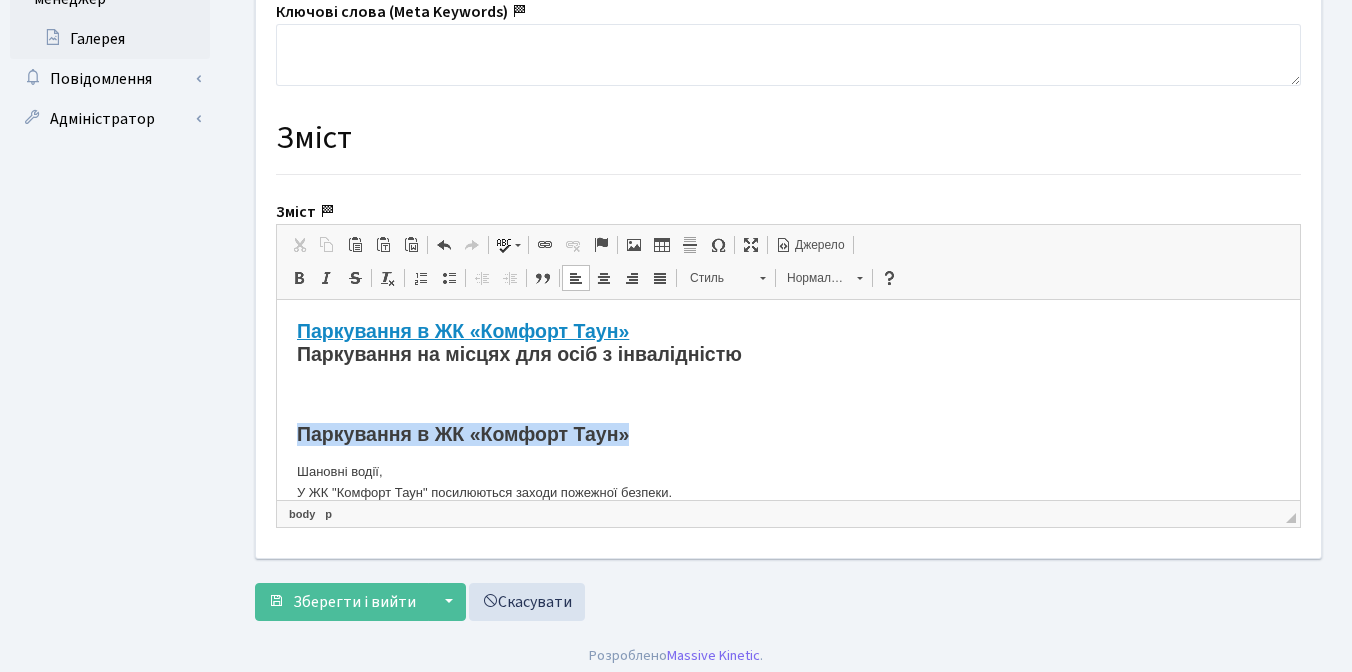drag, startPoint x: 296, startPoint y: 427, endPoint x: 653, endPoint y: 438, distance: 357.16943 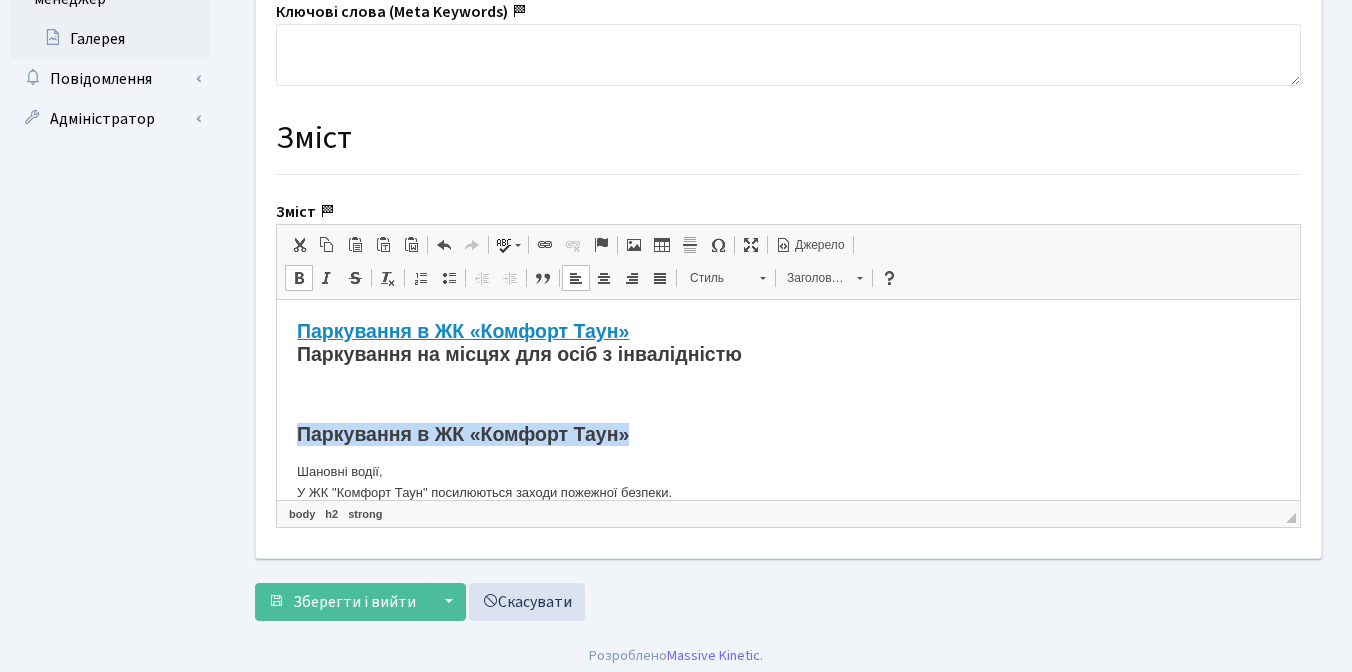 click at bounding box center (762, 275) 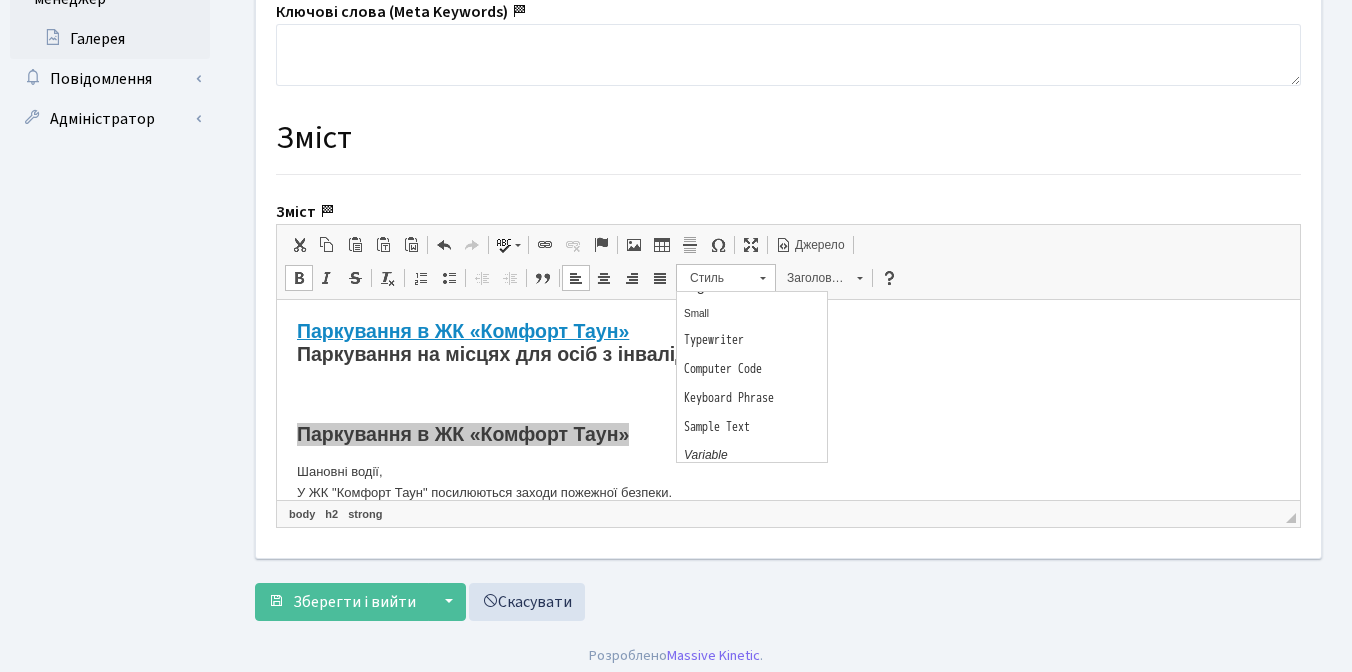scroll, scrollTop: 351, scrollLeft: 0, axis: vertical 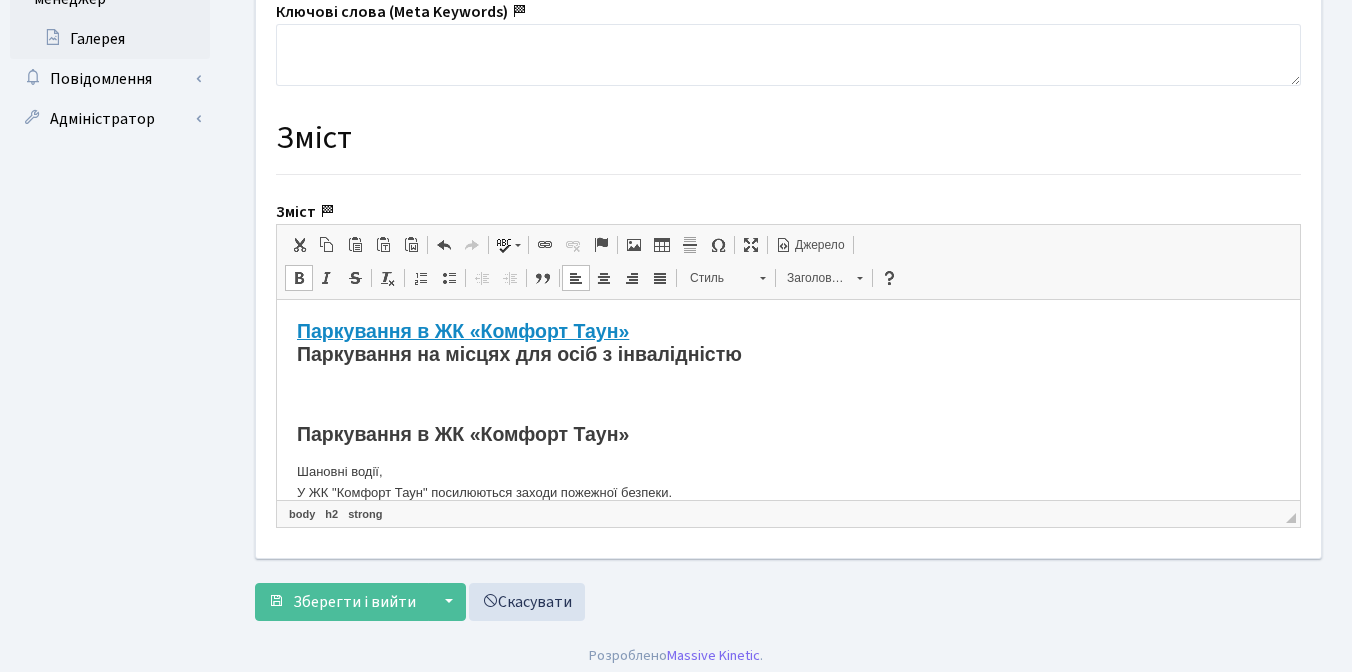 click at bounding box center [788, 394] 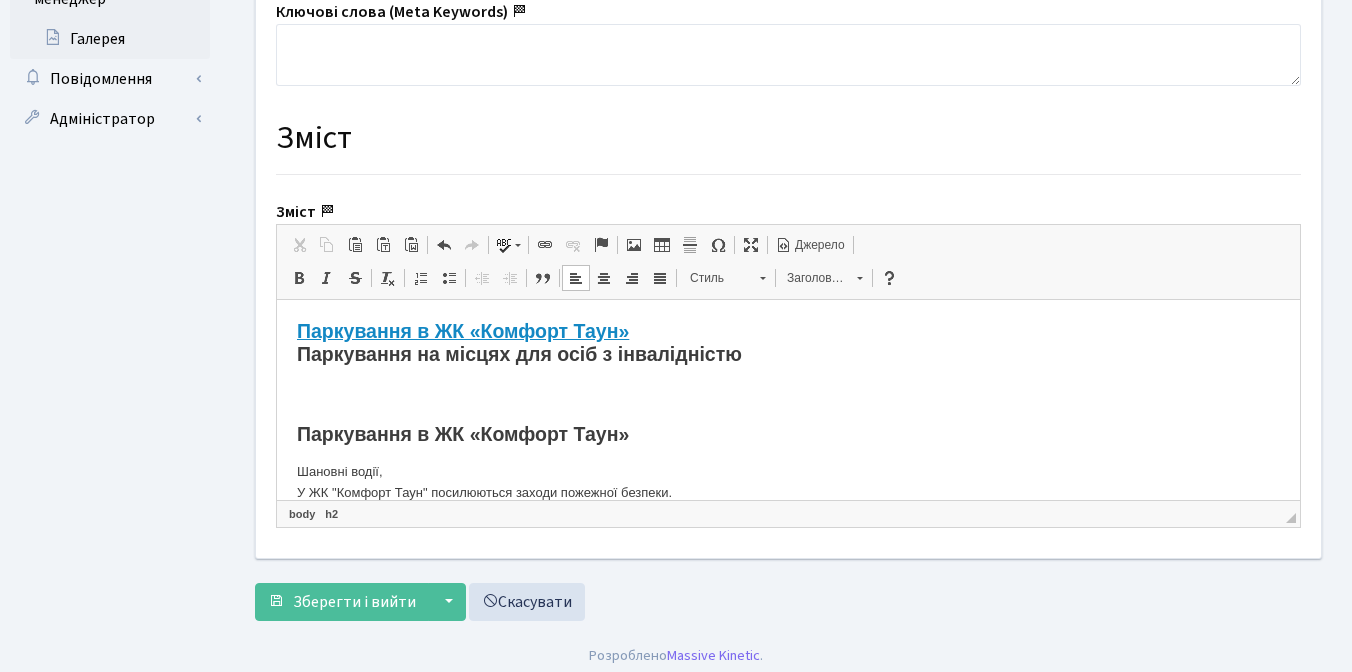 click at bounding box center [859, 275] 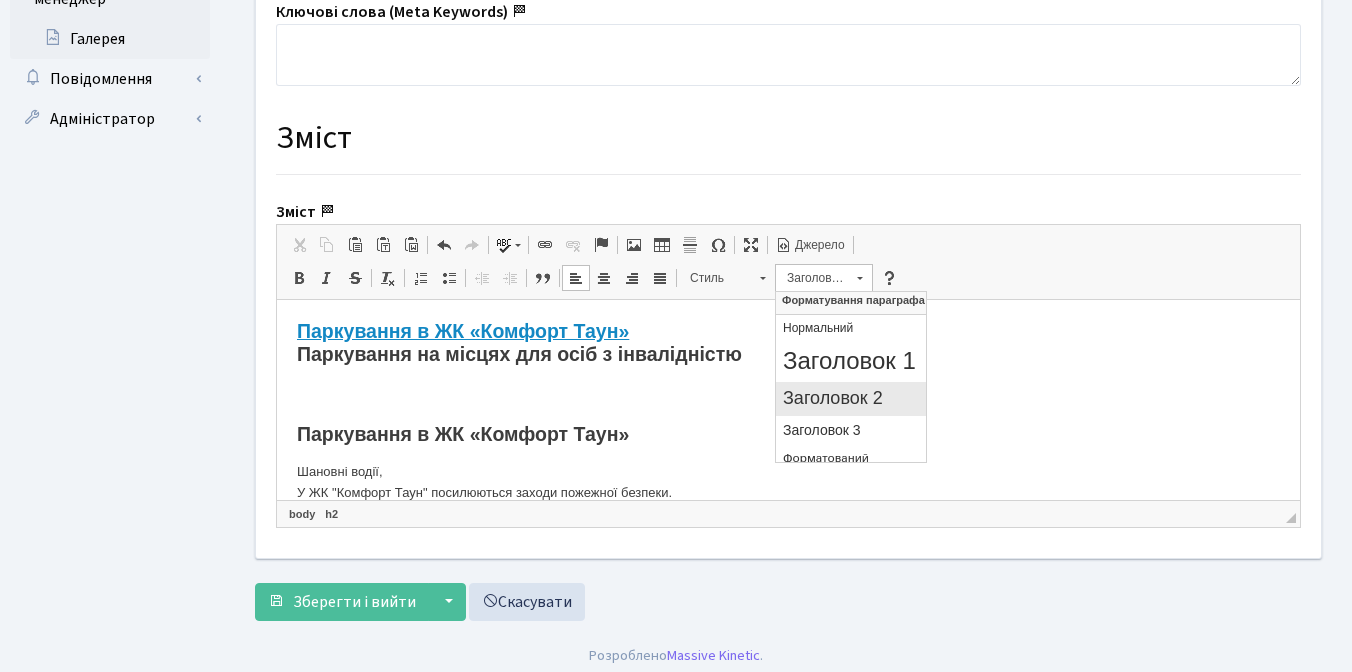 scroll, scrollTop: 0, scrollLeft: 0, axis: both 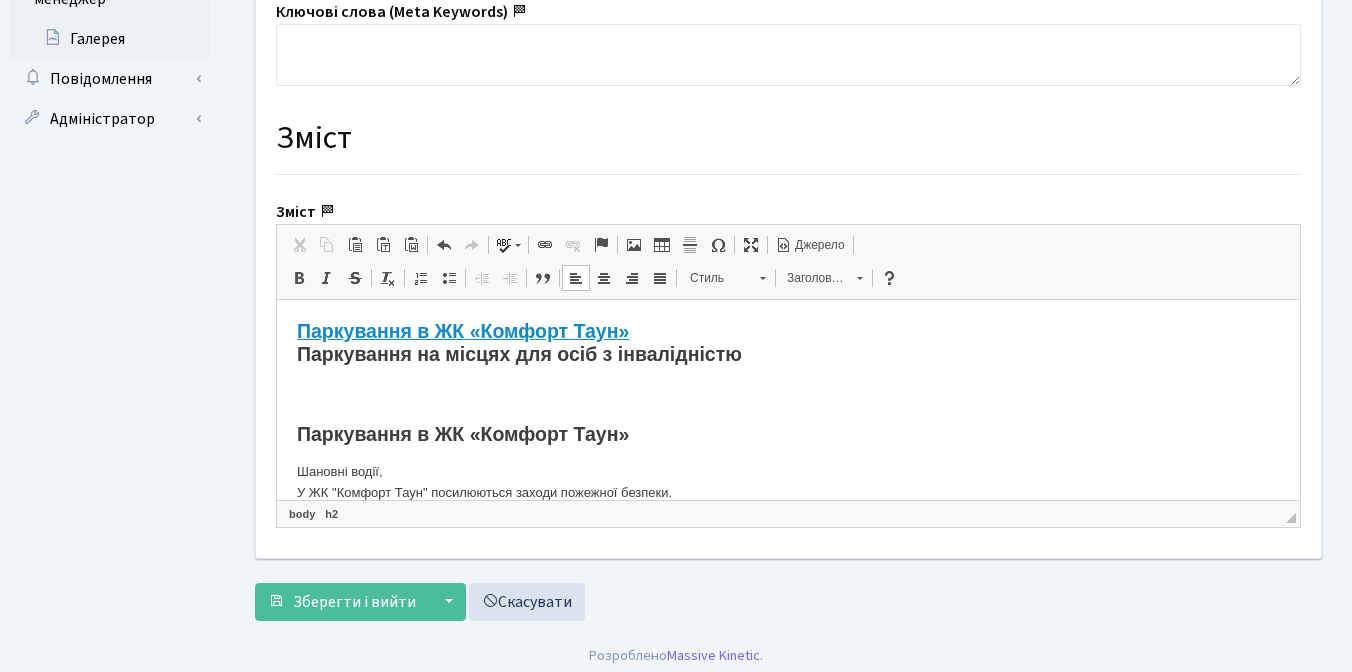 click at bounding box center [788, 394] 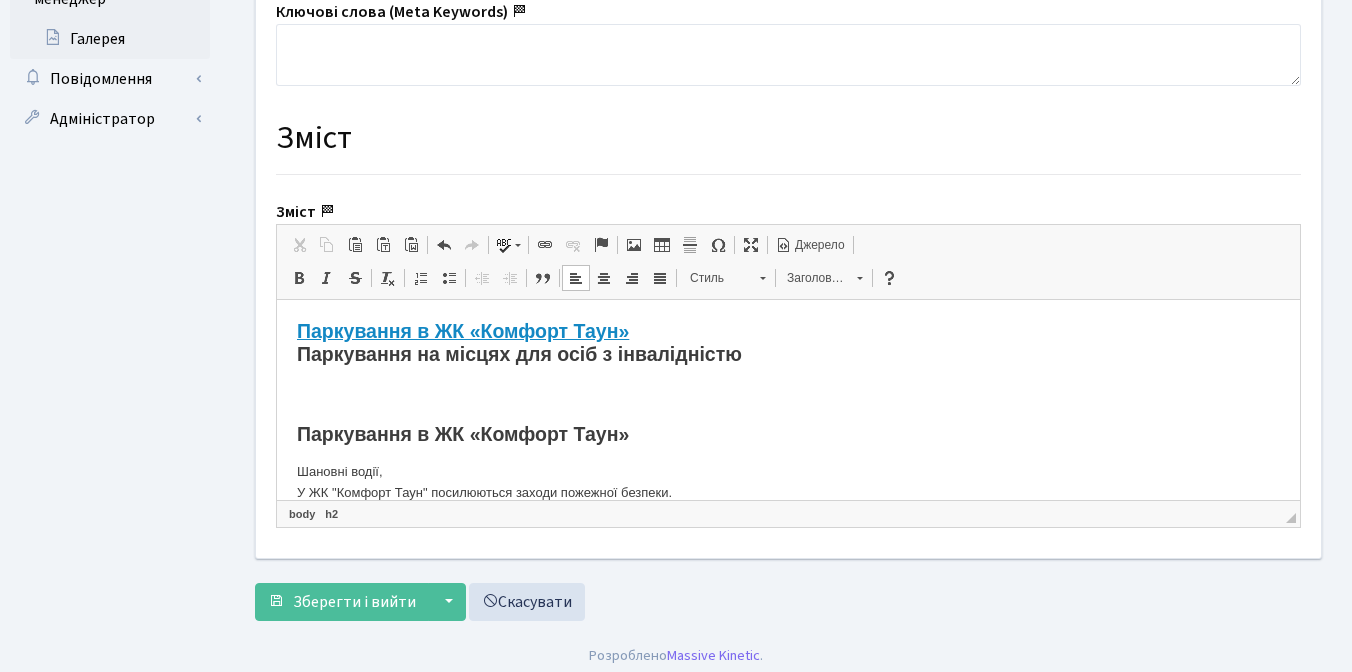 click on "Паркування в ЖК «Комфорт Таун»" at bounding box center (463, 434) 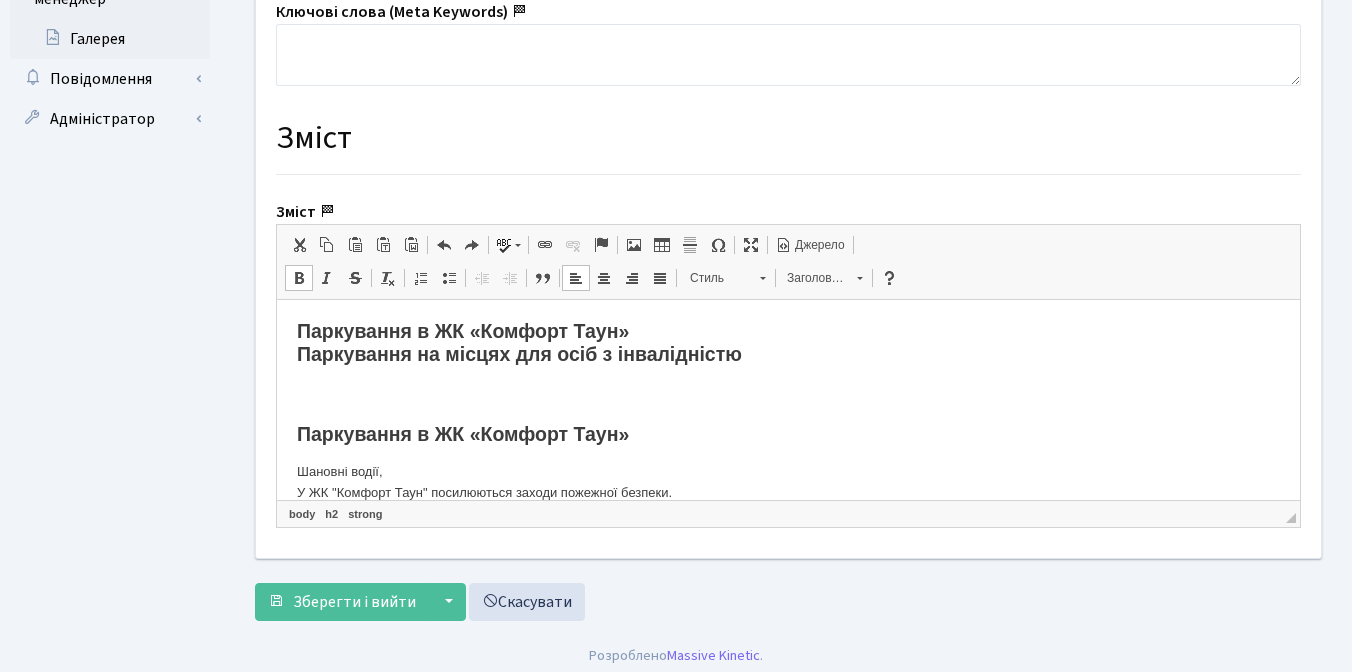 click on "Паркування в ЖК «Комфорт Таун»" at bounding box center (463, 434) 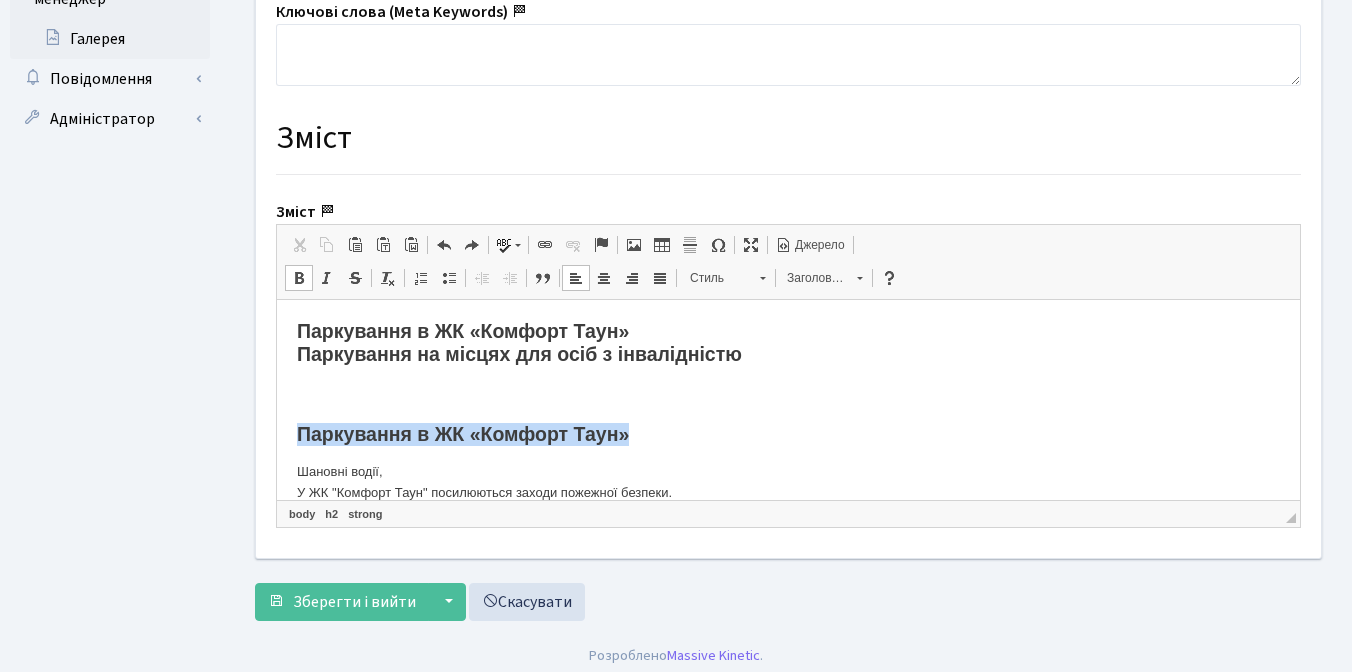 drag, startPoint x: 299, startPoint y: 429, endPoint x: 661, endPoint y: 436, distance: 362.0677 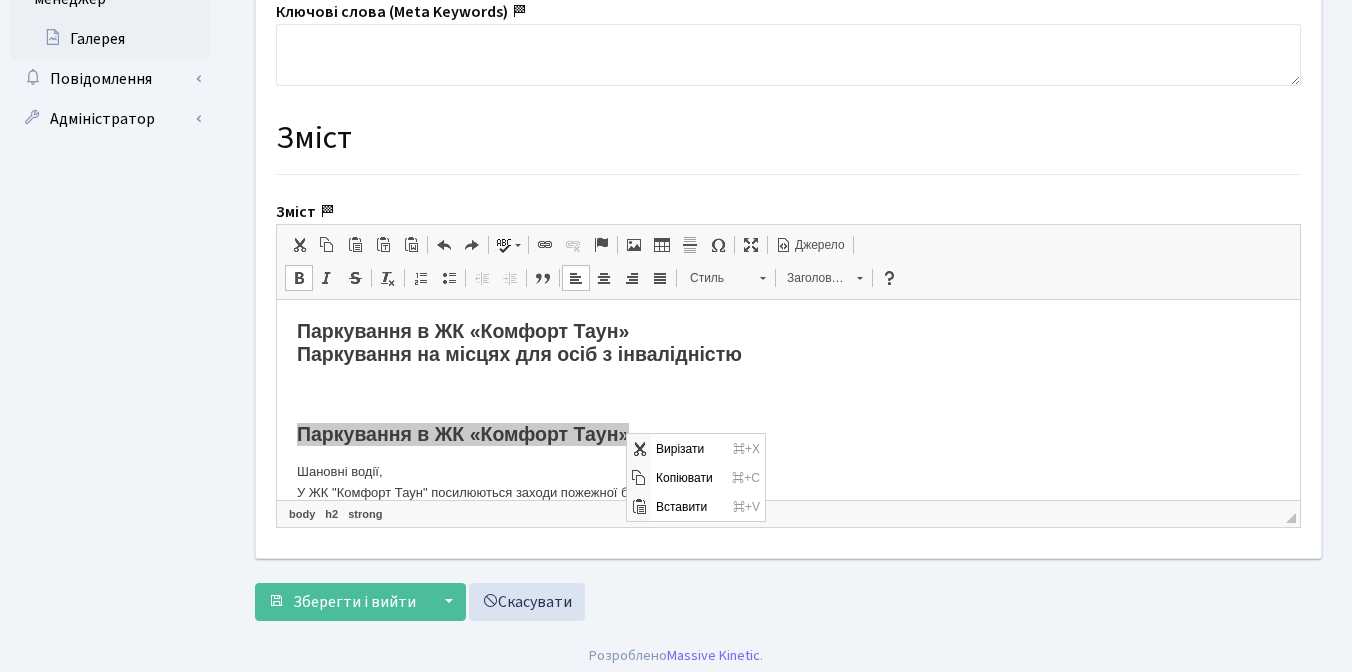scroll, scrollTop: 0, scrollLeft: 0, axis: both 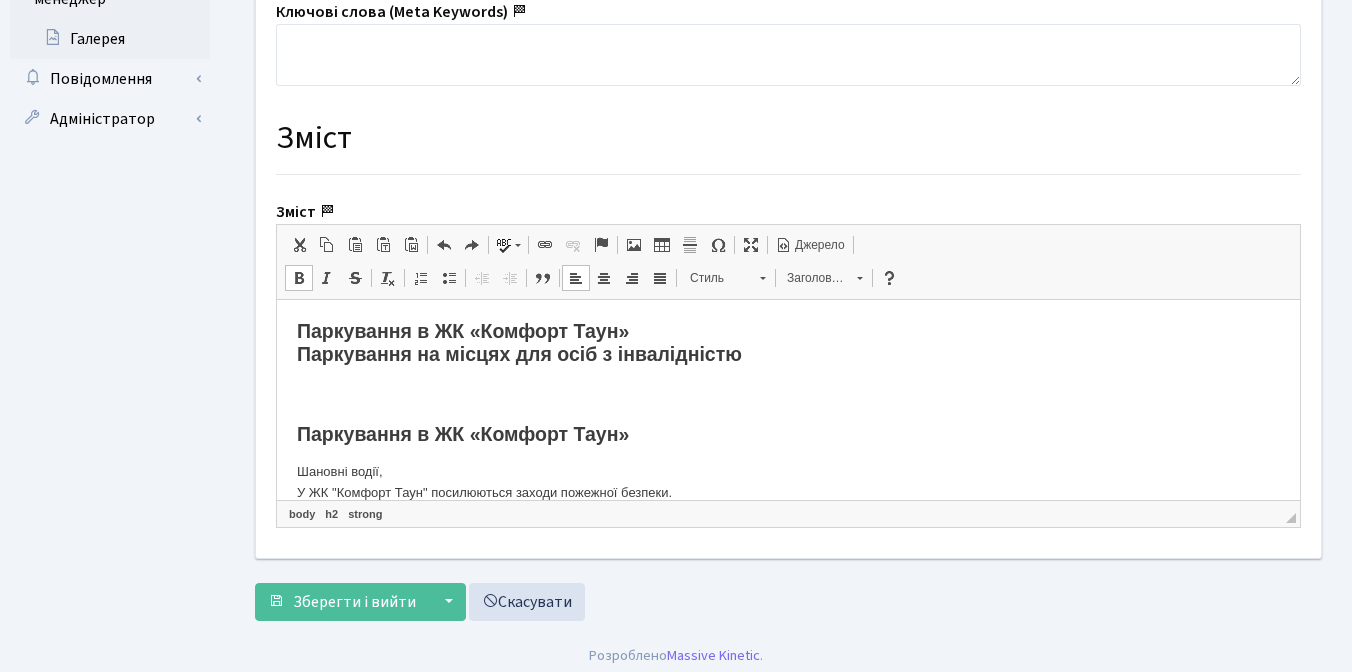 click at bounding box center (788, 394) 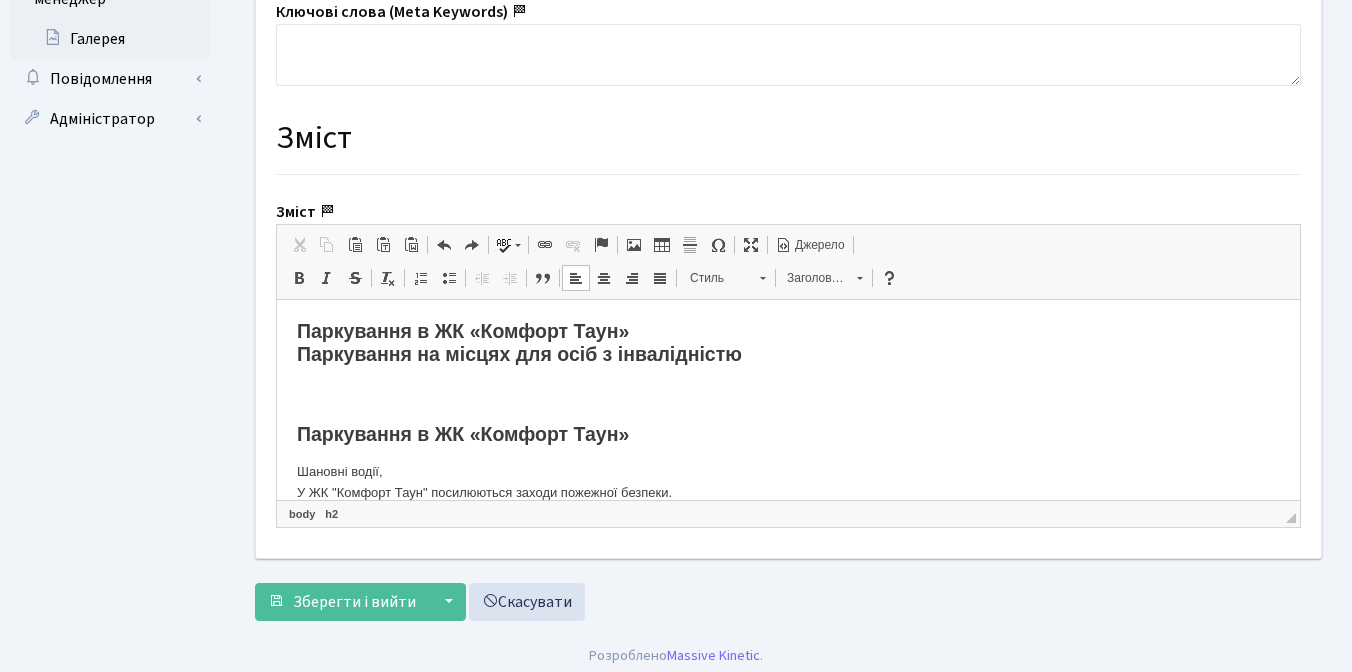 click on "Паркування в ЖК «Комфорт Таун»" at bounding box center [463, 434] 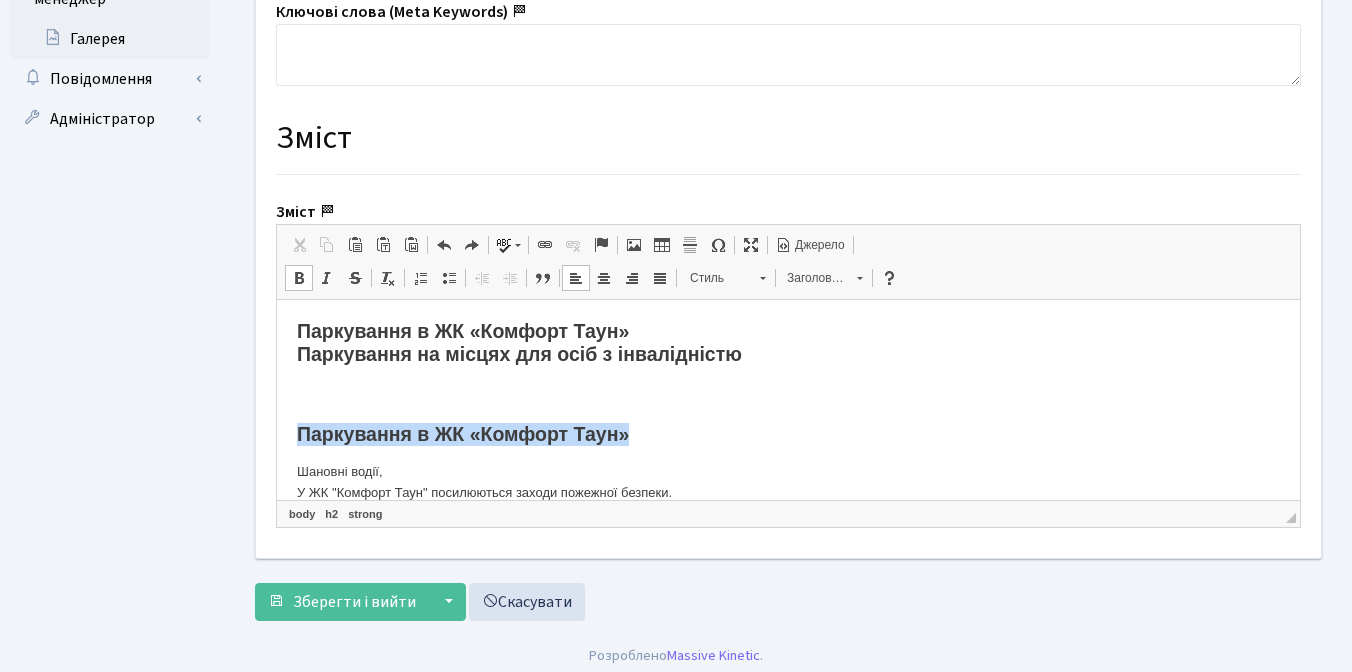drag, startPoint x: 294, startPoint y: 435, endPoint x: 687, endPoint y: 444, distance: 393.10303 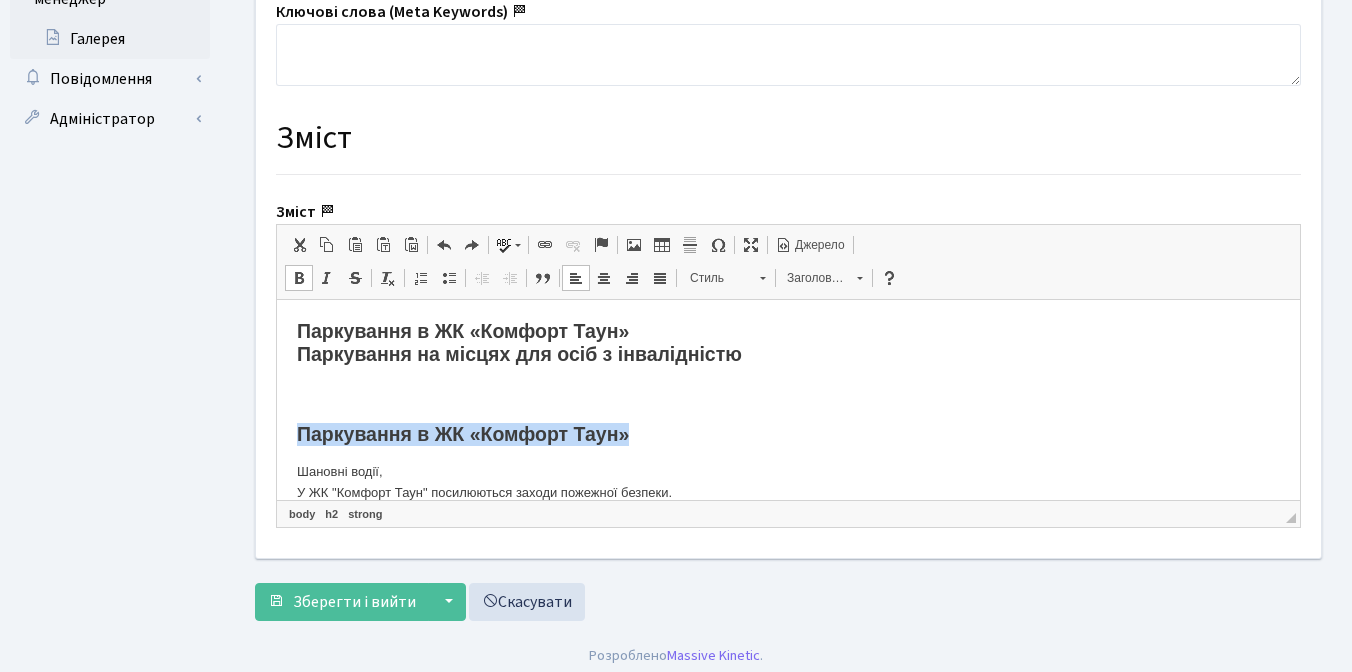 click at bounding box center (545, 245) 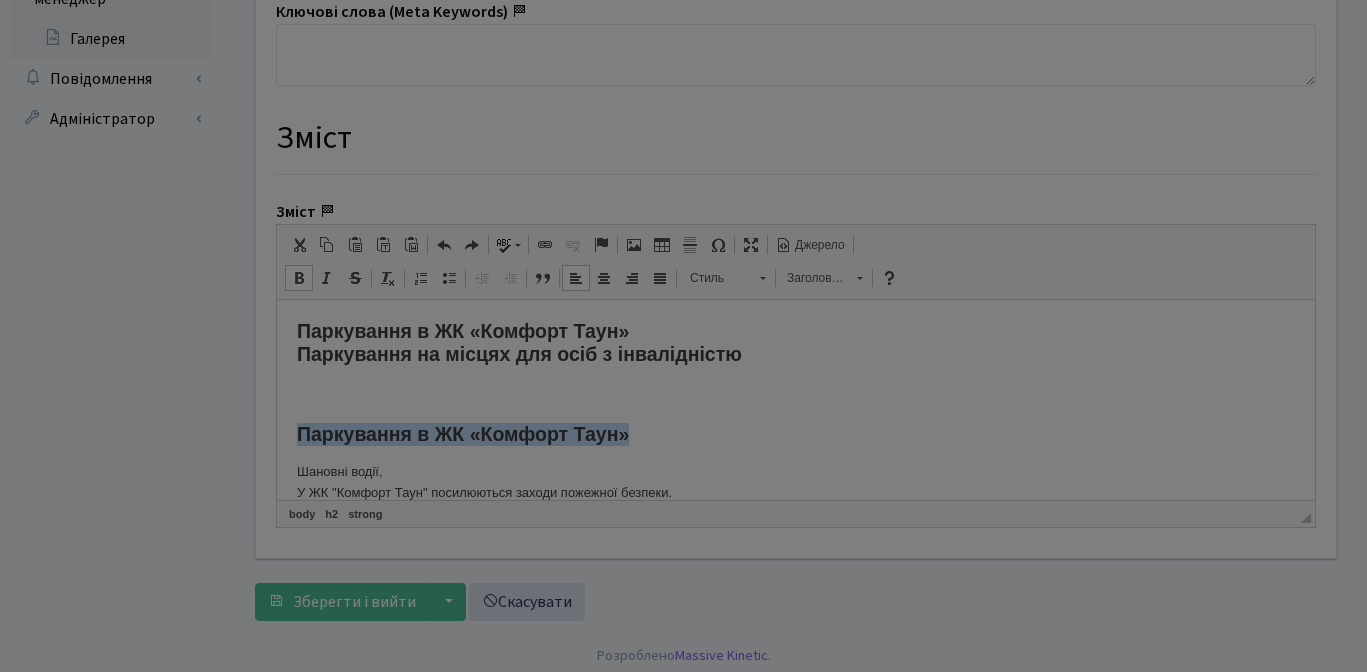 type on "Паркування в ЖК «Комфорт Таун»" 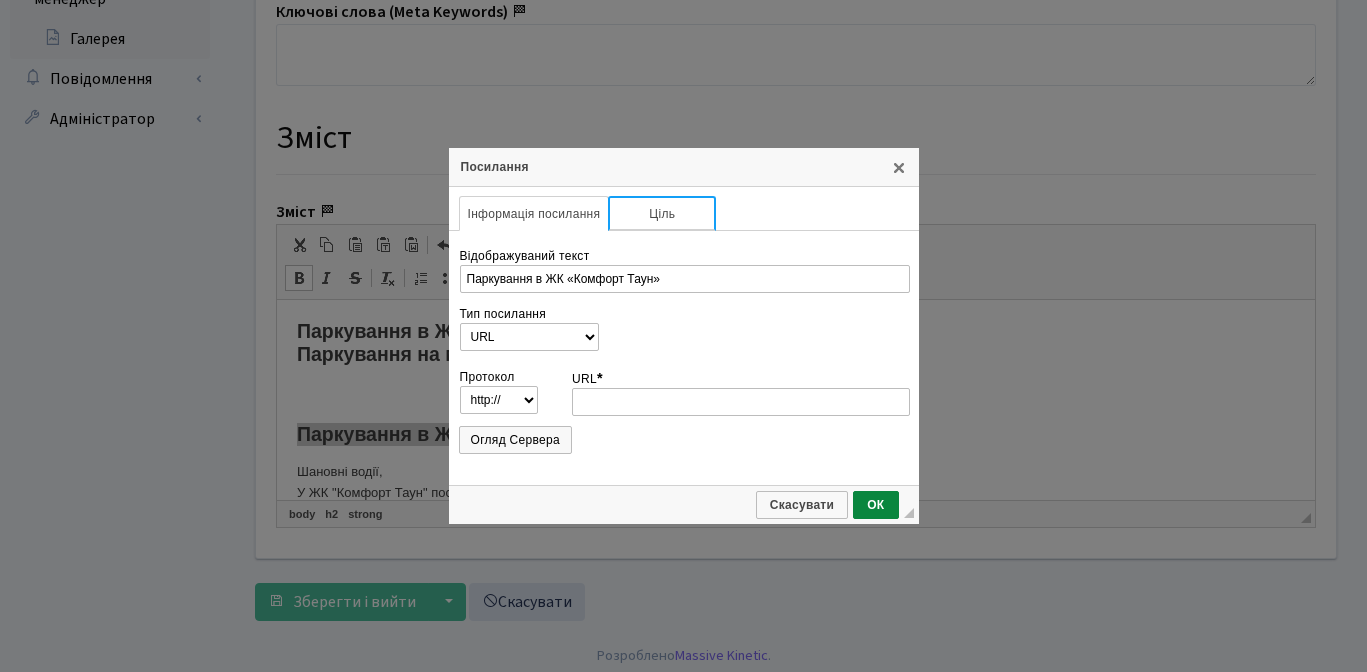 click on "Ціль" at bounding box center (662, 213) 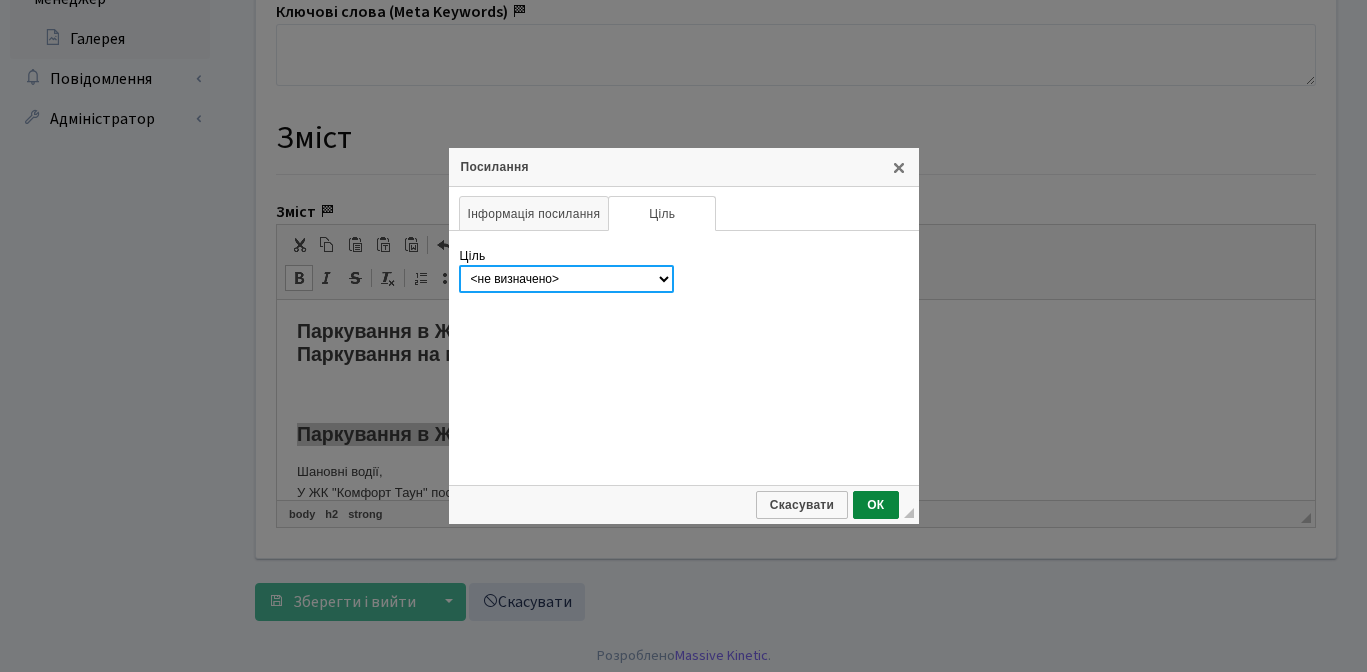 click on "<не визначено>  <фрейм>  <випливаюче вікно>  Нове вікно (_blank)  Поточне вікно (_top)  Поточний фрейм/вікно (_self)  Батьківський фрейм/вікно (_parent)" at bounding box center [566, 279] 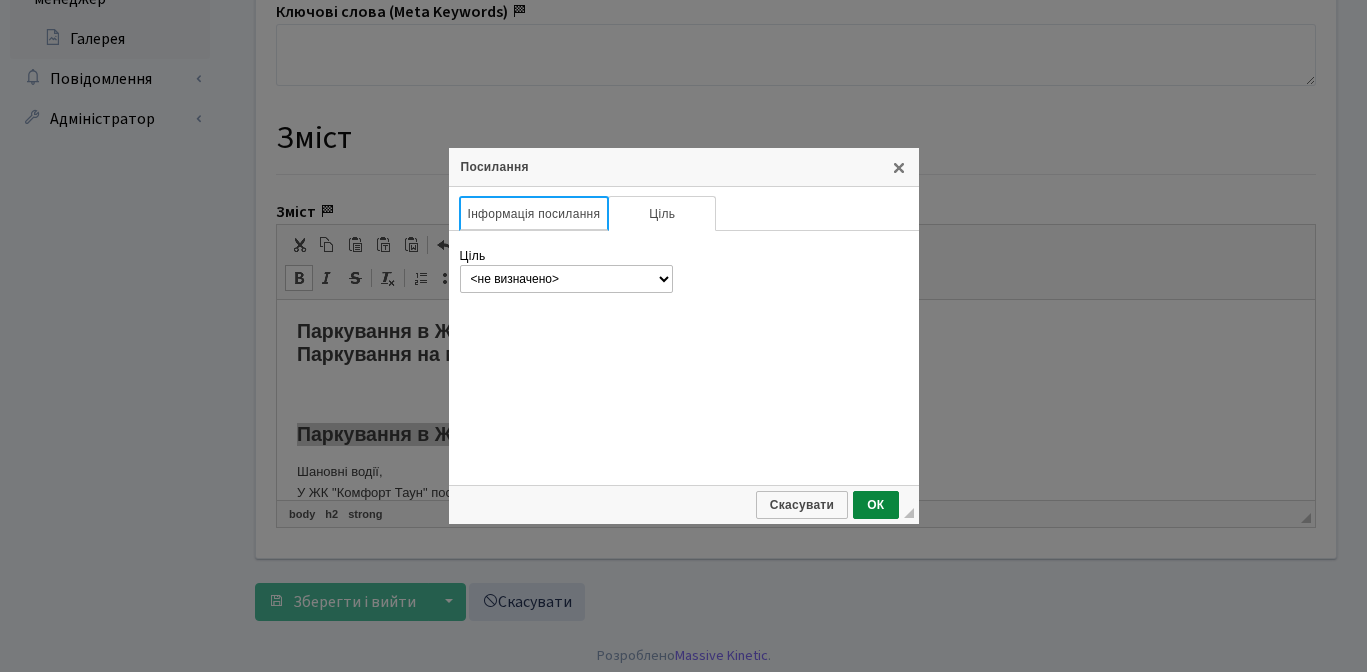 click on "Інформація посилання" at bounding box center (534, 213) 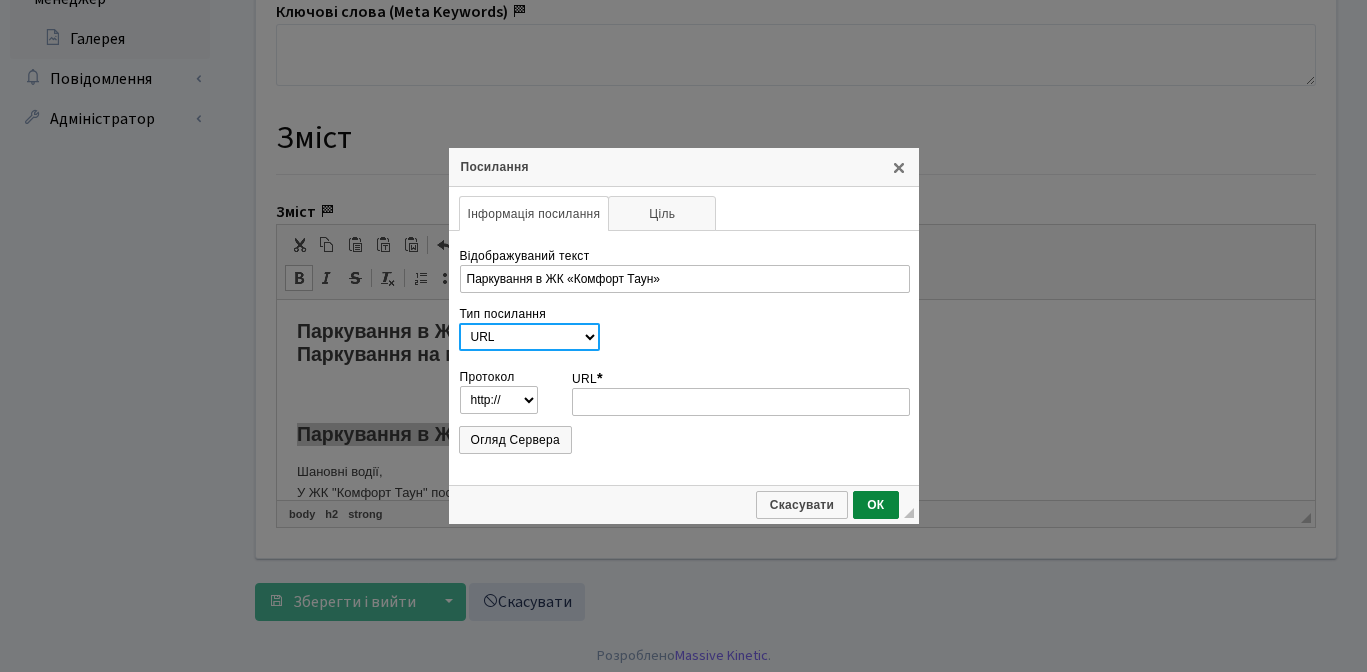 click on "URL  Якір на цю сторінку  Ел. пошта  Телефон" at bounding box center [529, 337] 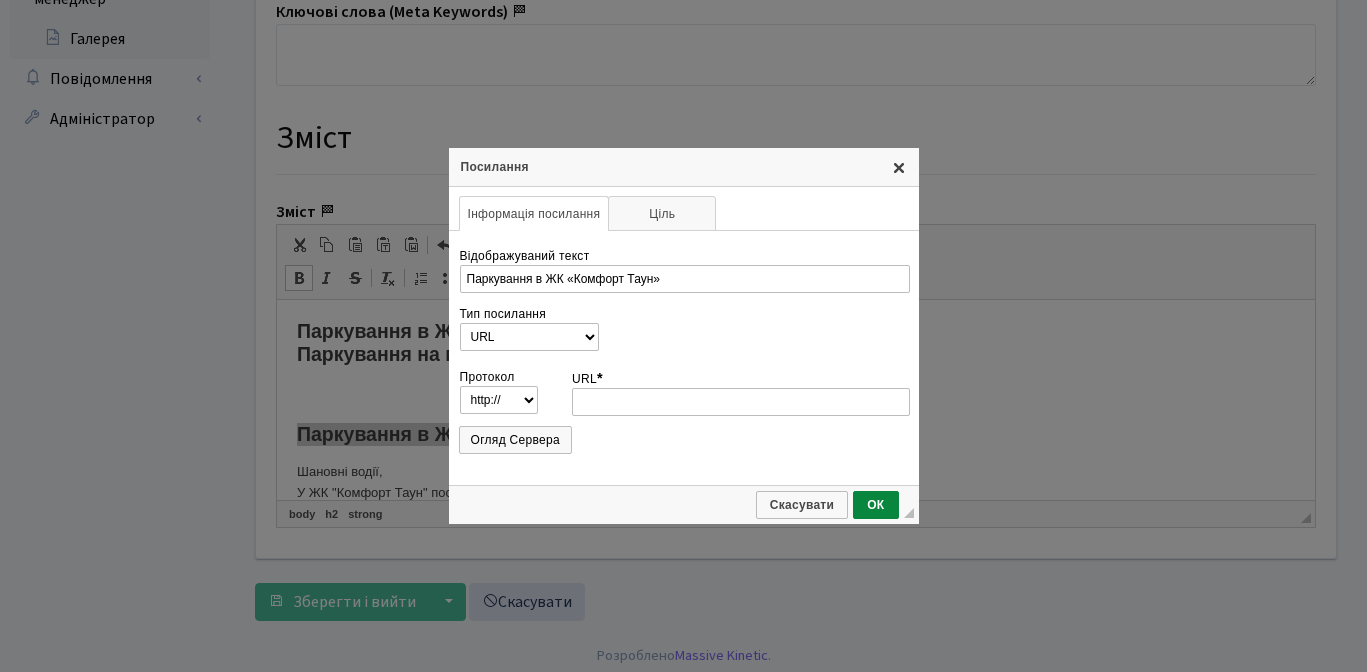 click on "X" at bounding box center (899, 167) 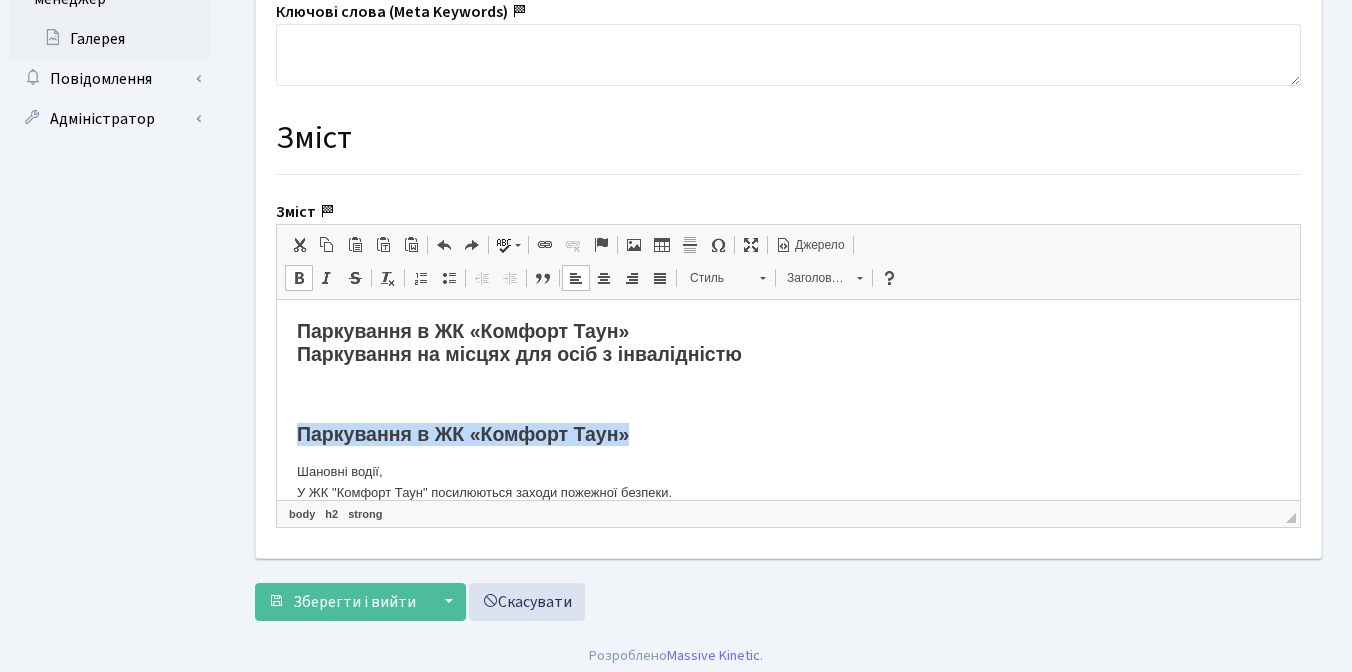 click on "Паркування в ЖК «Комфорт Таун»" at bounding box center (463, 434) 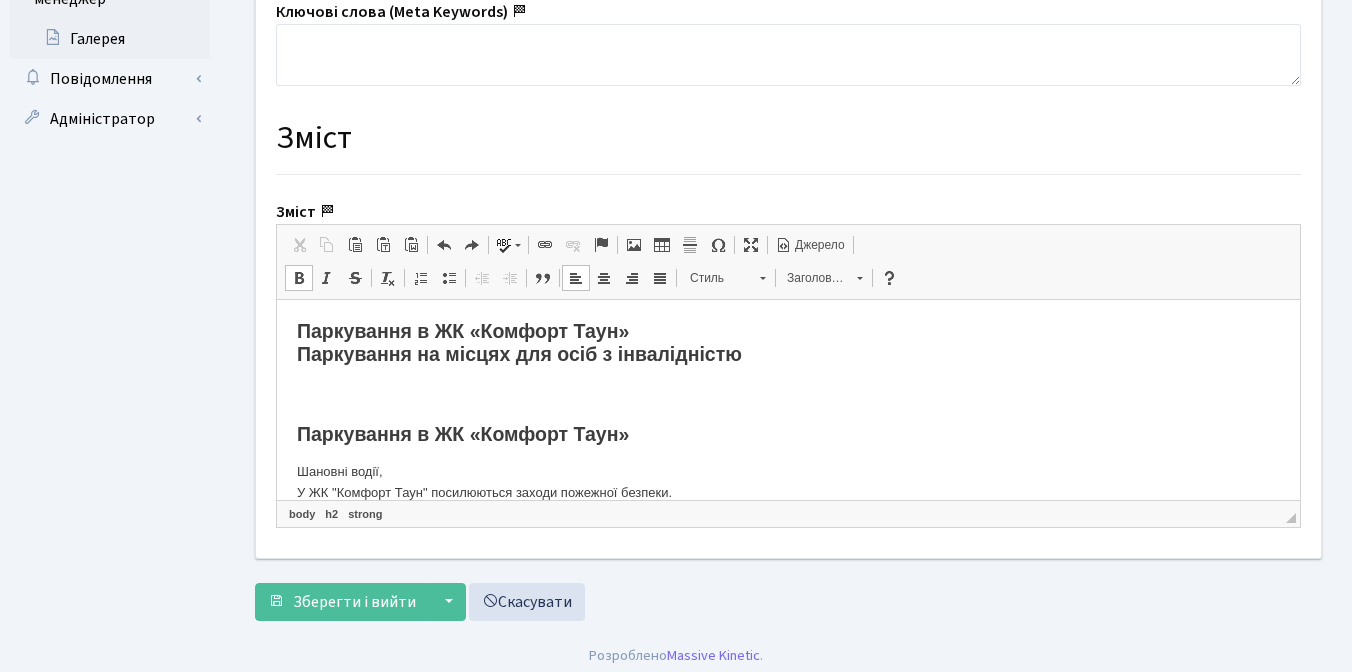 click on "Паркування в ЖК «Комфорт Таун»" at bounding box center (463, 434) 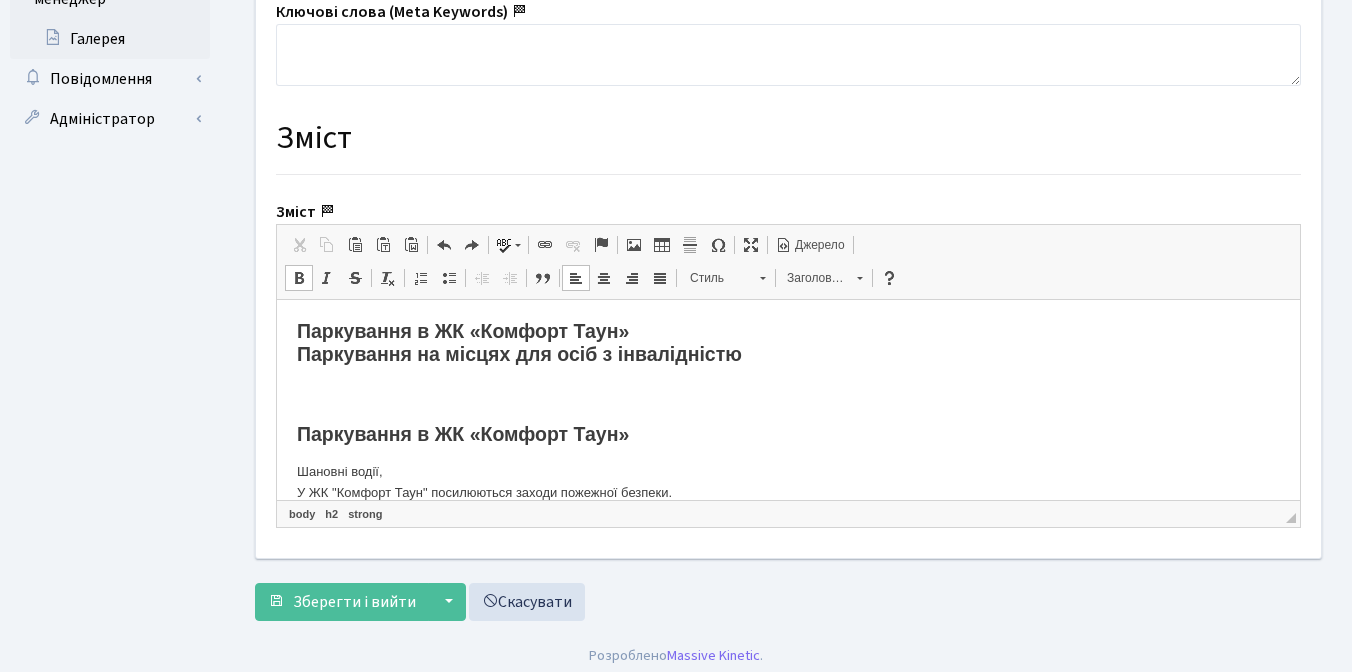 click on "Паркування в ЖК «Комфорт Таун»" at bounding box center (463, 434) 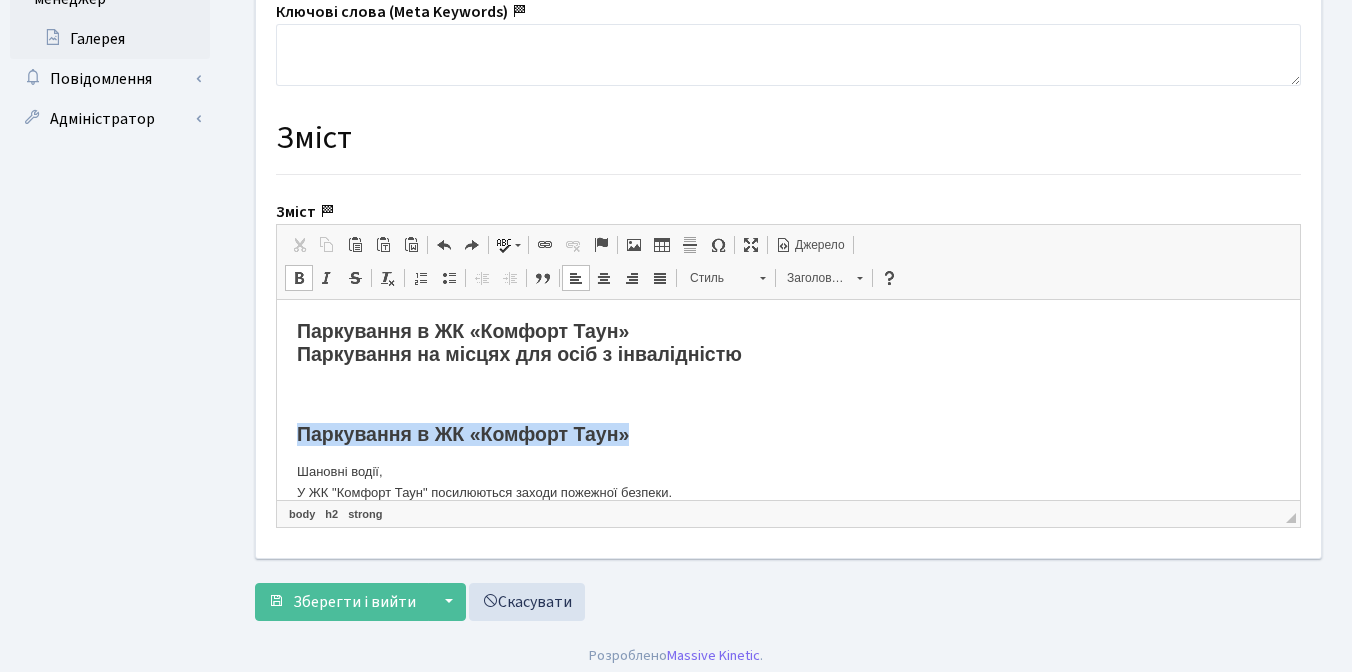 drag, startPoint x: 295, startPoint y: 433, endPoint x: 645, endPoint y: 407, distance: 350.9644 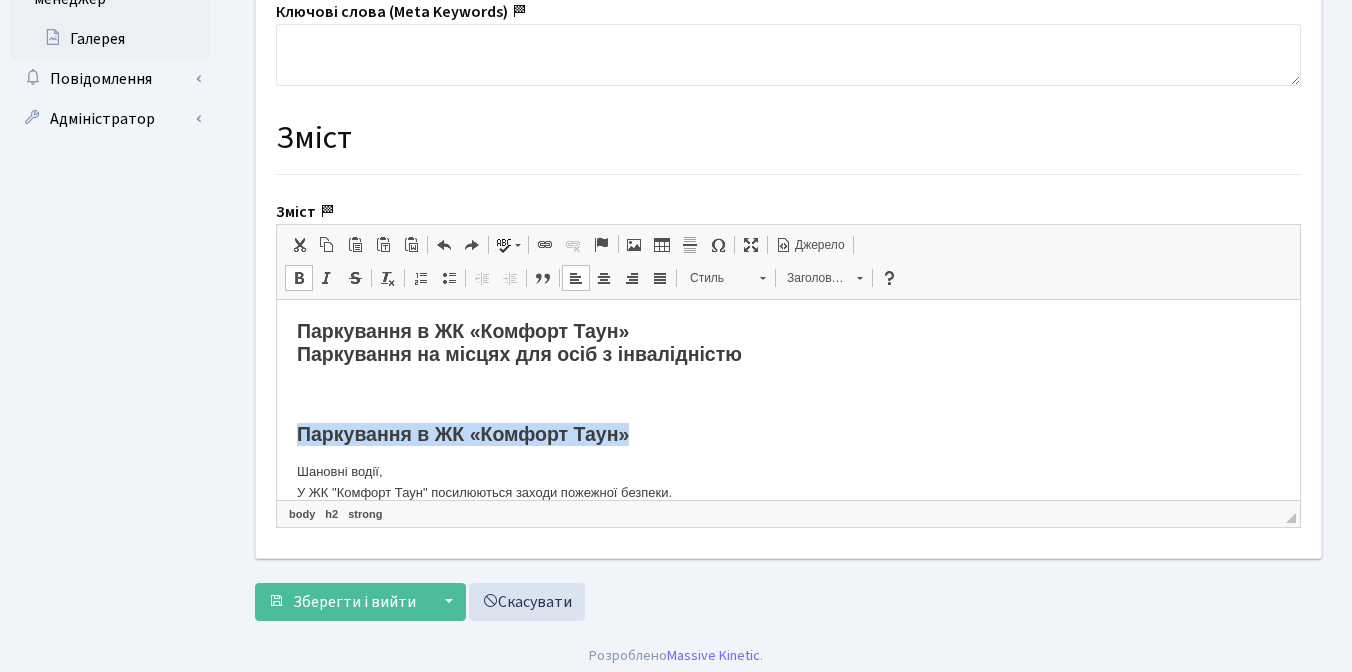 click at bounding box center [601, 245] 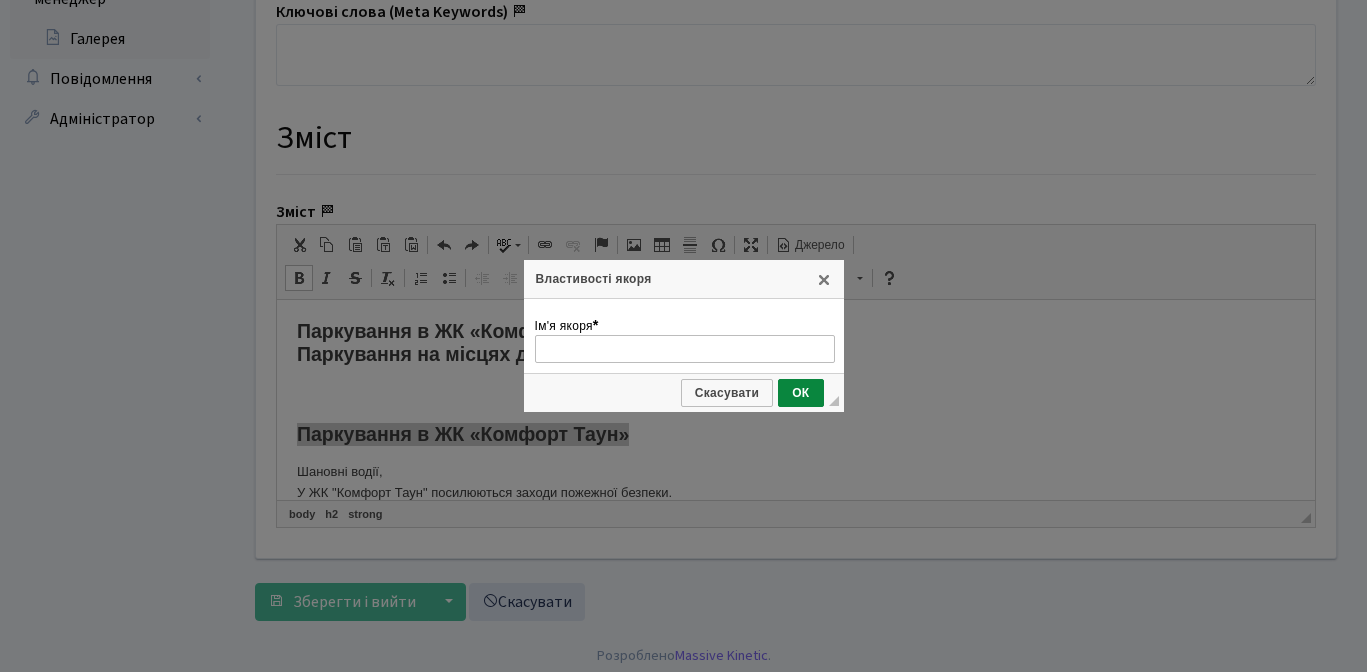 type on "Паркування на місцях для осіб з інвалідністю" 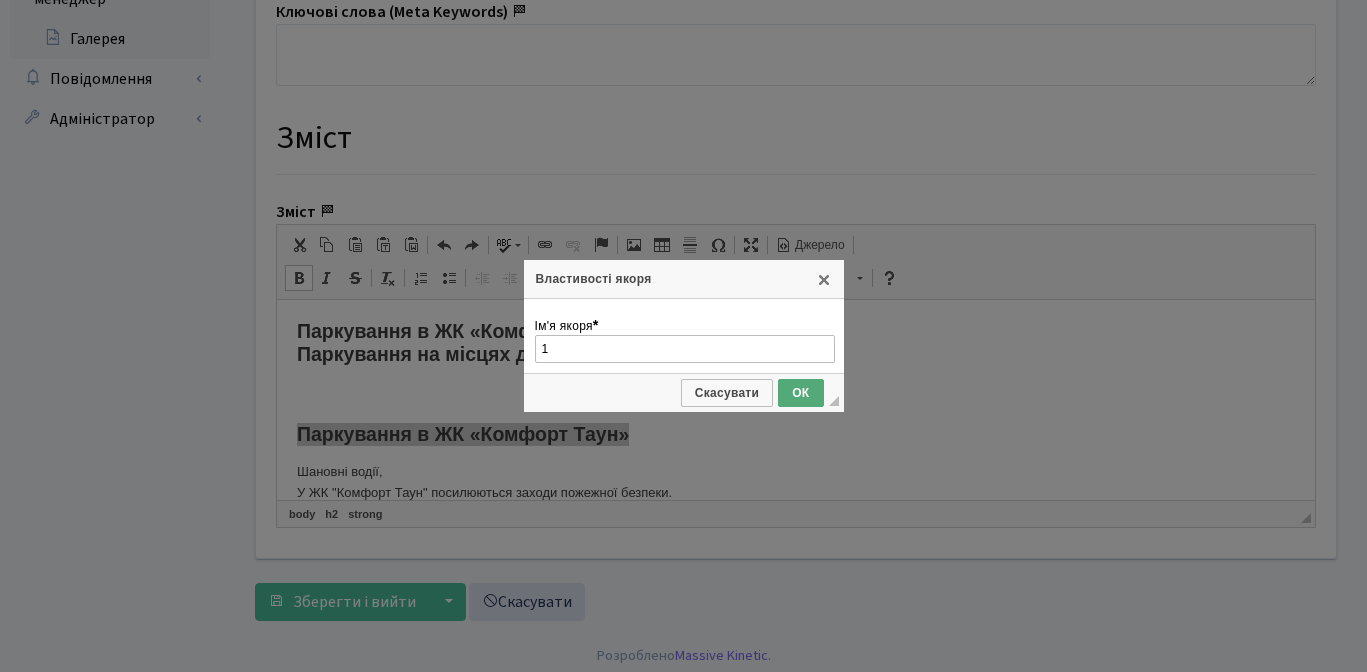 type on "1" 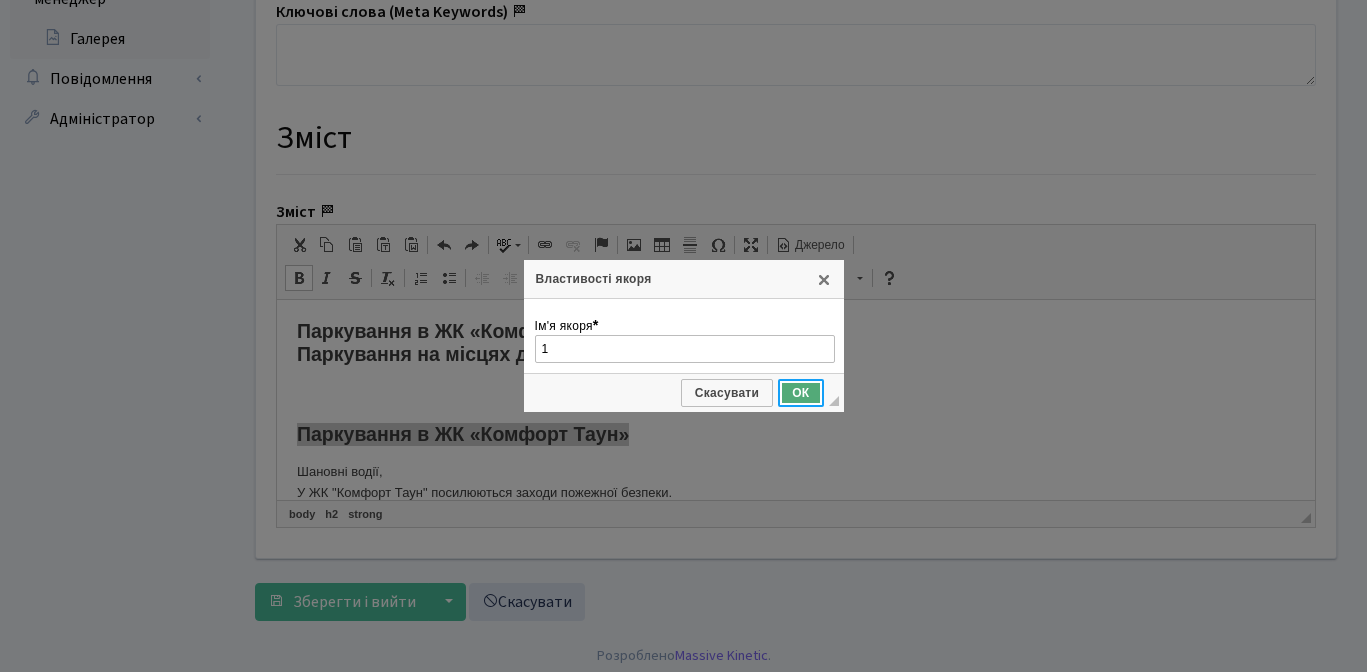 click on "ОК" at bounding box center [800, 393] 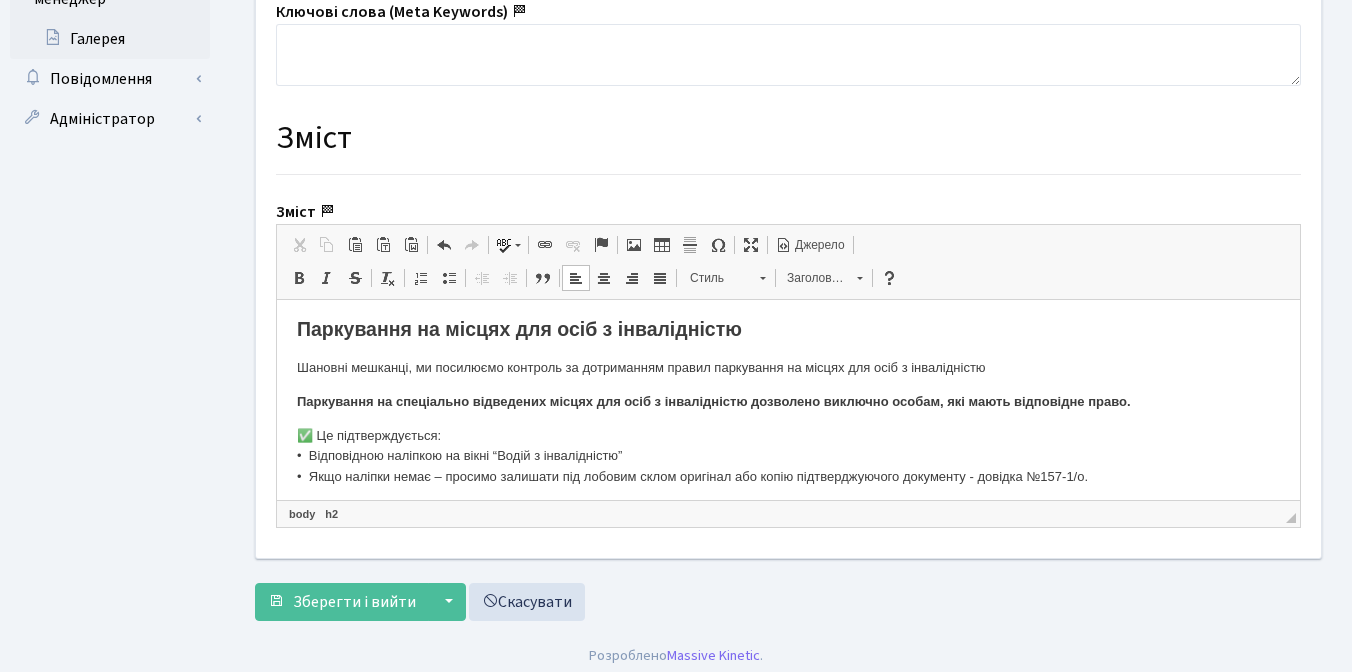 scroll, scrollTop: 668, scrollLeft: 0, axis: vertical 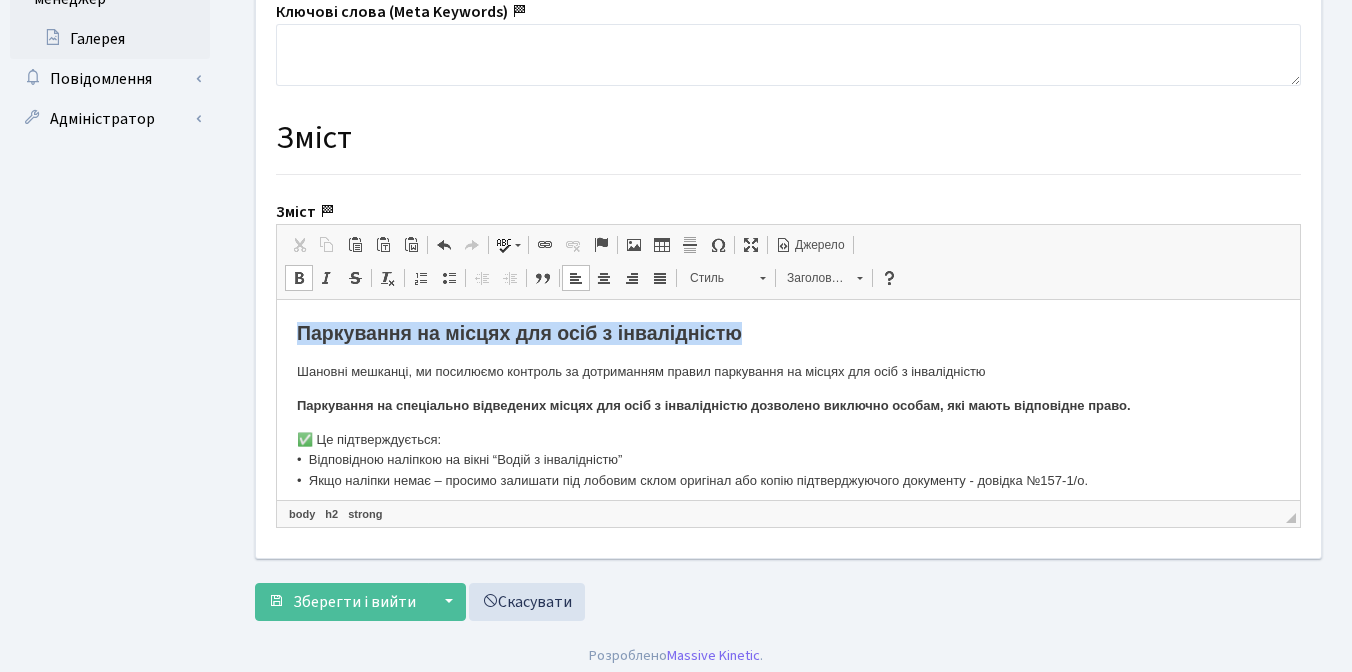 drag, startPoint x: 295, startPoint y: 335, endPoint x: 788, endPoint y: 342, distance: 493.04968 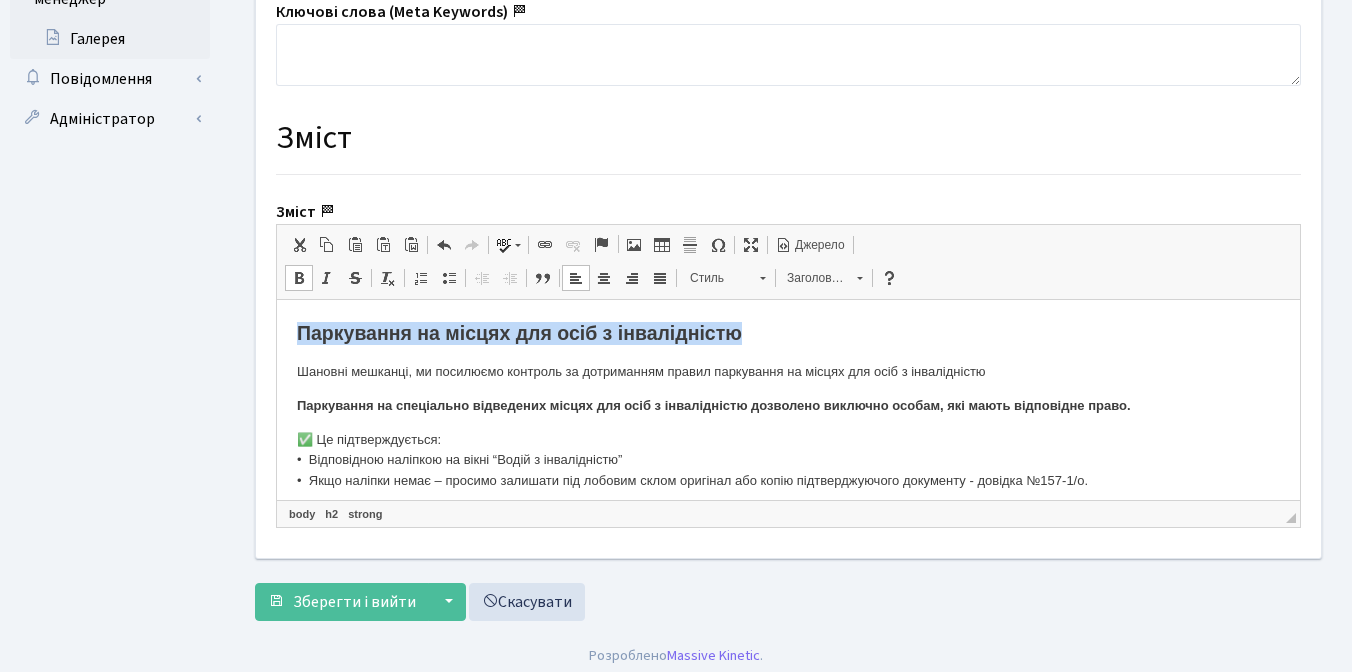 click at bounding box center (601, 245) 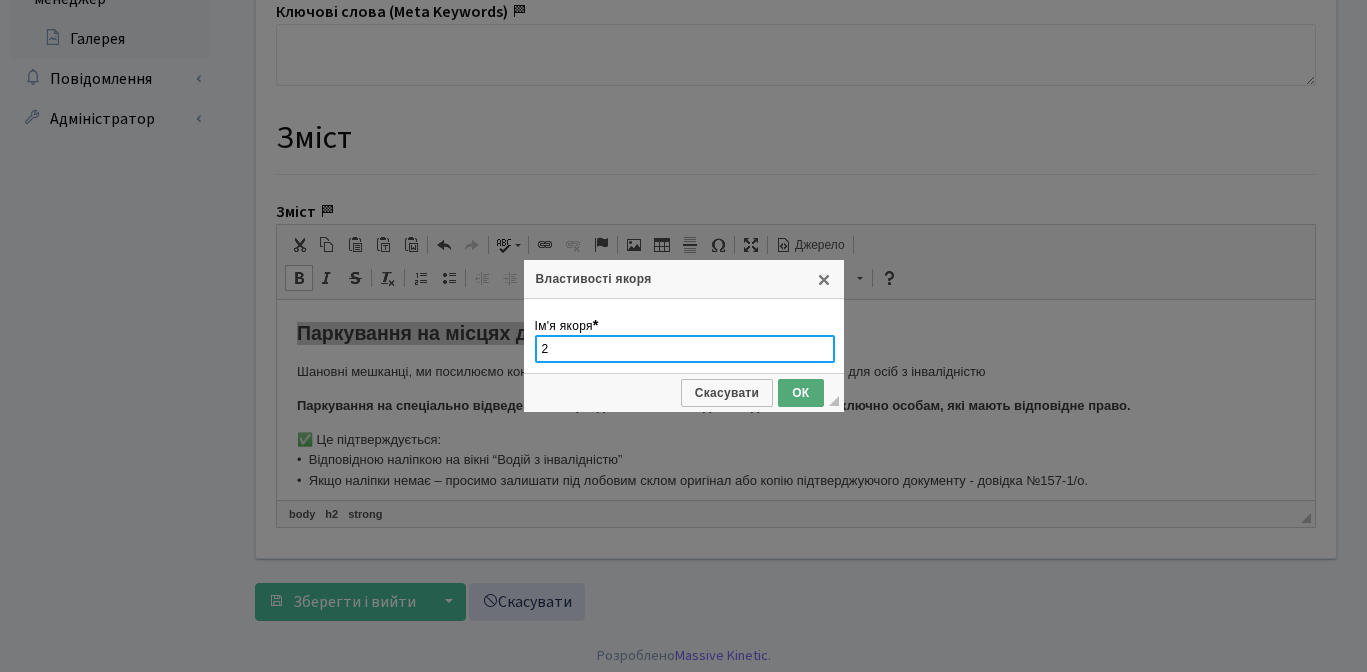 type on "2" 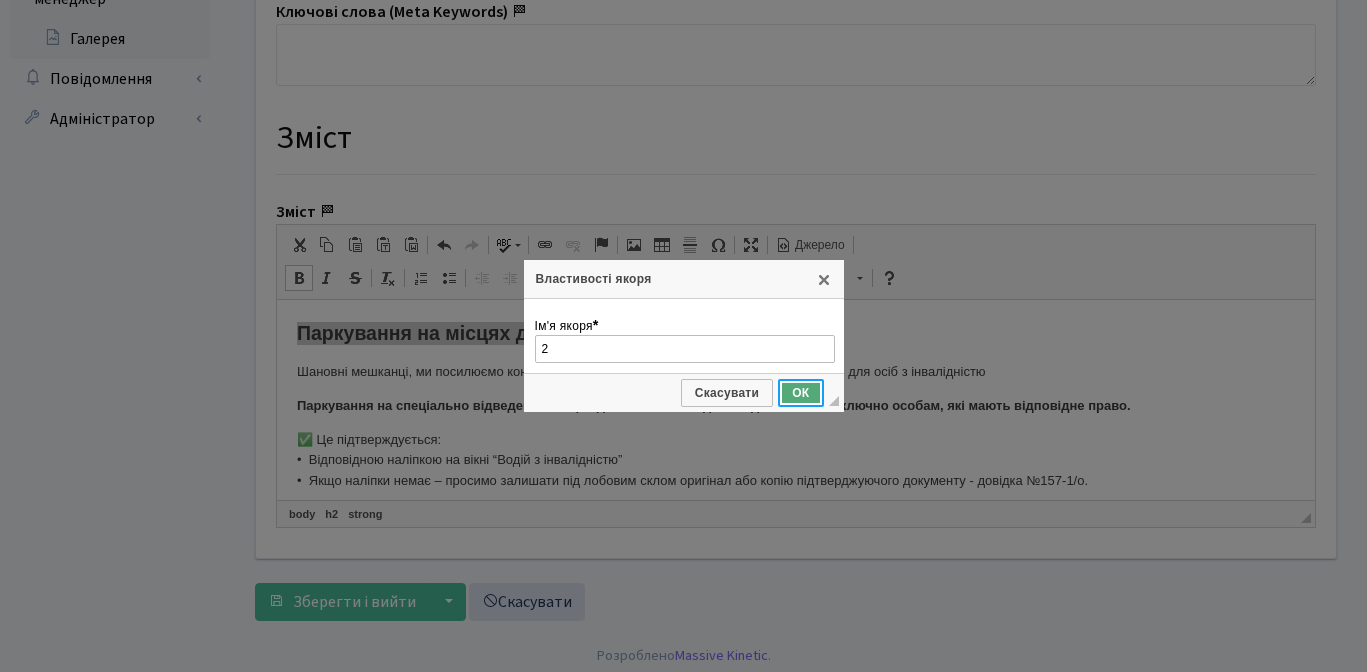 click on "ОК" at bounding box center [800, 393] 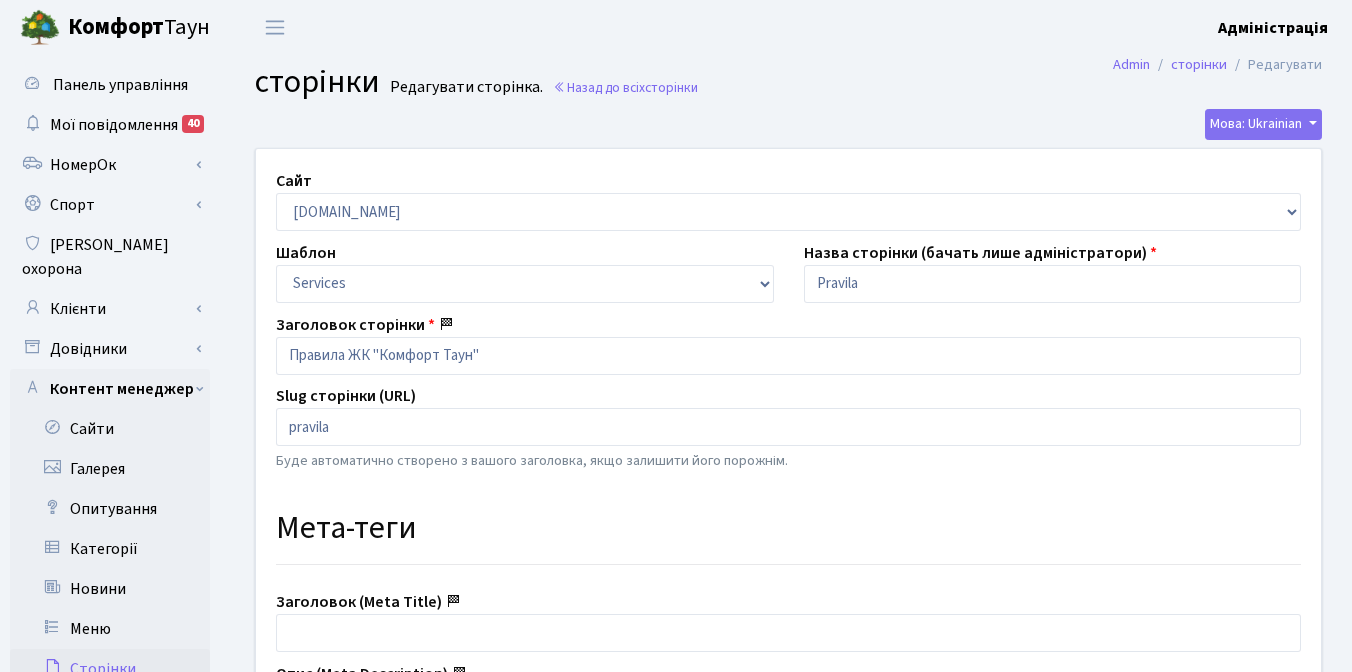 scroll, scrollTop: 742, scrollLeft: 0, axis: vertical 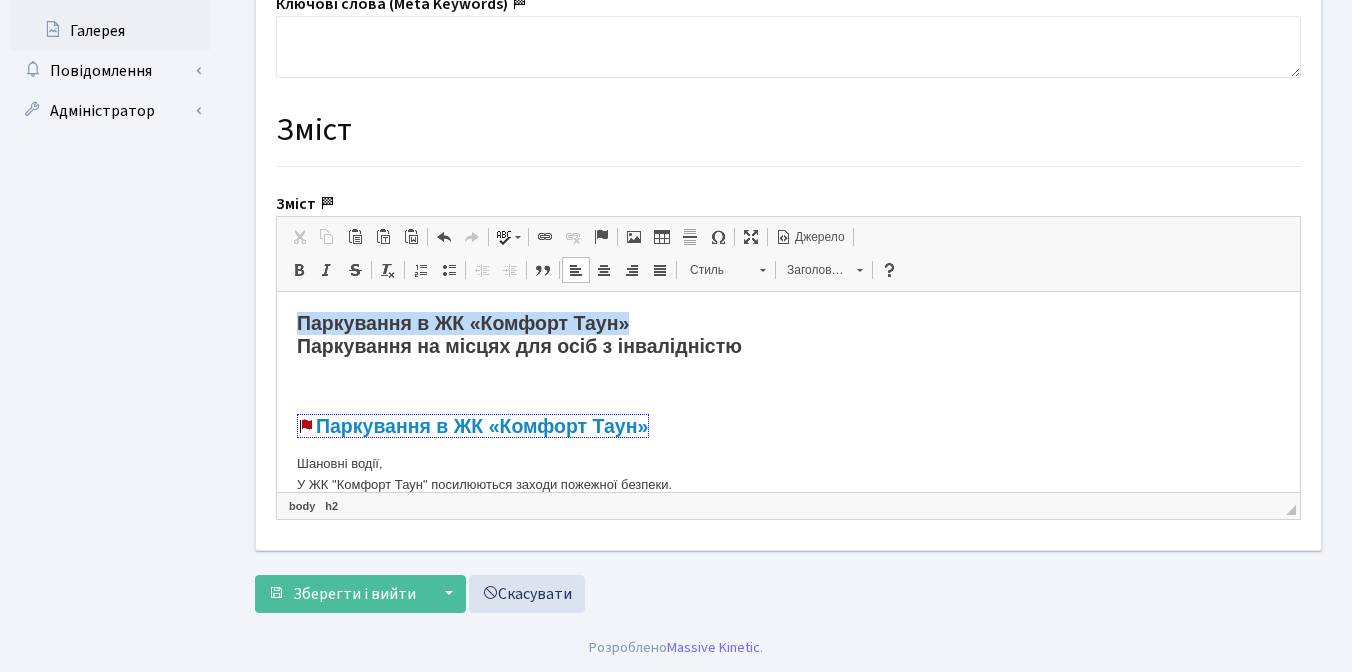 drag, startPoint x: 305, startPoint y: 323, endPoint x: 636, endPoint y: 325, distance: 331.00604 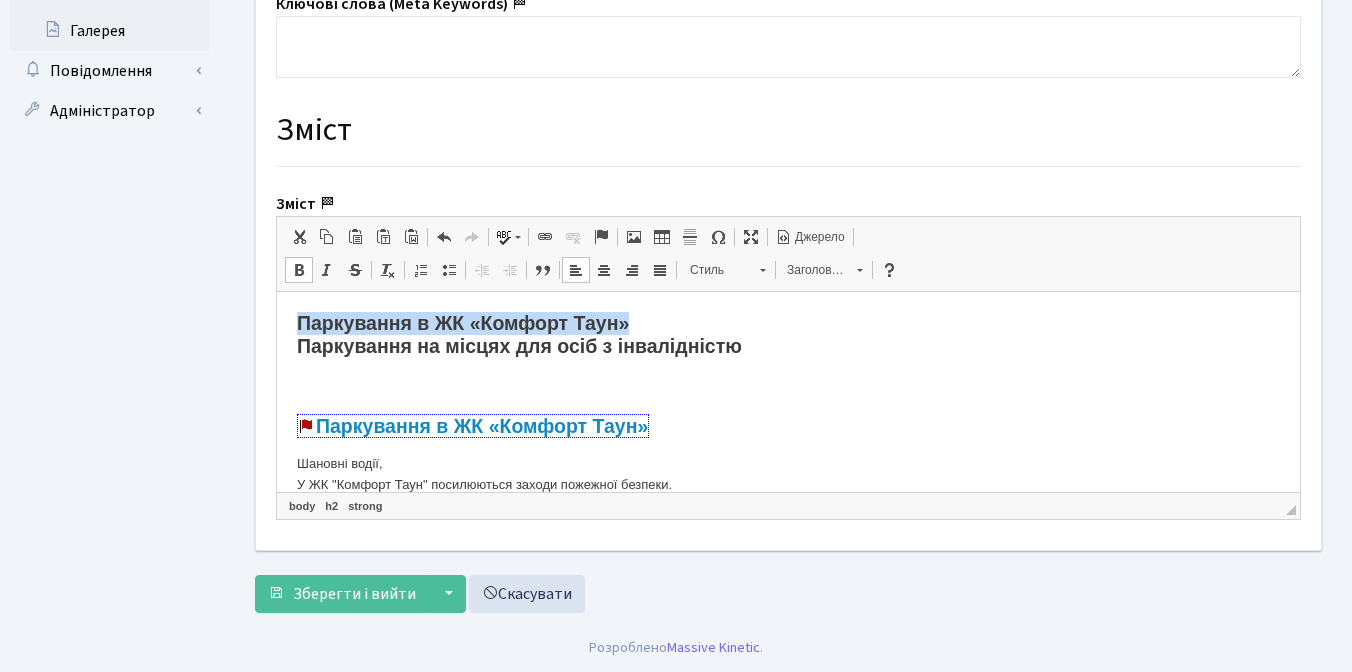 click at bounding box center [545, 237] 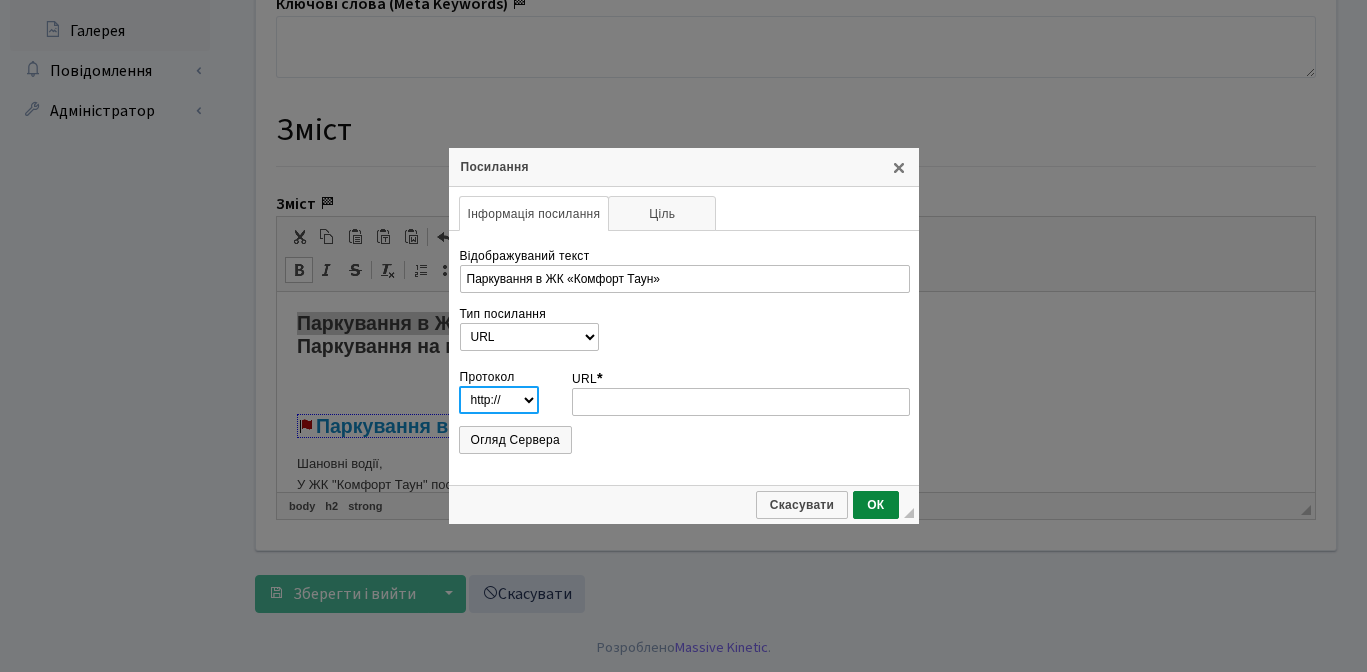 click on "http://‎  https://‎  ftp://‎  news://‎  <інший>" at bounding box center (499, 400) 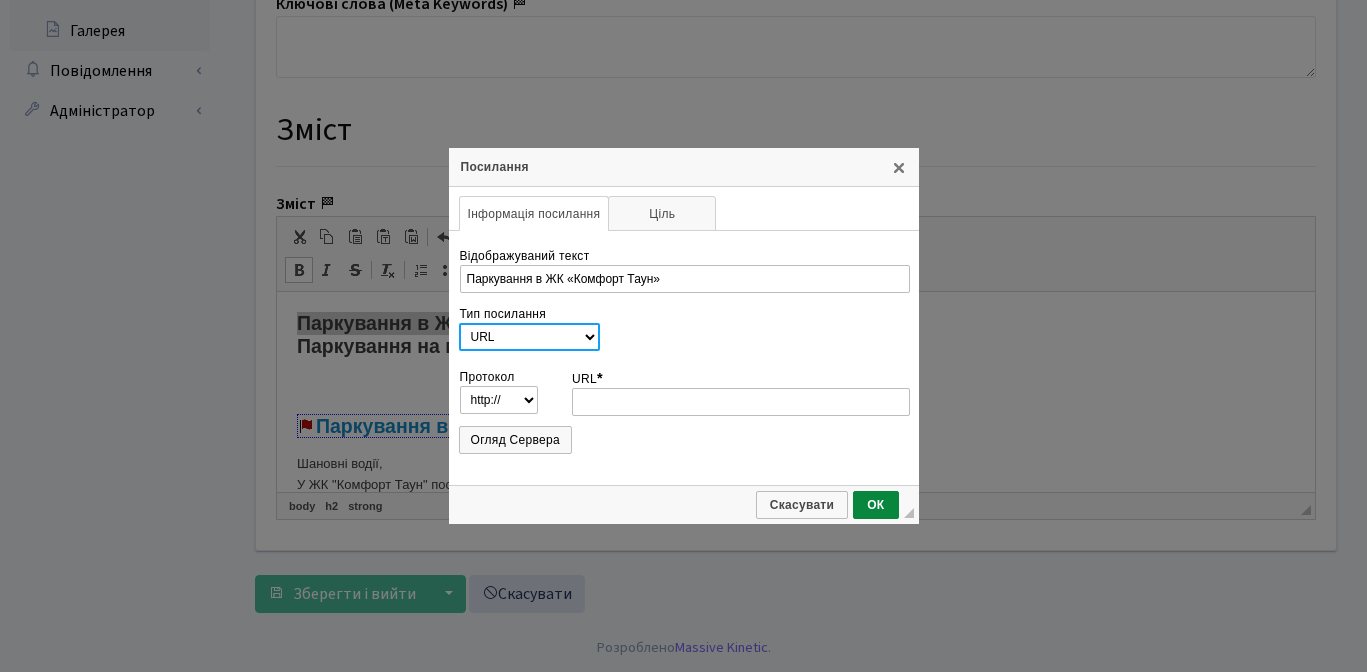 click on "URL  Якір на цю сторінку  Ел. пошта  Телефон" at bounding box center [529, 337] 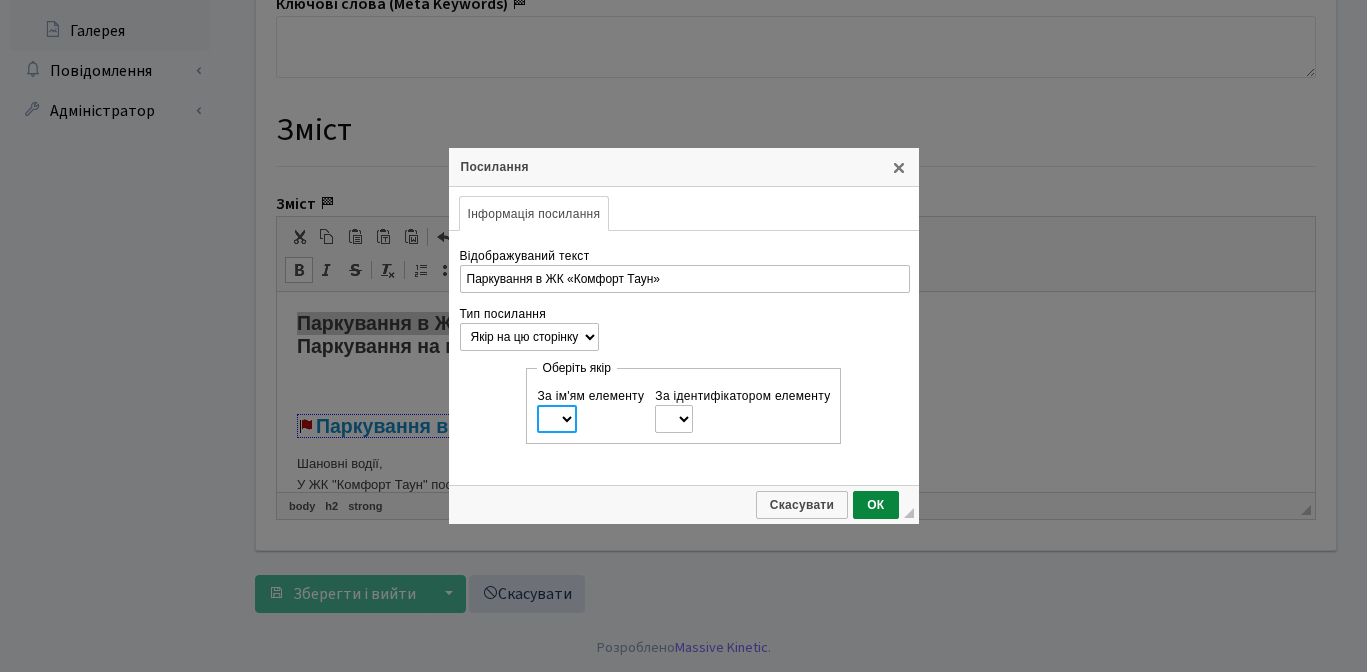 click on "1 2" at bounding box center (557, 419) 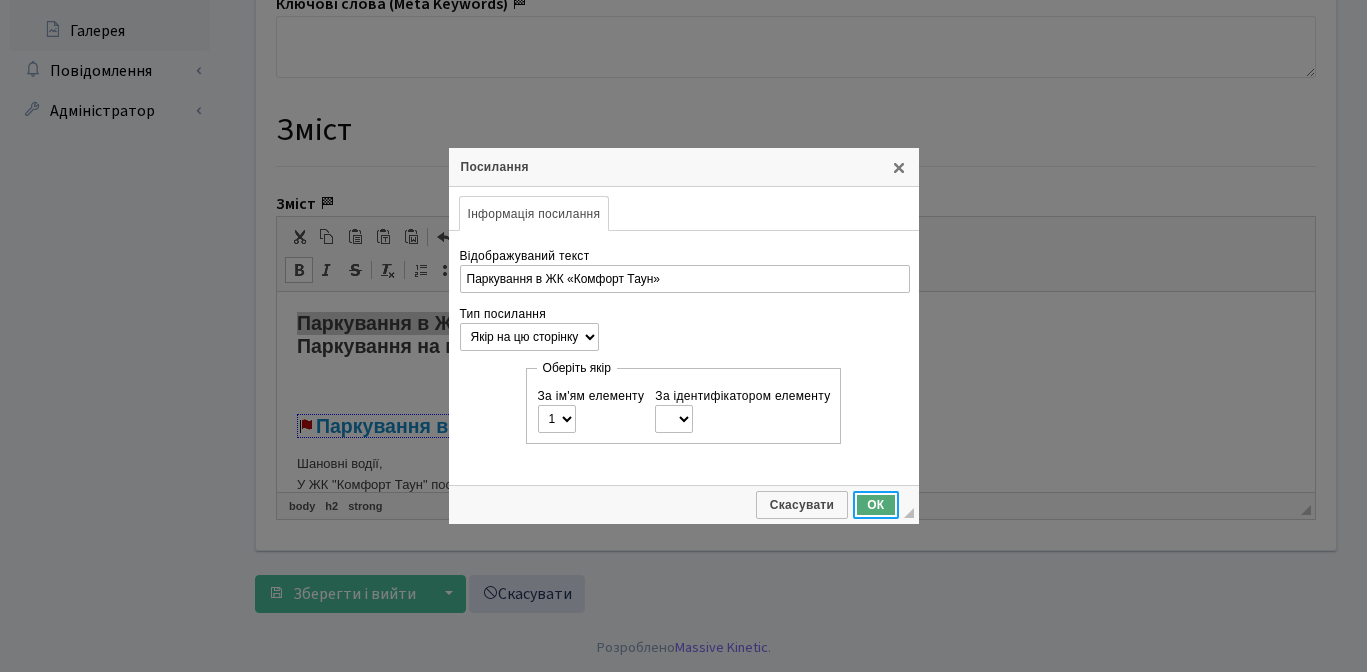 click on "ОК" at bounding box center [875, 505] 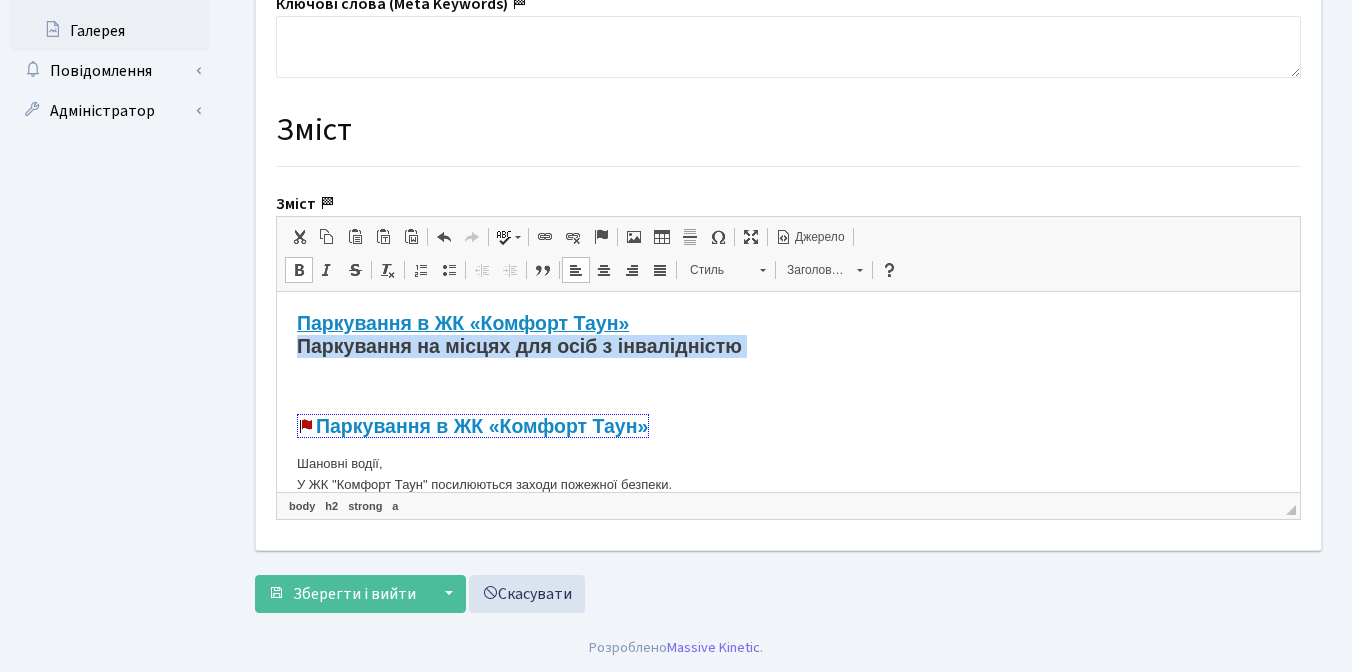 drag, startPoint x: 298, startPoint y: 350, endPoint x: 724, endPoint y: 359, distance: 426.09506 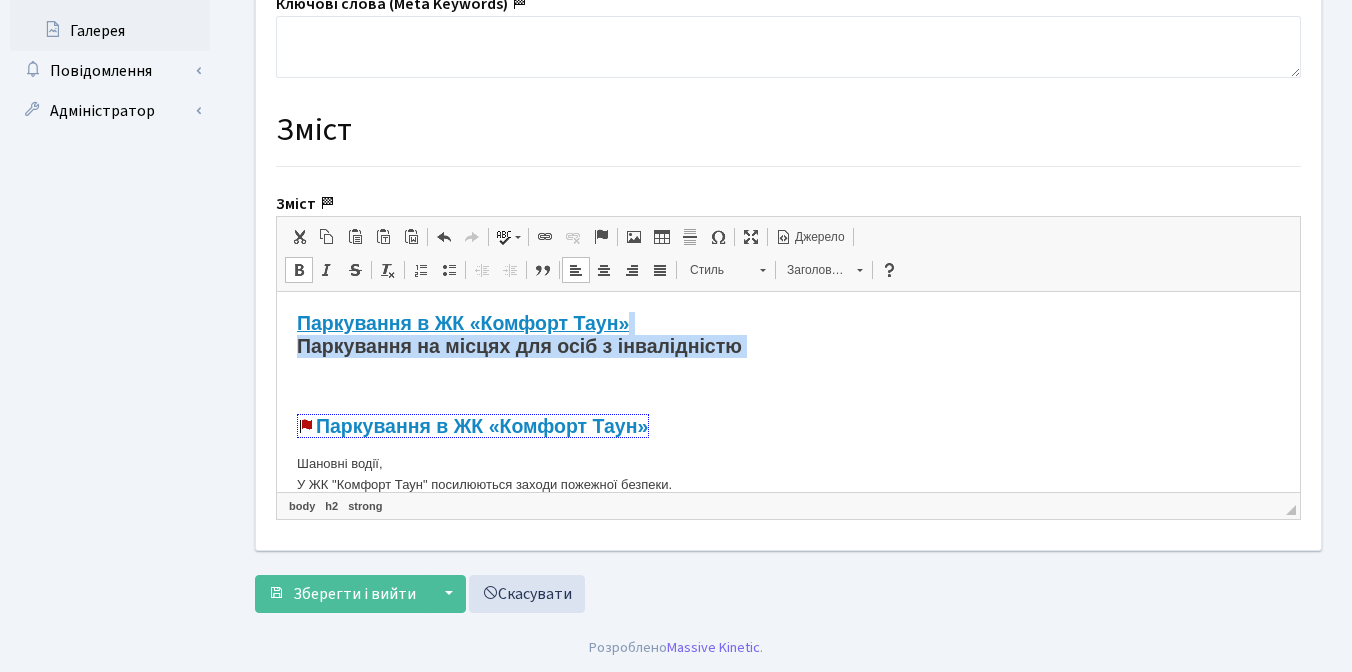 click at bounding box center [545, 237] 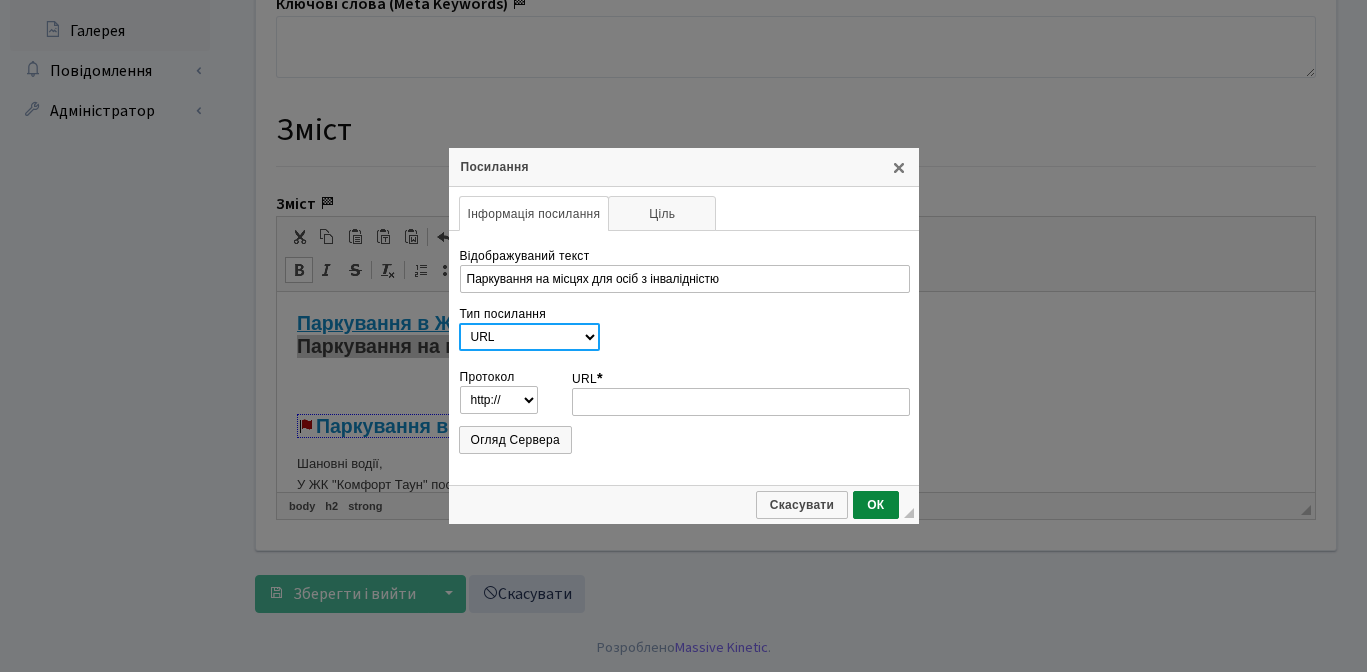 click on "URL  Якір на цю сторінку  Ел. пошта  Телефон" at bounding box center (529, 337) 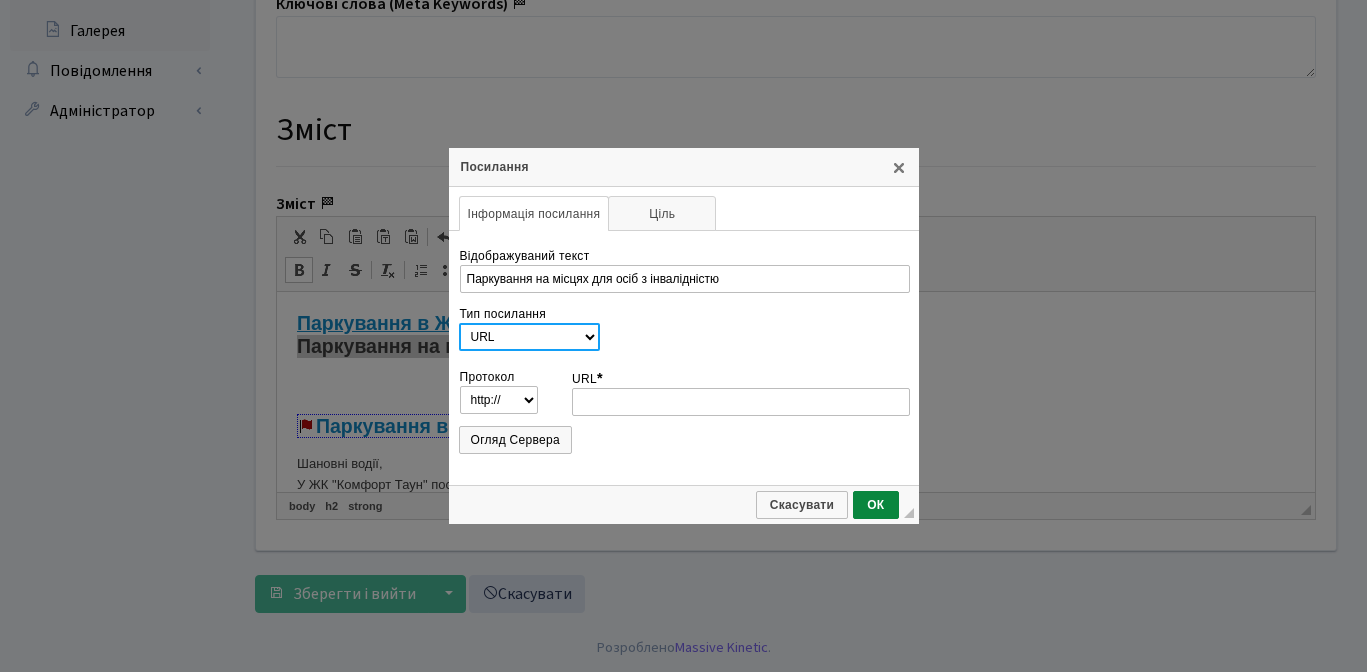select on "anchor" 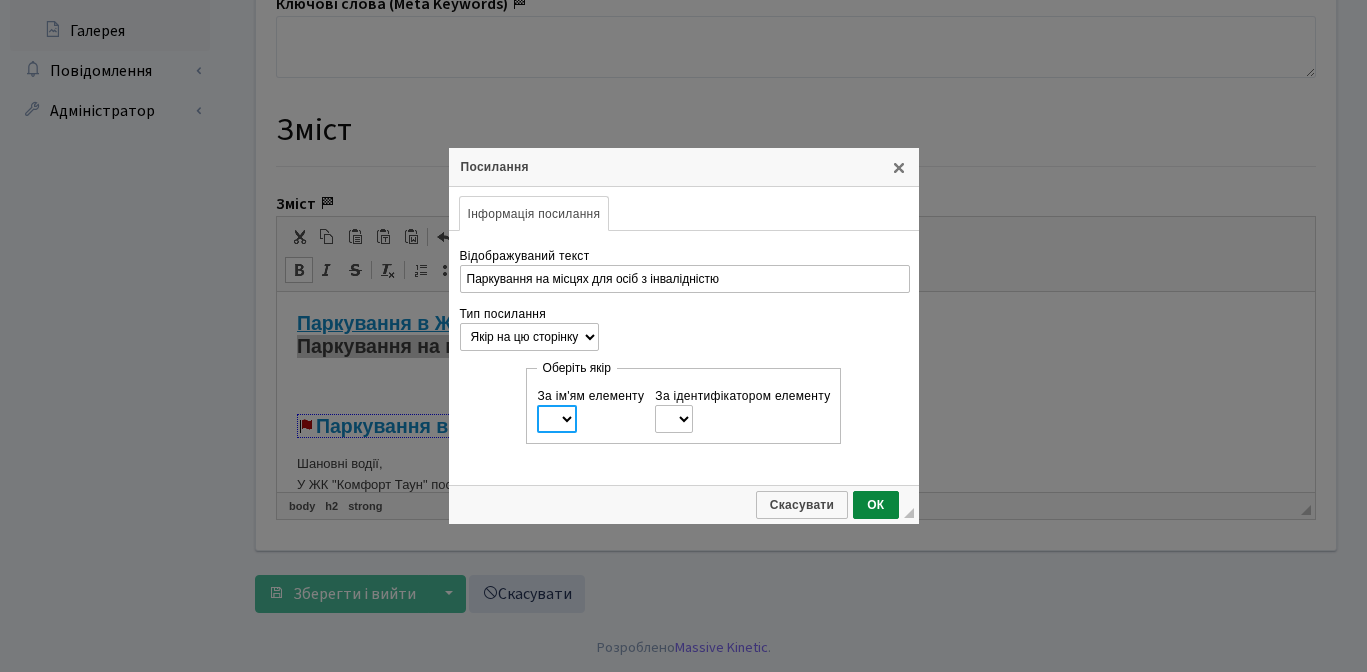 click on "1 2" at bounding box center [557, 419] 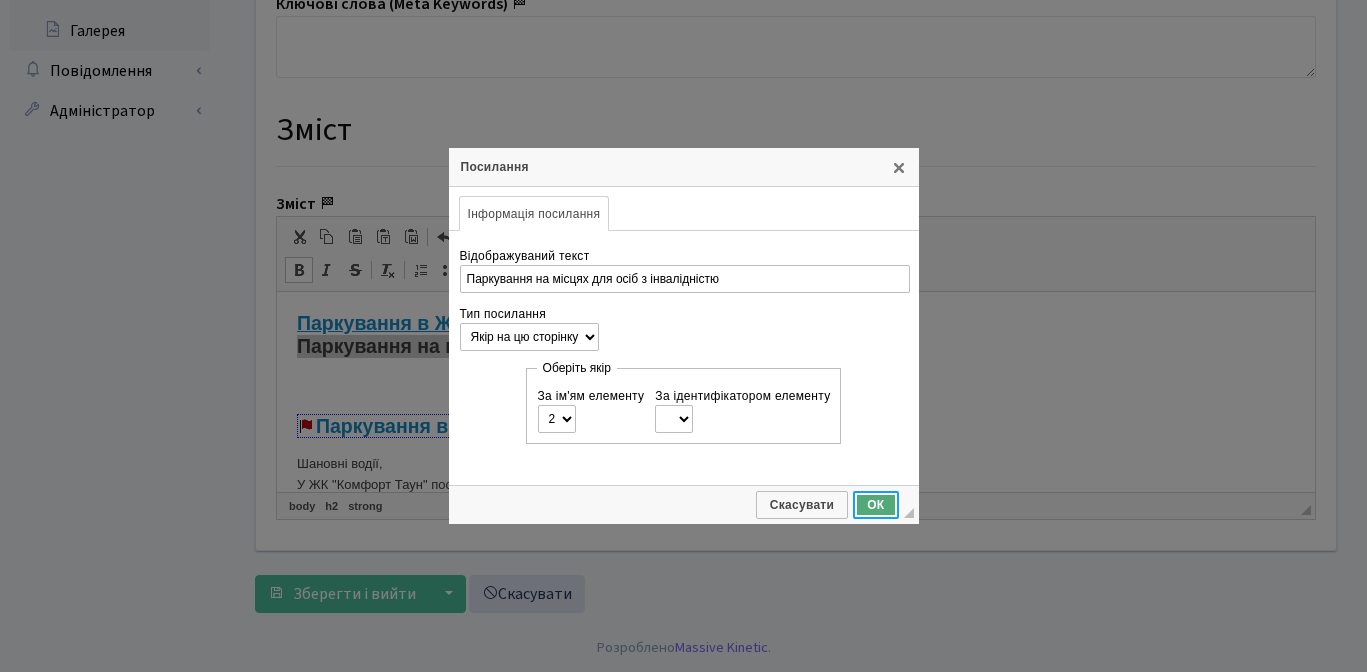click on "ОК" at bounding box center (875, 505) 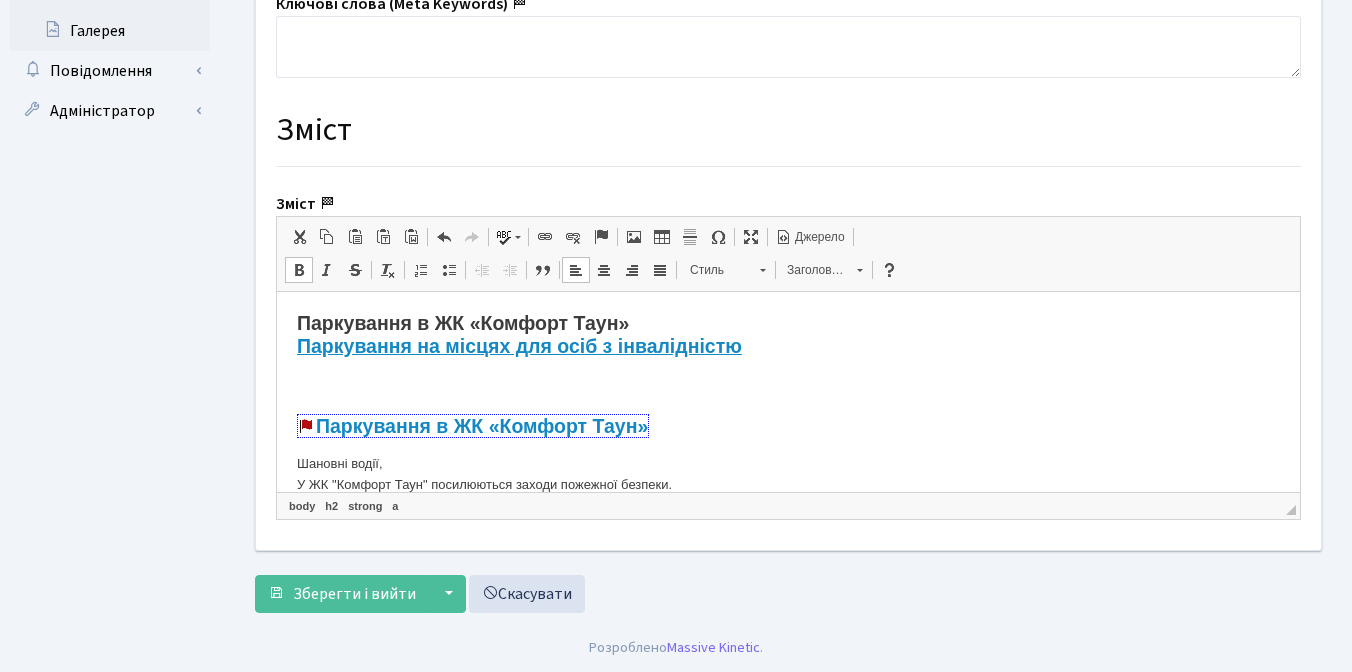 click on "Паркування в ЖК «Комфорт Таун» Паркування на місцях для осіб з інвалідністю Паркування в ЖК «Комфорт Таун» Шановні водії,   У ЖК "Комфорт Таун" посилюються заходи пожежної безпеки.  В умовах війни та частих обстрілів ризик виникнення надзвичайних ситуацій значно зростає, і ми маємо бути готові не лише реагувати, а й запобігати. 🚫 Нагадуємо, що категорично заборонено: ❌паркуватись другим рядом; ❌перекривати пожежні проїзди у двори; ❌паркуватись над люками пожежних гідрантів; ❌паркуватись на перехрестях. •⁠ ⁠перше порушення - блокування на 1 добу," at bounding box center [788, 831] 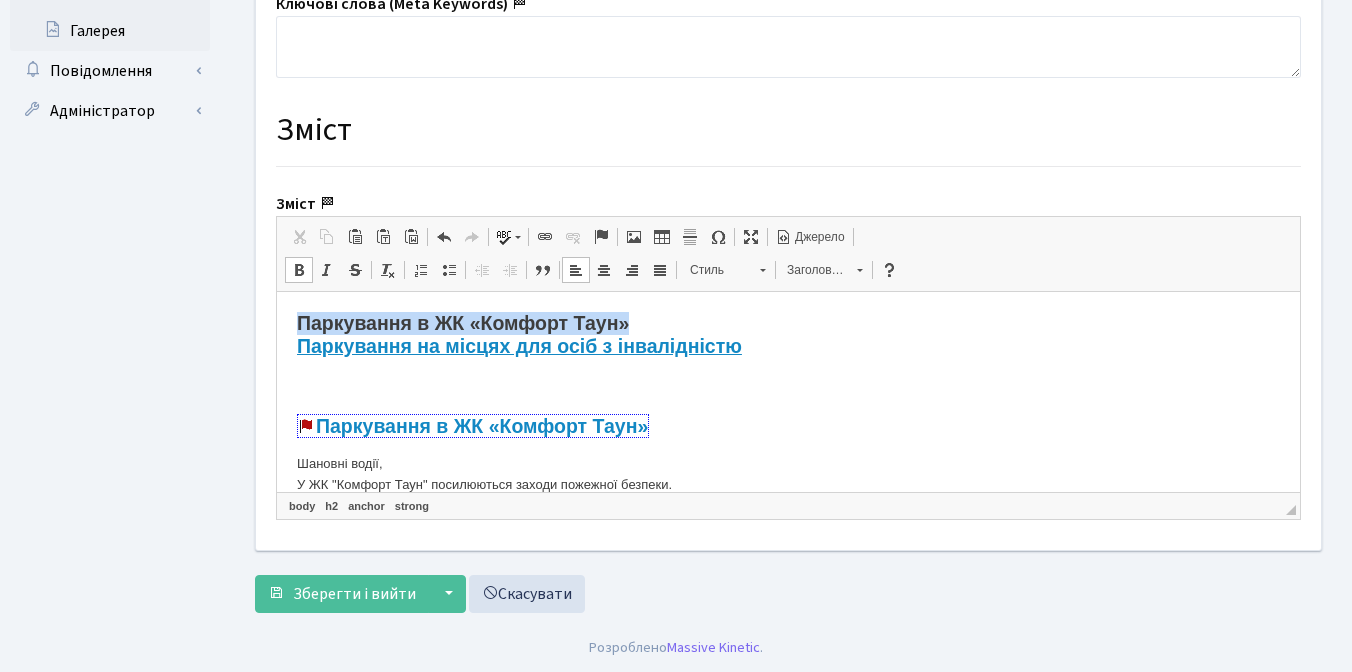 drag, startPoint x: 297, startPoint y: 320, endPoint x: 637, endPoint y: 328, distance: 340.09412 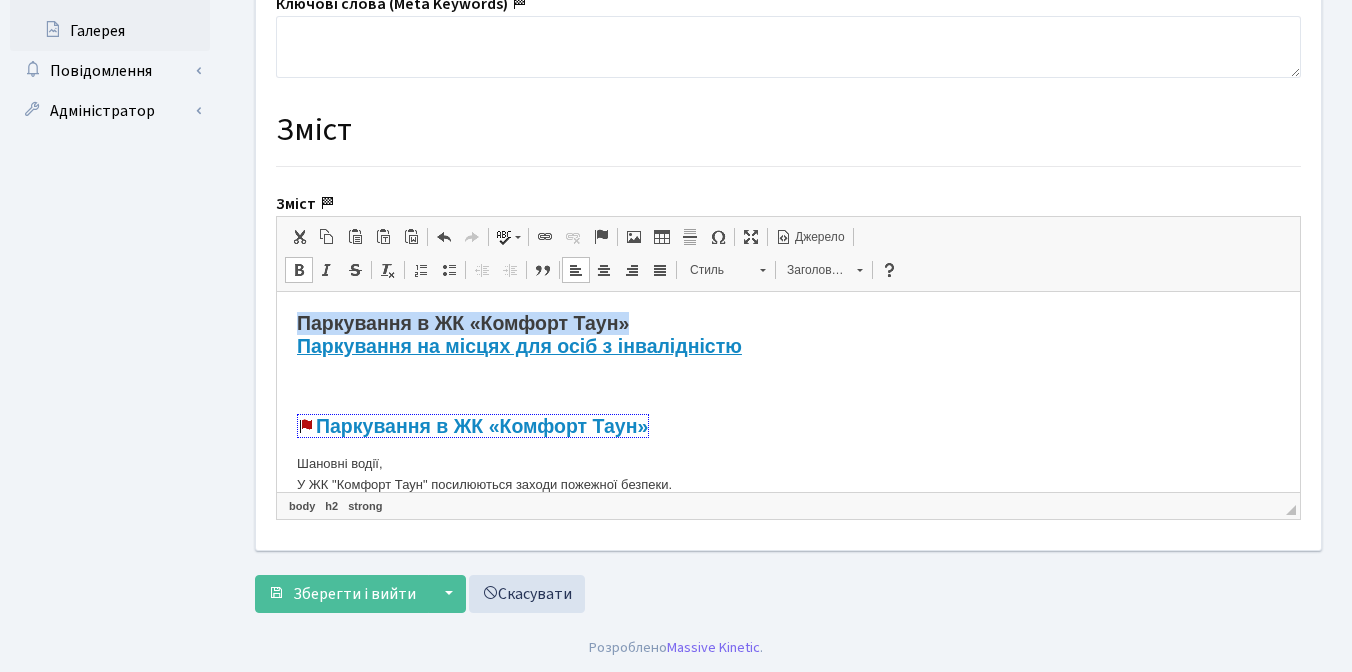 click at bounding box center (545, 237) 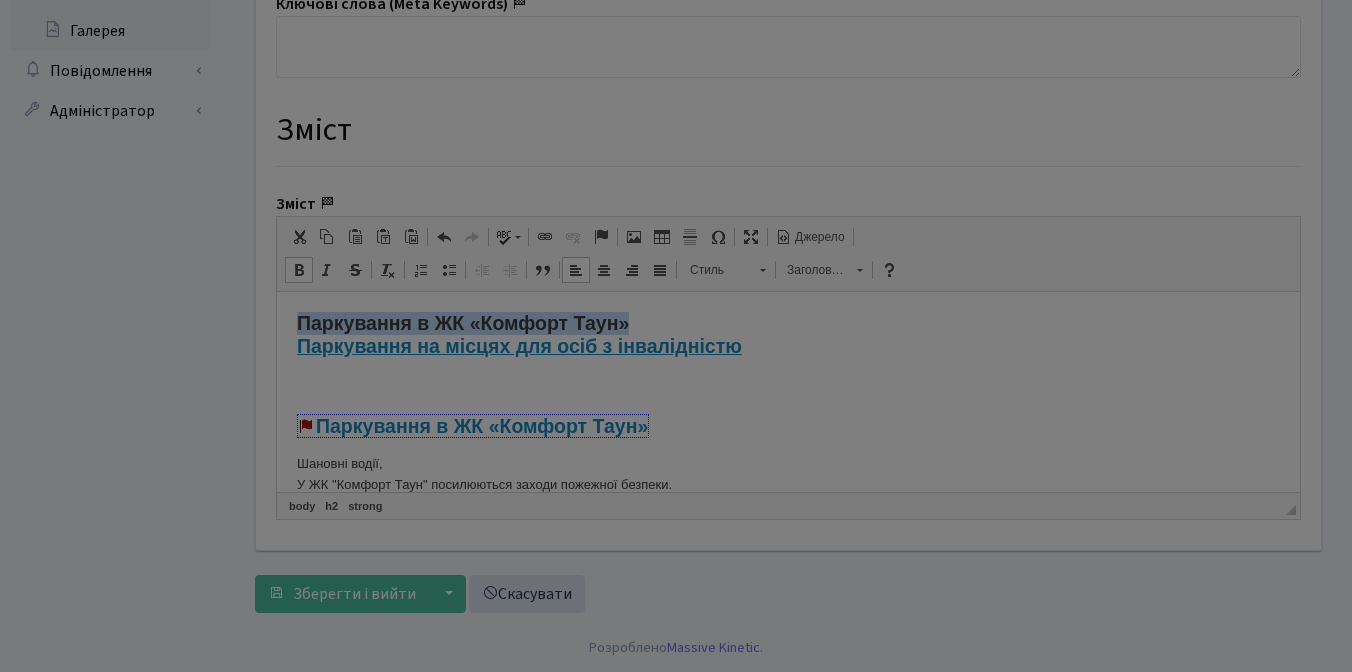 type on "Паркування в ЖК «Комфорт Таун»" 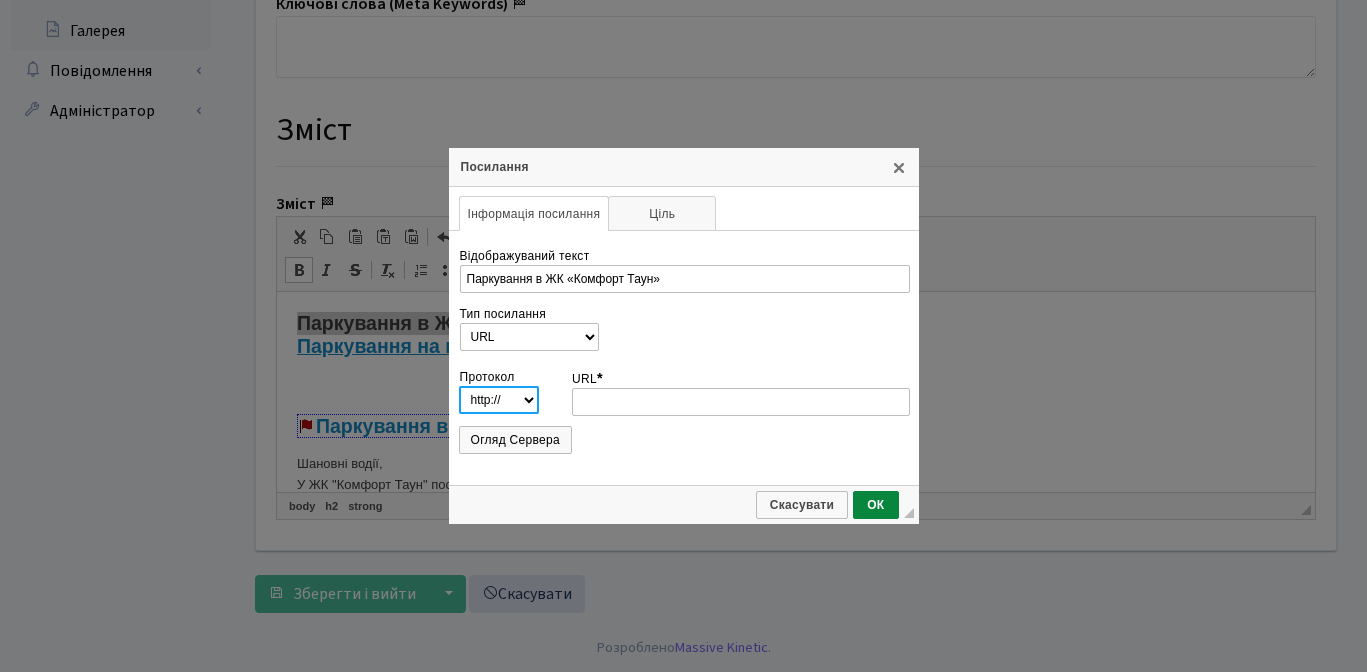 click on "http://‎  https://‎  ftp://‎  news://‎  <інший>" at bounding box center [499, 400] 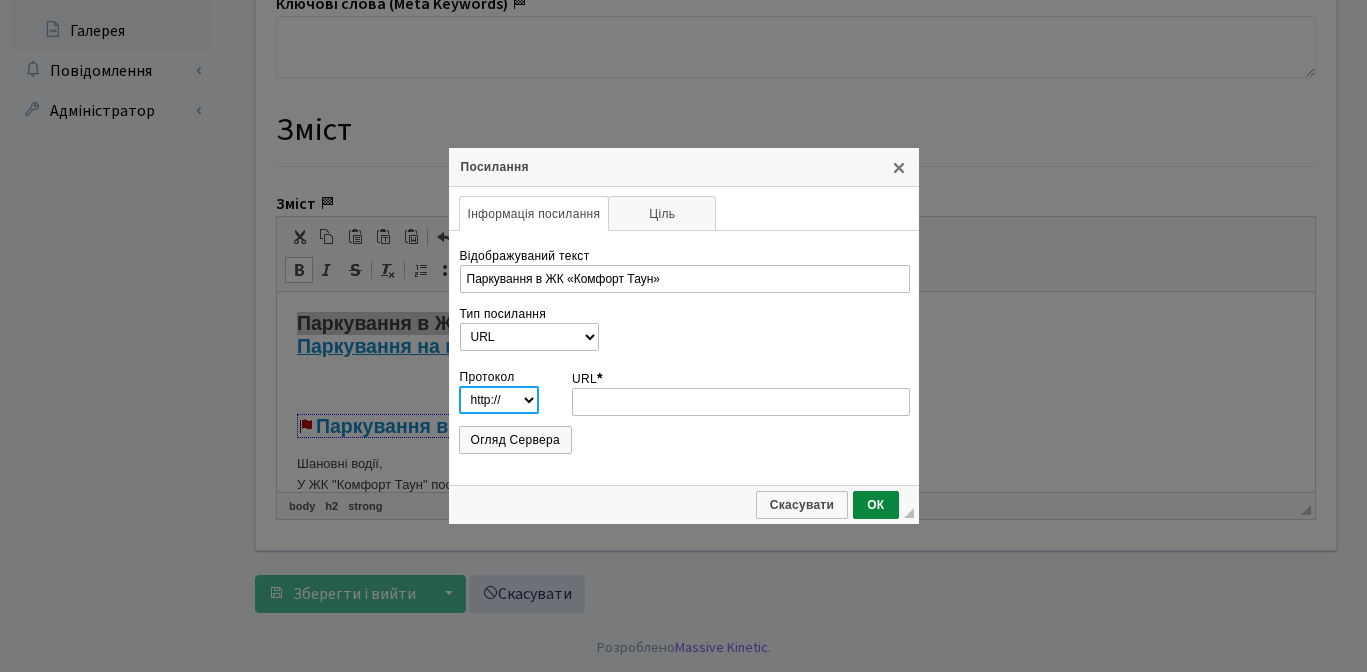 click on "http://‎  https://‎  ftp://‎  news://‎  <інший>" at bounding box center [499, 400] 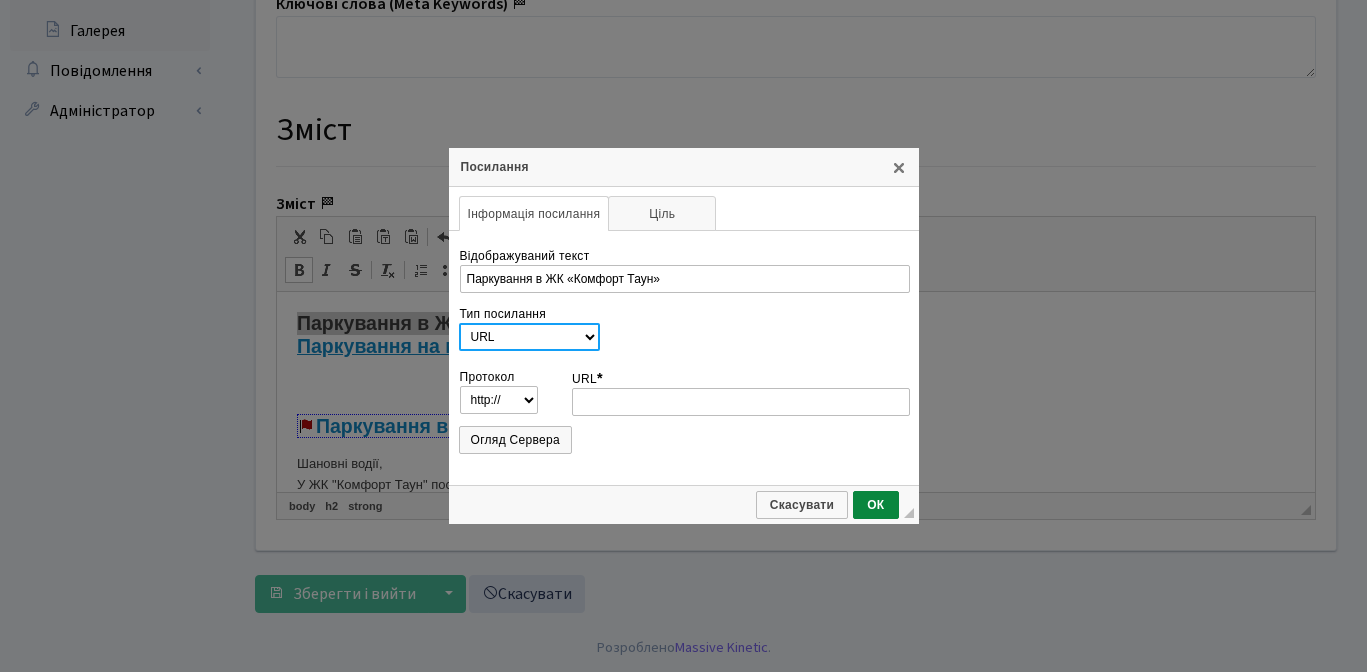 click on "URL  Якір на цю сторінку  Ел. пошта  Телефон" at bounding box center (529, 337) 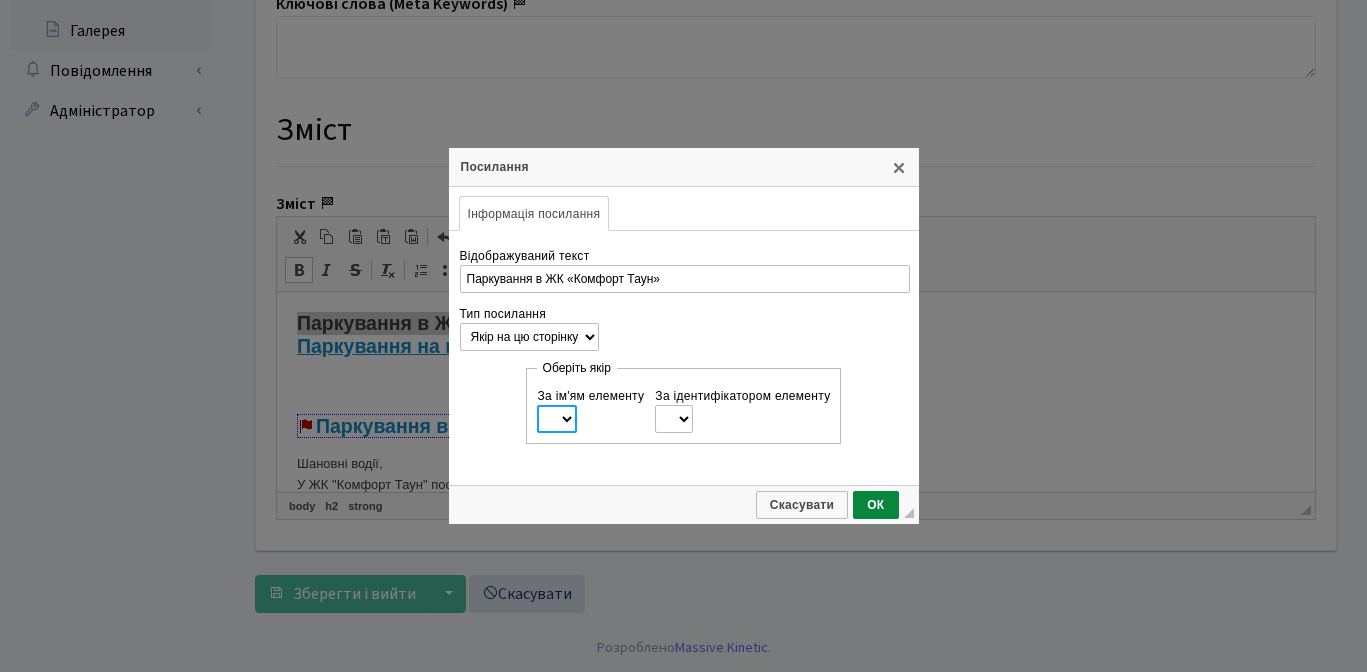 click on "1 2" at bounding box center (557, 419) 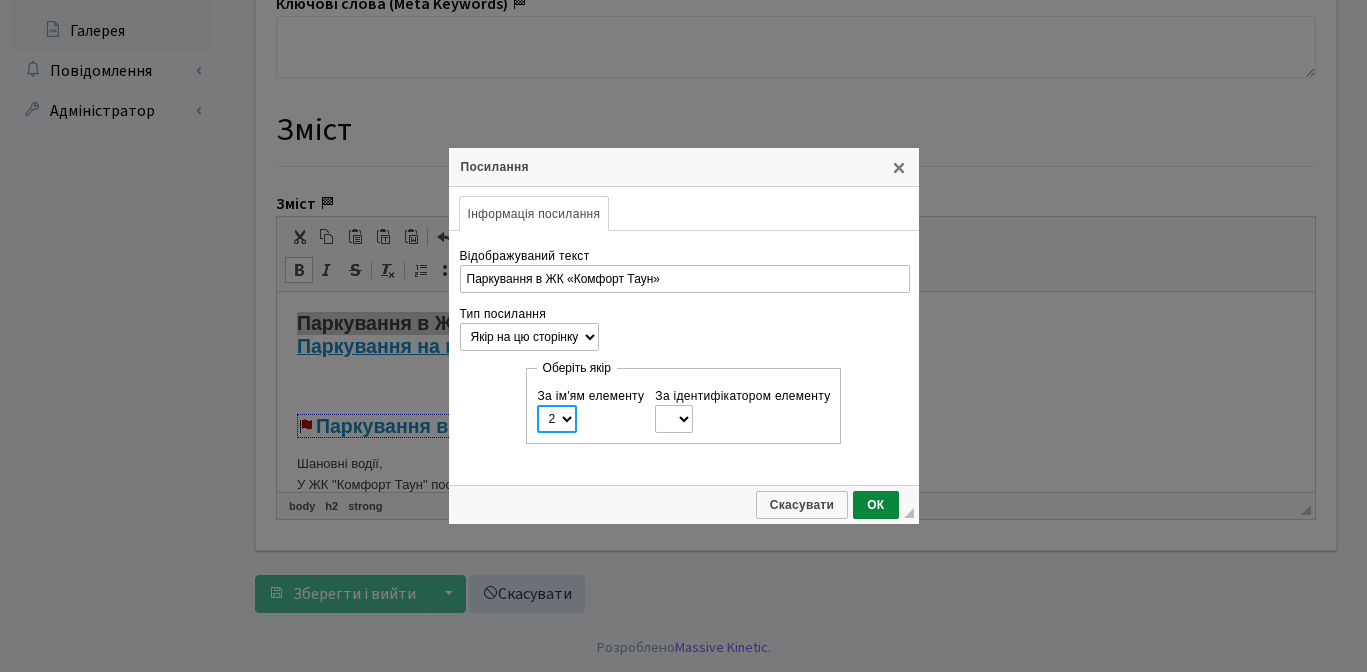 click on "1 2" at bounding box center [557, 419] 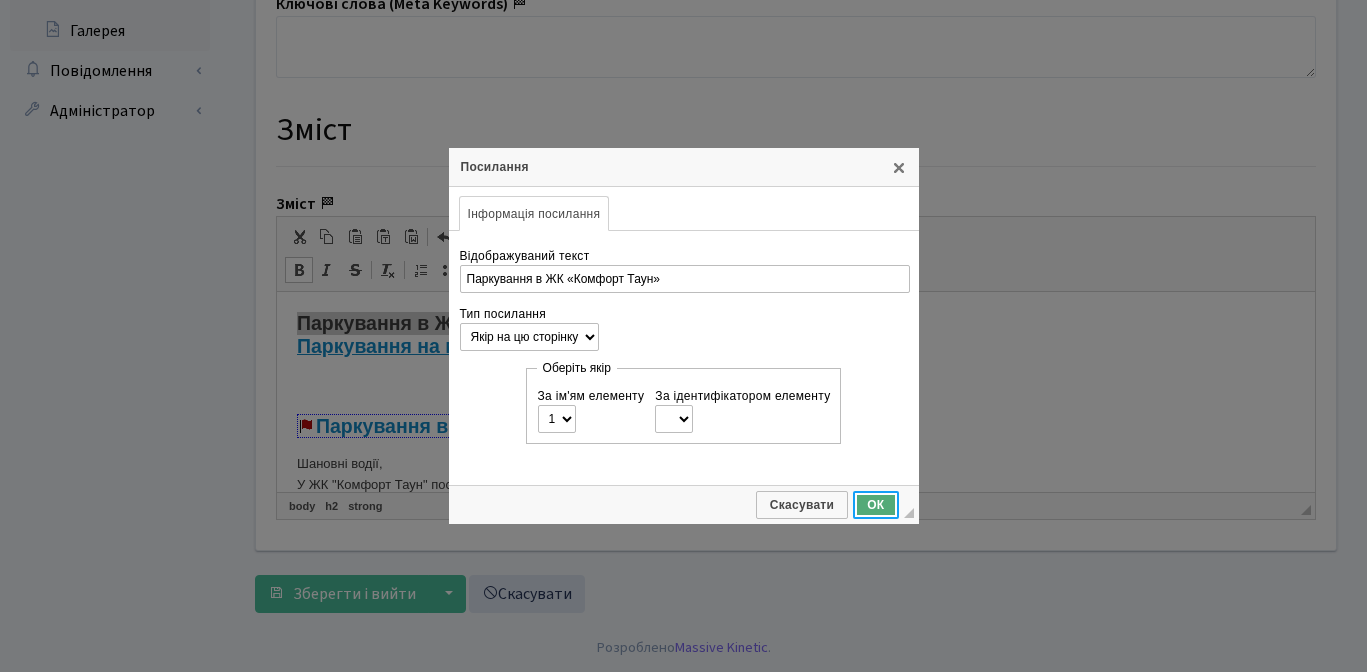 click on "ОК" at bounding box center [875, 505] 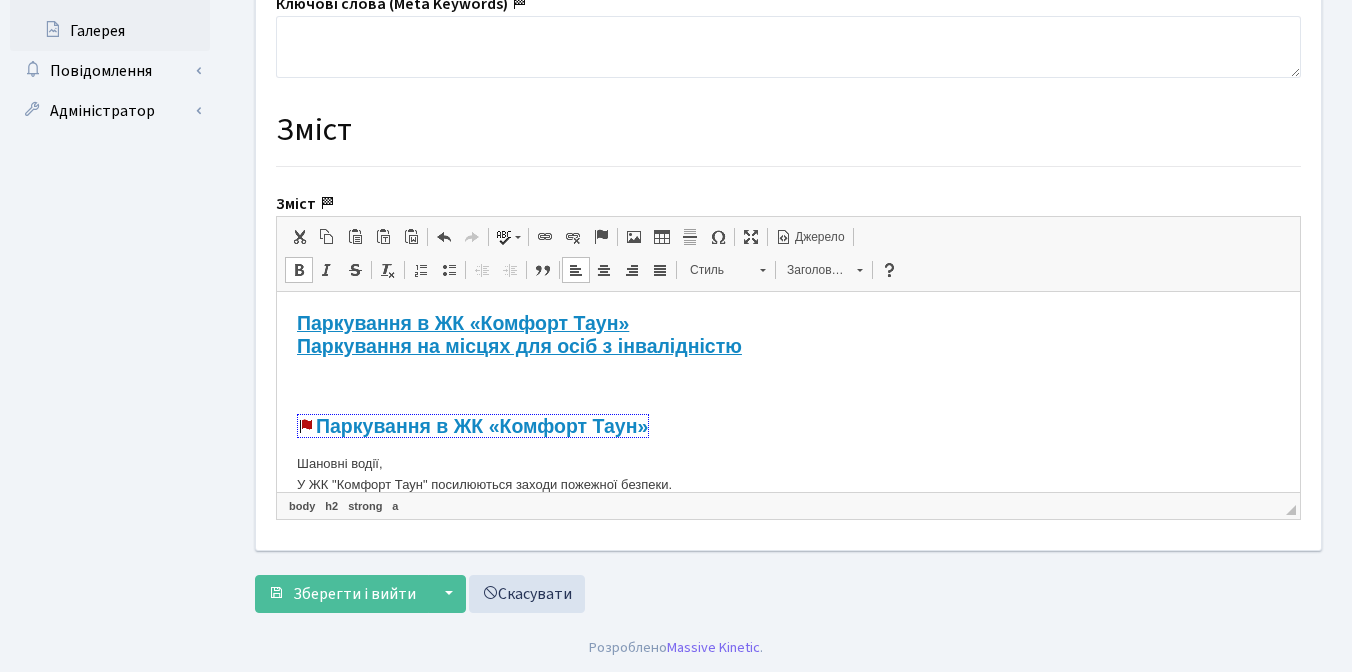 click on "Паркування в ЖК «Комфорт Таун» Паркування на місцях для осіб з інвалідністю Паркування в ЖК «Комфорт Таун» Шановні водії,   У ЖК "Комфорт Таун" посилюються заходи пожежної безпеки.  В умовах війни та частих обстрілів ризик виникнення надзвичайних ситуацій значно зростає, і ми маємо бути готові не лише реагувати, а й запобігати. 🚫 Нагадуємо, що категорично заборонено: ❌паркуватись другим рядом; ❌перекривати пожежні проїзди у двори; ❌паркуватись над люками пожежних гідрантів; ❌паркуватись на перехрестях. •⁠ ⁠перше порушення - блокування на 1 добу," at bounding box center (788, 831) 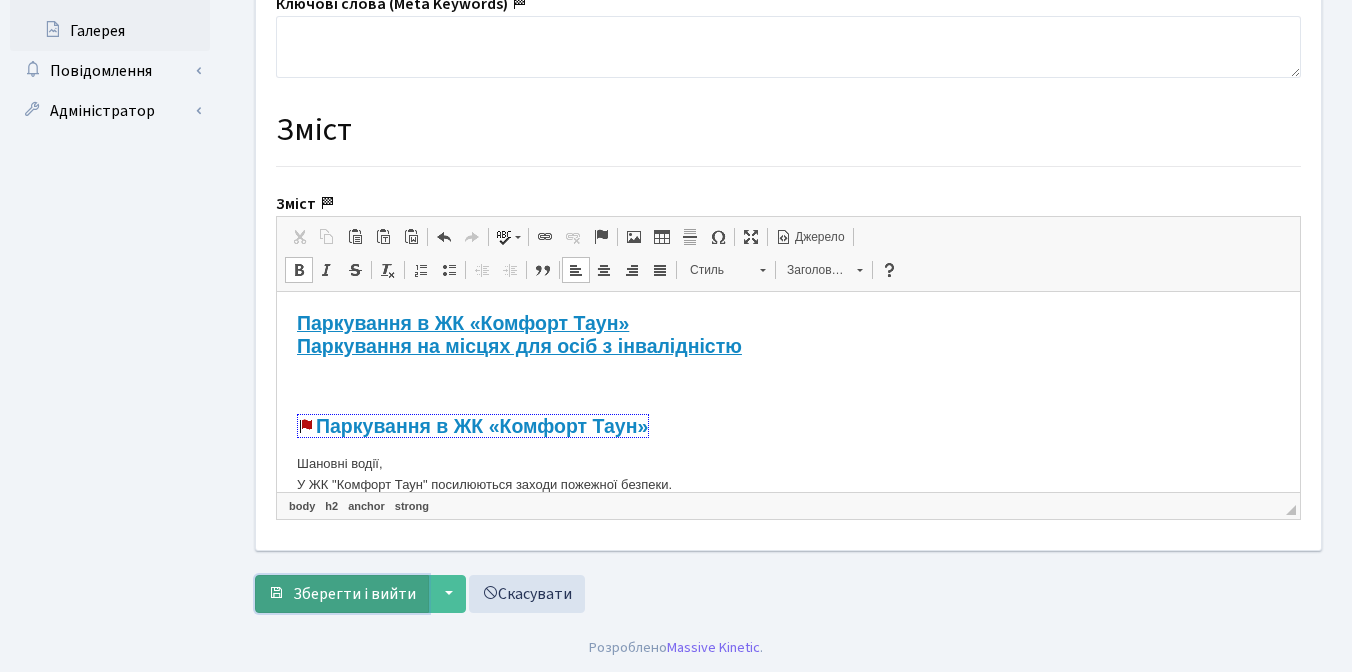 click on "Зберегти і вийти" at bounding box center (354, 594) 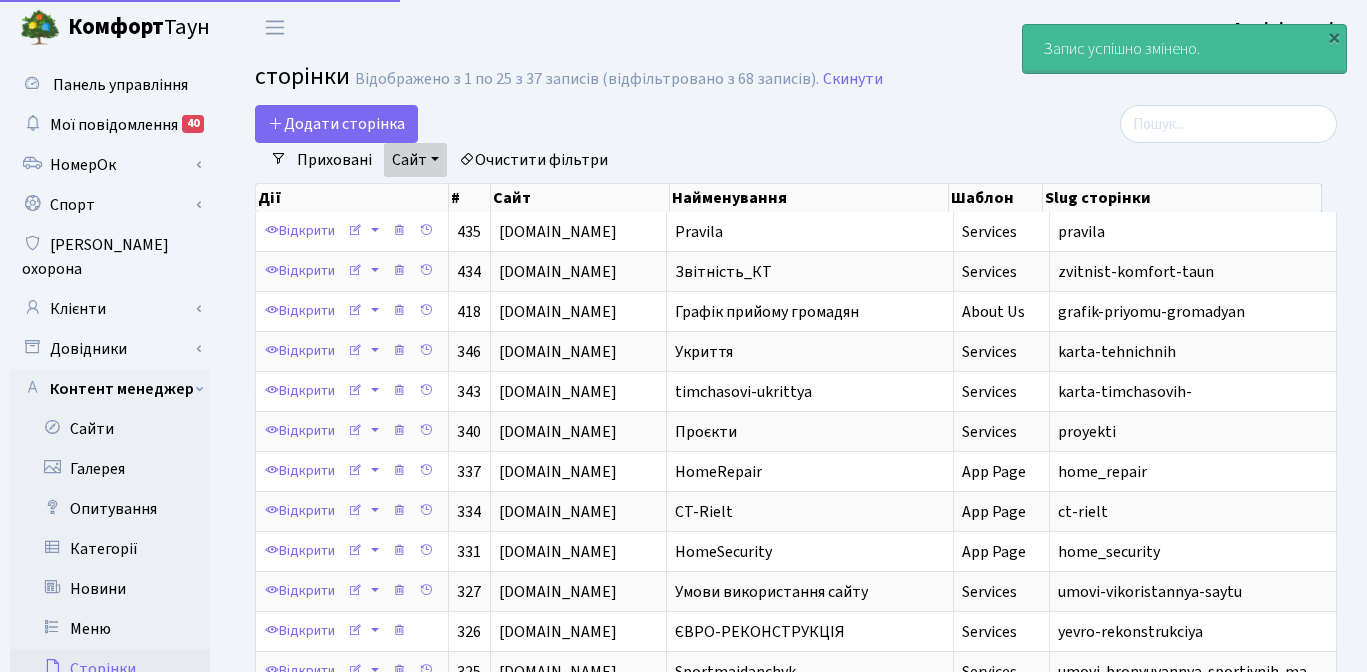 select on "25" 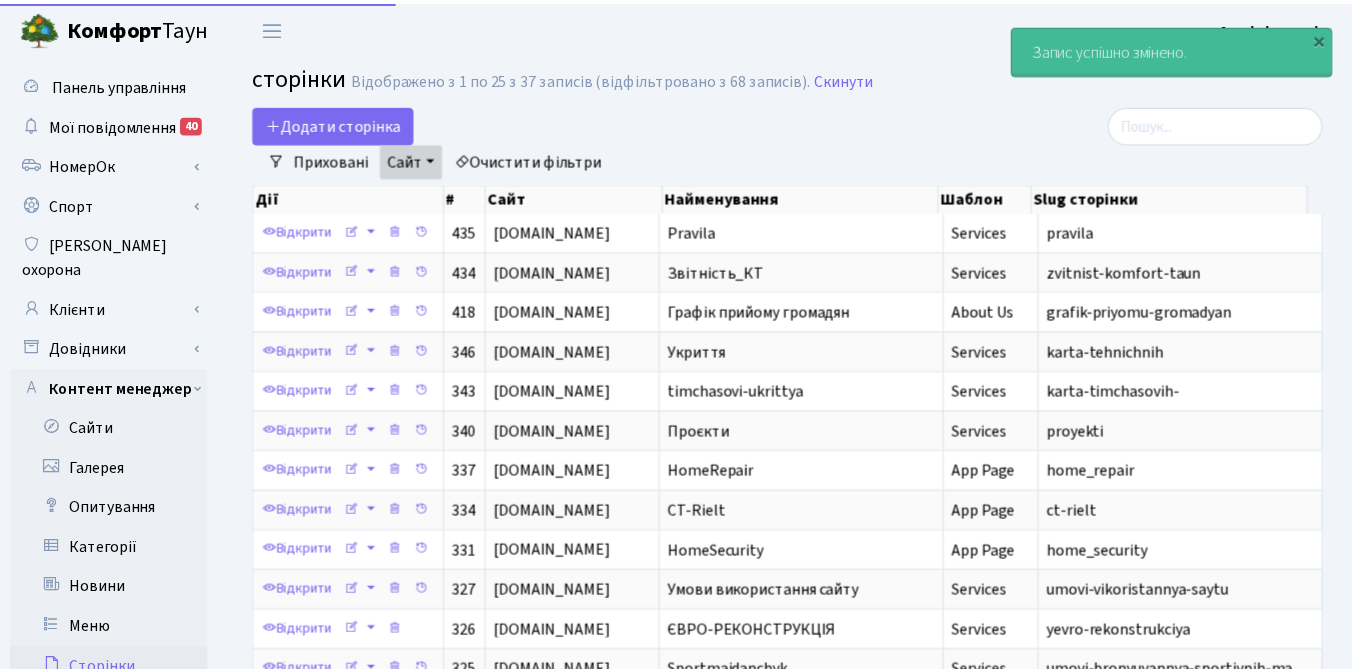 scroll, scrollTop: 0, scrollLeft: 0, axis: both 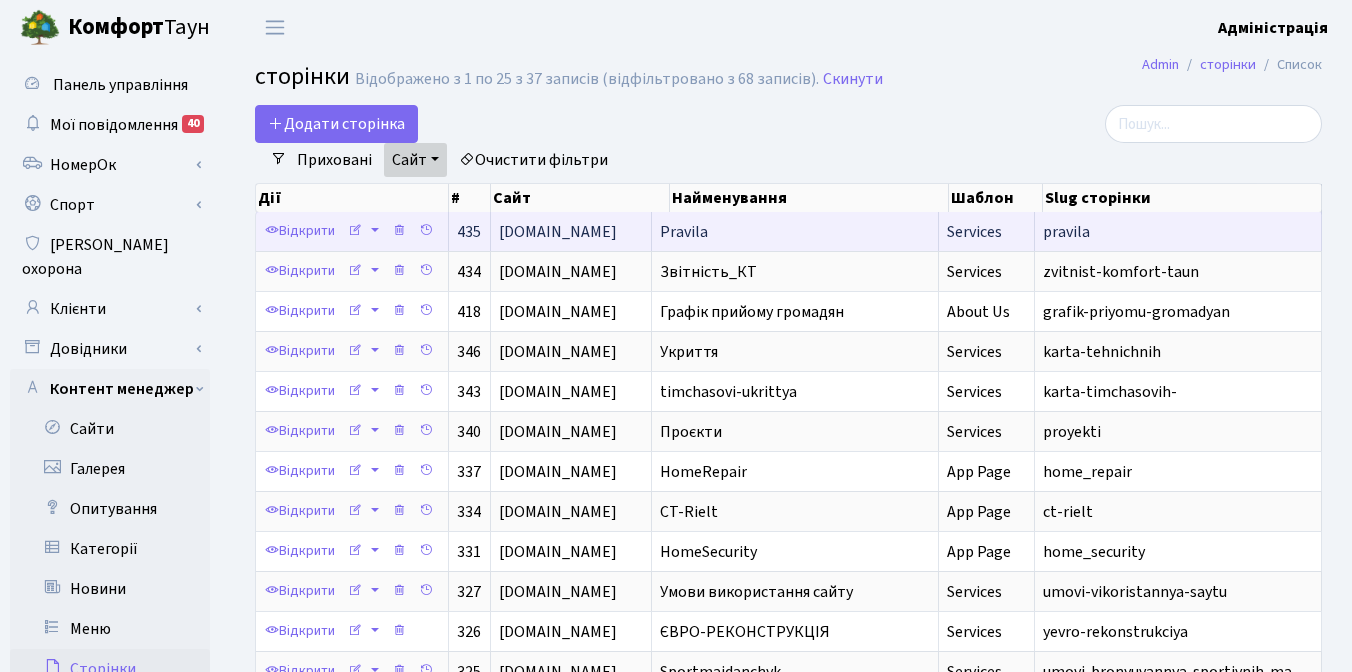 click on "Pravila" at bounding box center (684, 232) 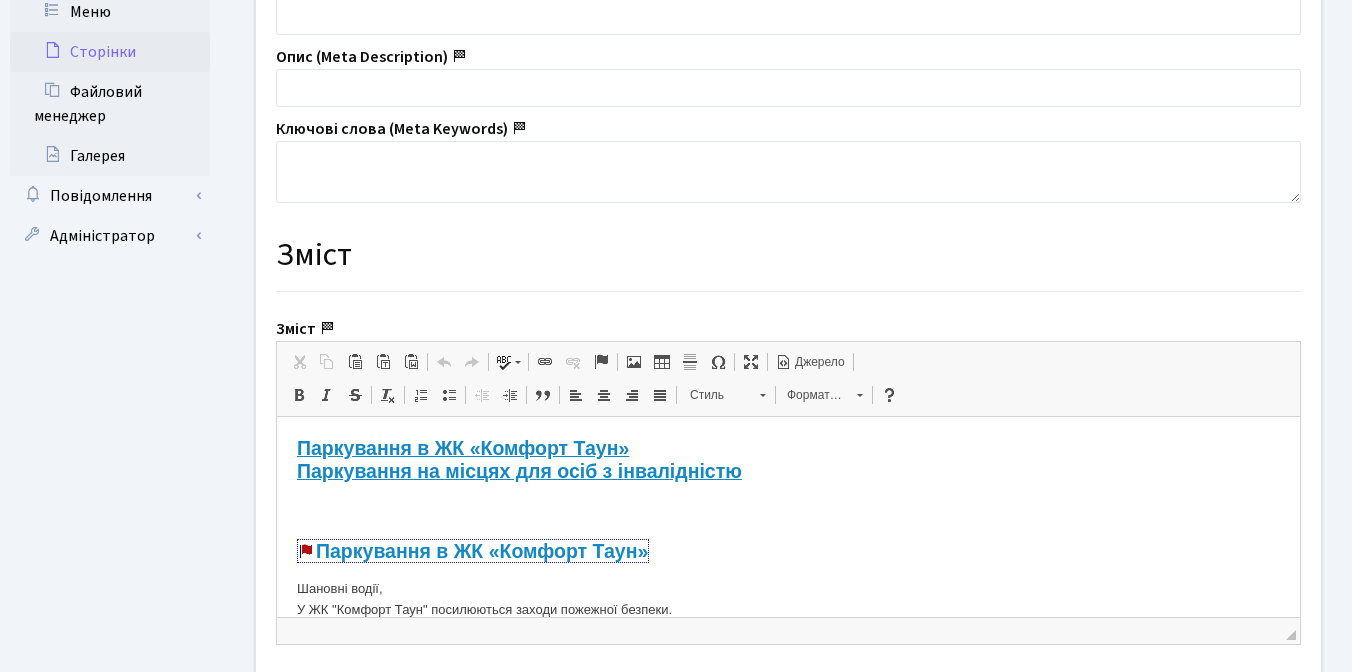 scroll, scrollTop: 651, scrollLeft: 0, axis: vertical 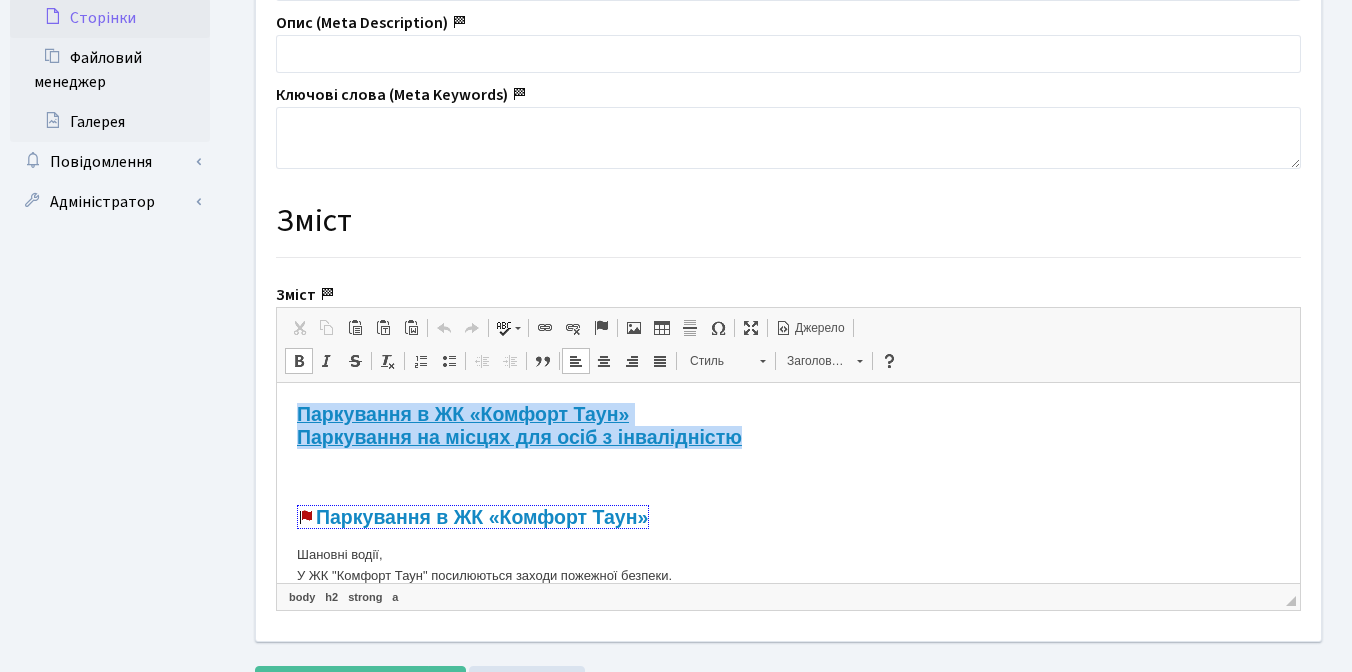 drag, startPoint x: 292, startPoint y: 414, endPoint x: 851, endPoint y: 441, distance: 559.6517 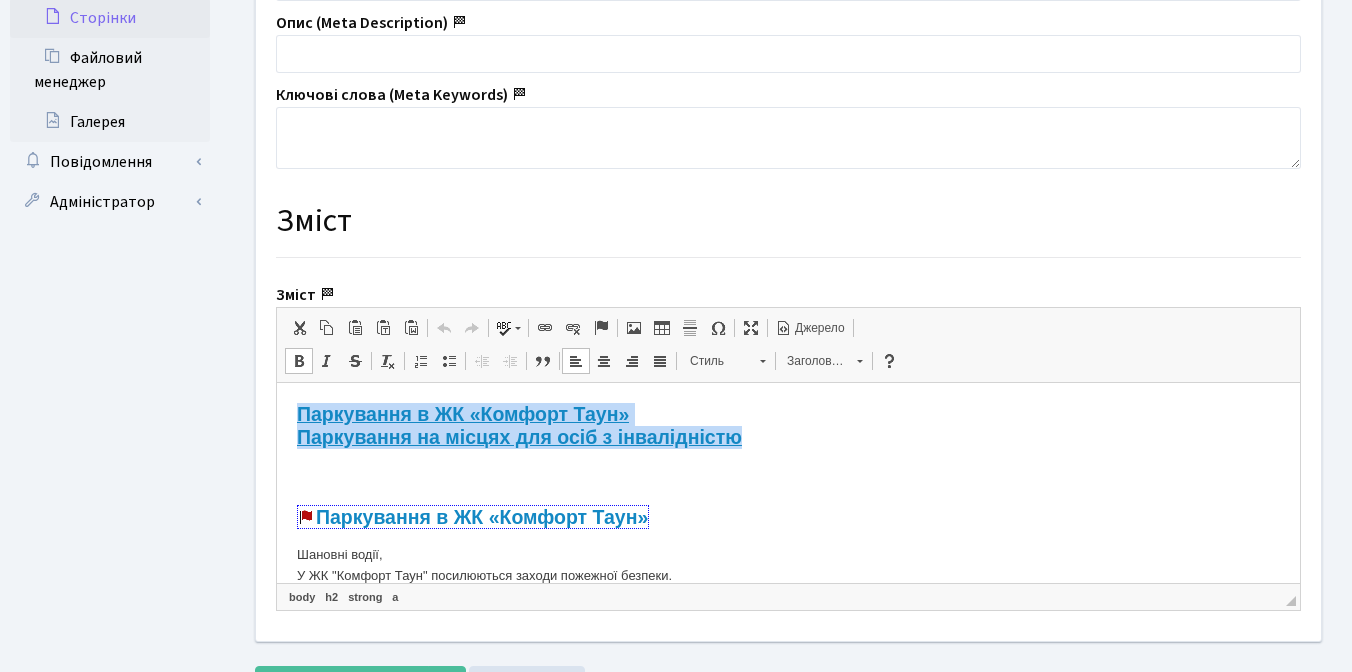 click at bounding box center [860, 361] 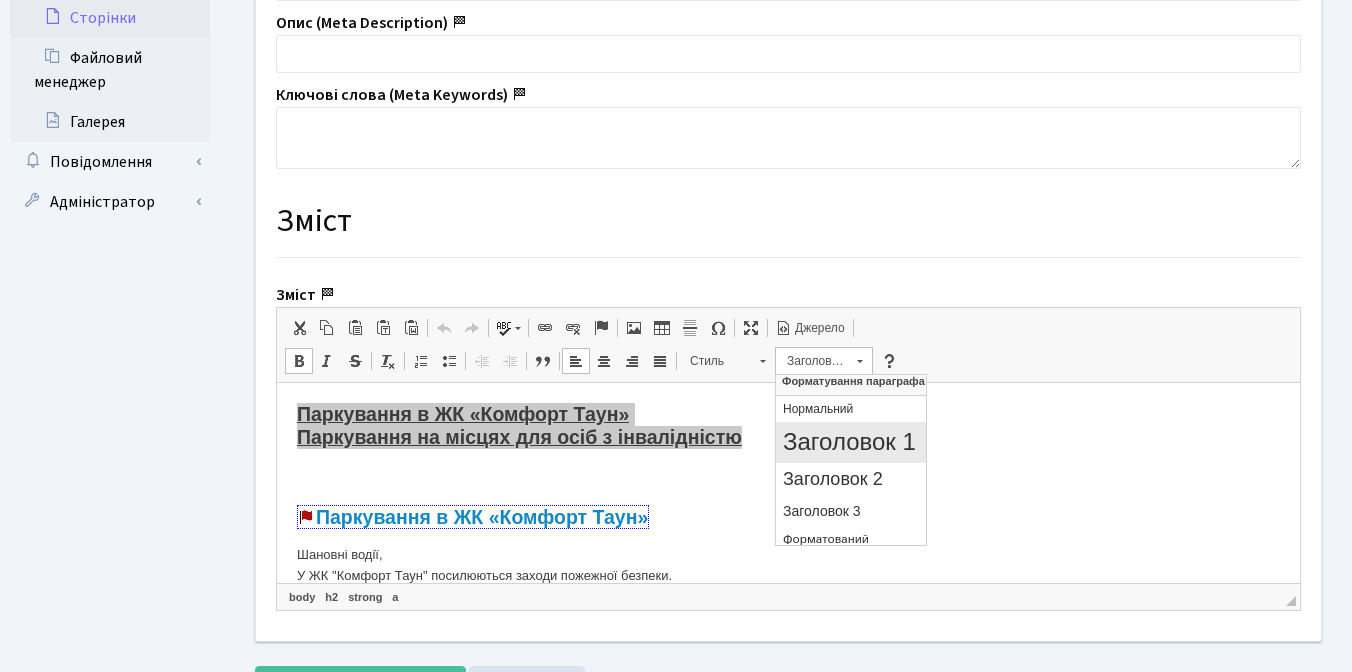 scroll, scrollTop: 0, scrollLeft: 0, axis: both 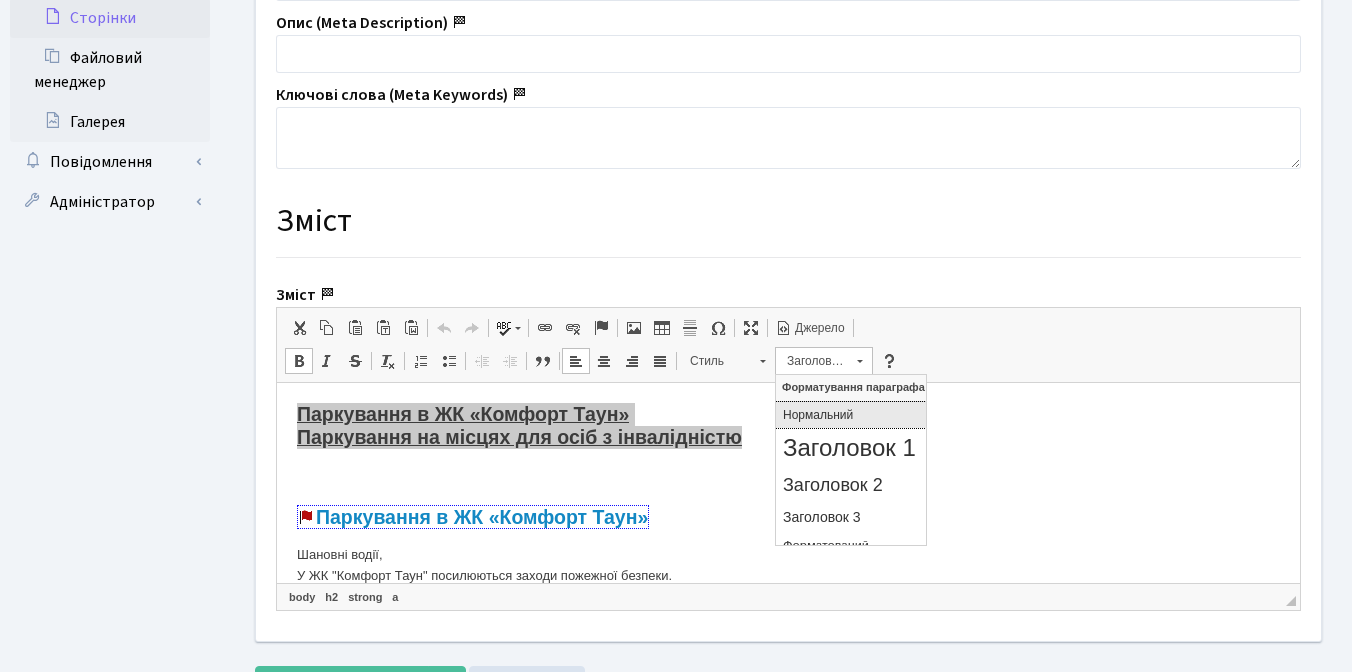 click on "Нормальний" at bounding box center (851, 415) 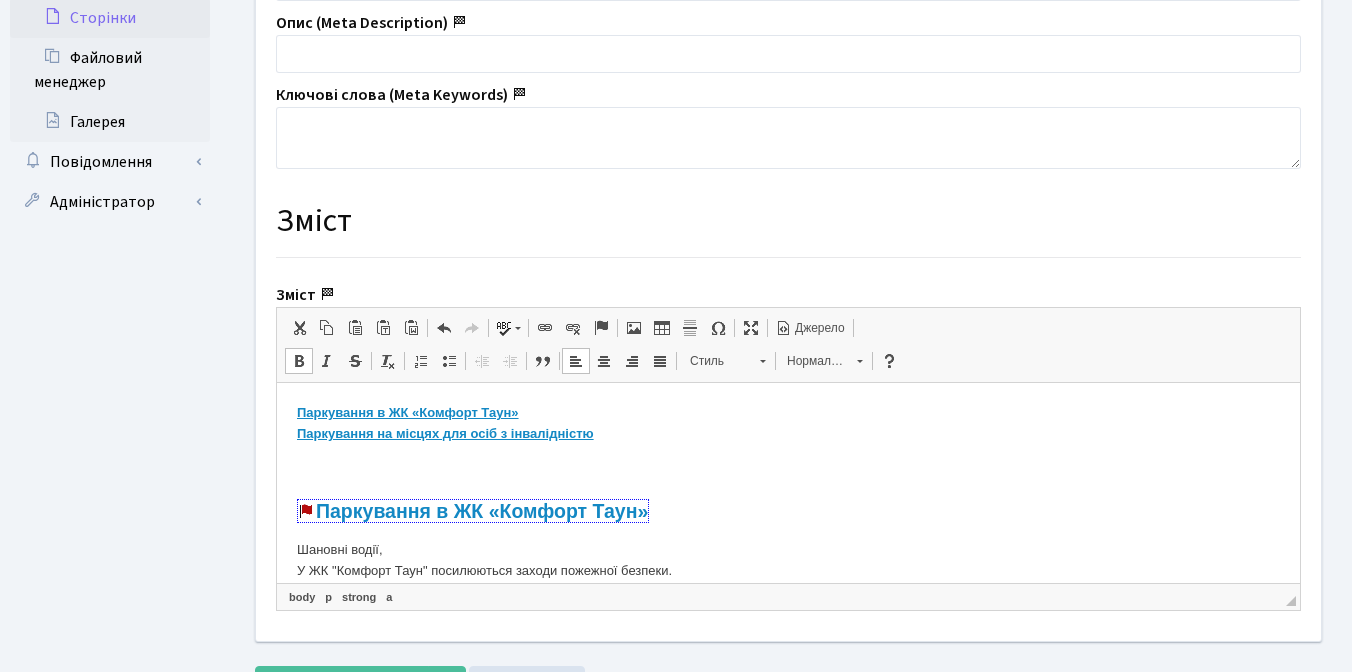 click on "Паркування в ЖК «Комфорт Таун» Паркування на місцях для осіб з інвалідністю Паркування в ЖК «Комфорт Таун» Шановні водії,   У ЖК "Комфорт Таун" посилюються заходи пожежної безпеки.  В умовах війни та частих обстрілів ризик виникнення надзвичайних ситуацій значно зростає, і ми маємо бути готові не лише реагувати, а й запобігати. 🚫 Нагадуємо, що категорично заборонено: ❌паркуватись другим рядом; ❌перекривати пожежні проїзди у двори; ❌паркуватись над люками пожежних гідрантів; ❌паркуватись на перехрестях. •⁠ ⁠перше порушення - блокування на 1 добу," at bounding box center [788, 919] 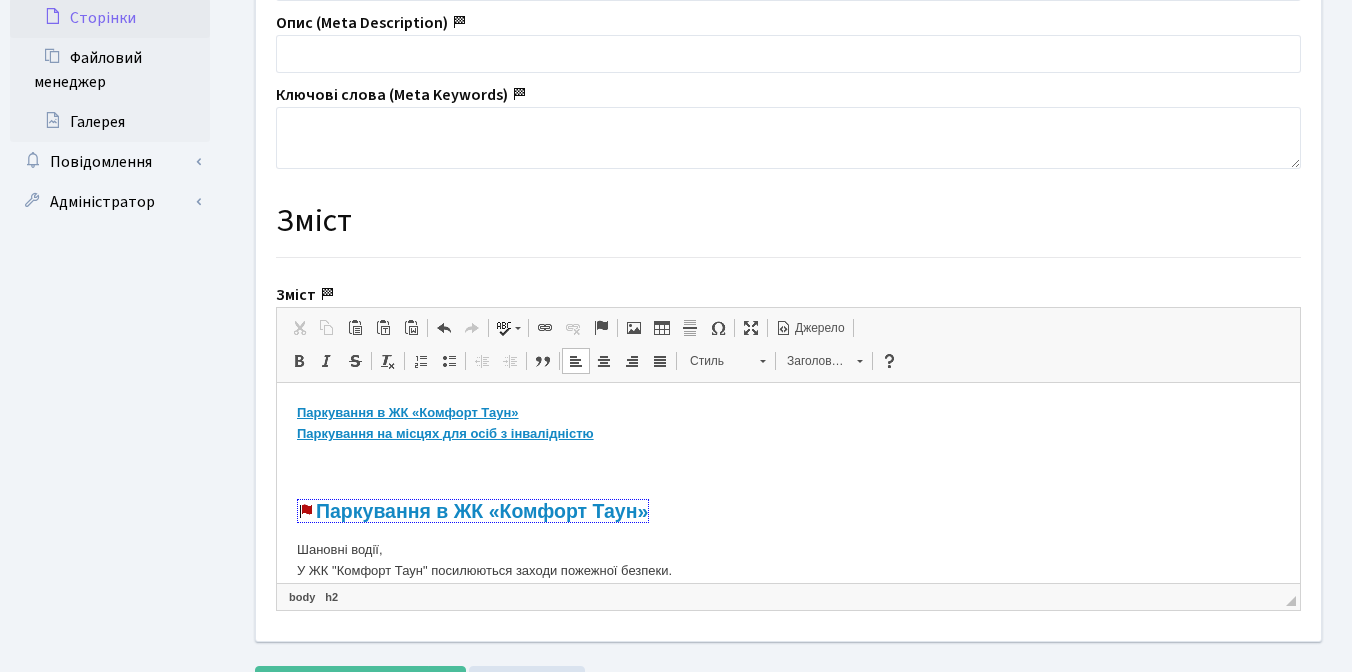 click on "Паркування в ЖК «Комфорт Таун» Паркування на місцях для осіб з інвалідністю" at bounding box center (788, 424) 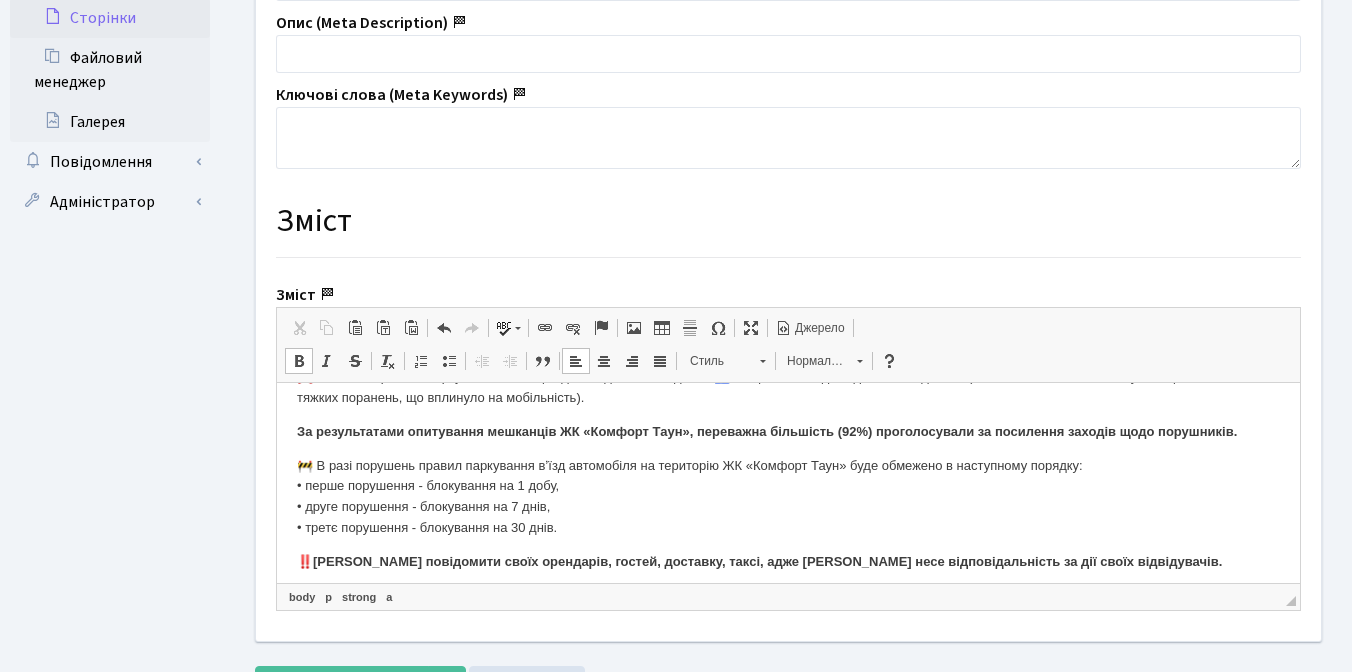 scroll, scrollTop: 742, scrollLeft: 0, axis: vertical 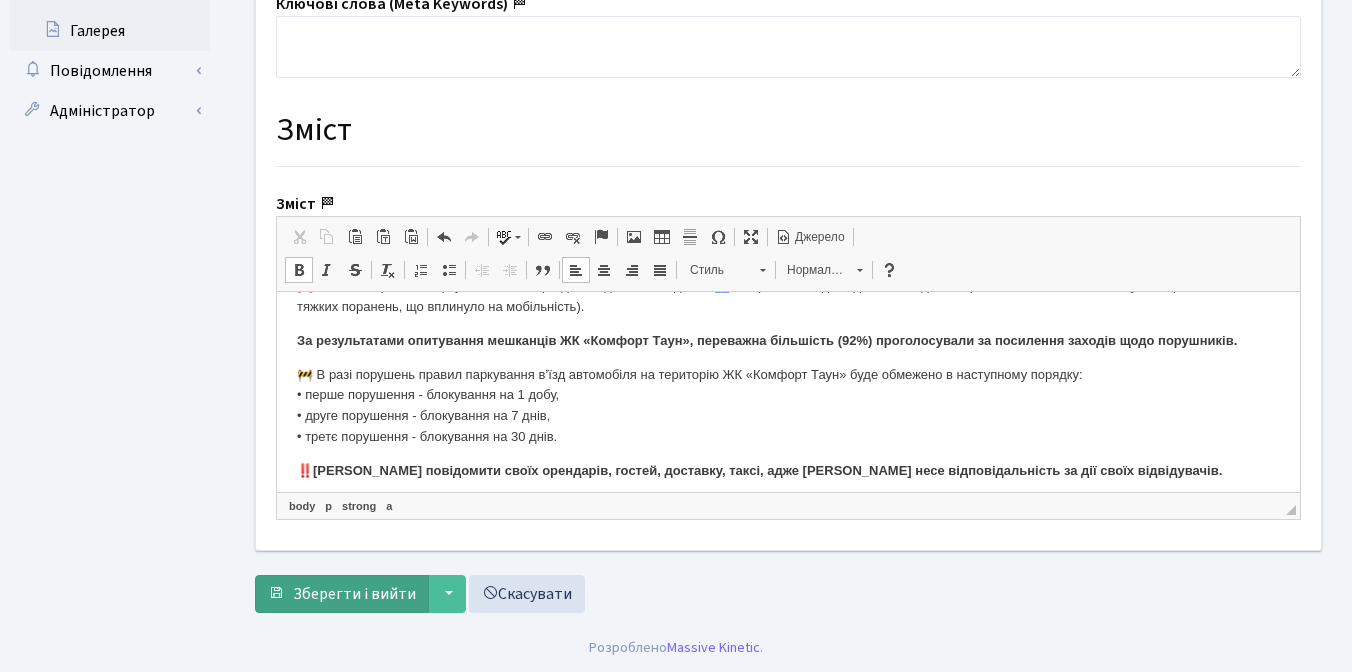 click on "Зберегти і вийти" at bounding box center (354, 594) 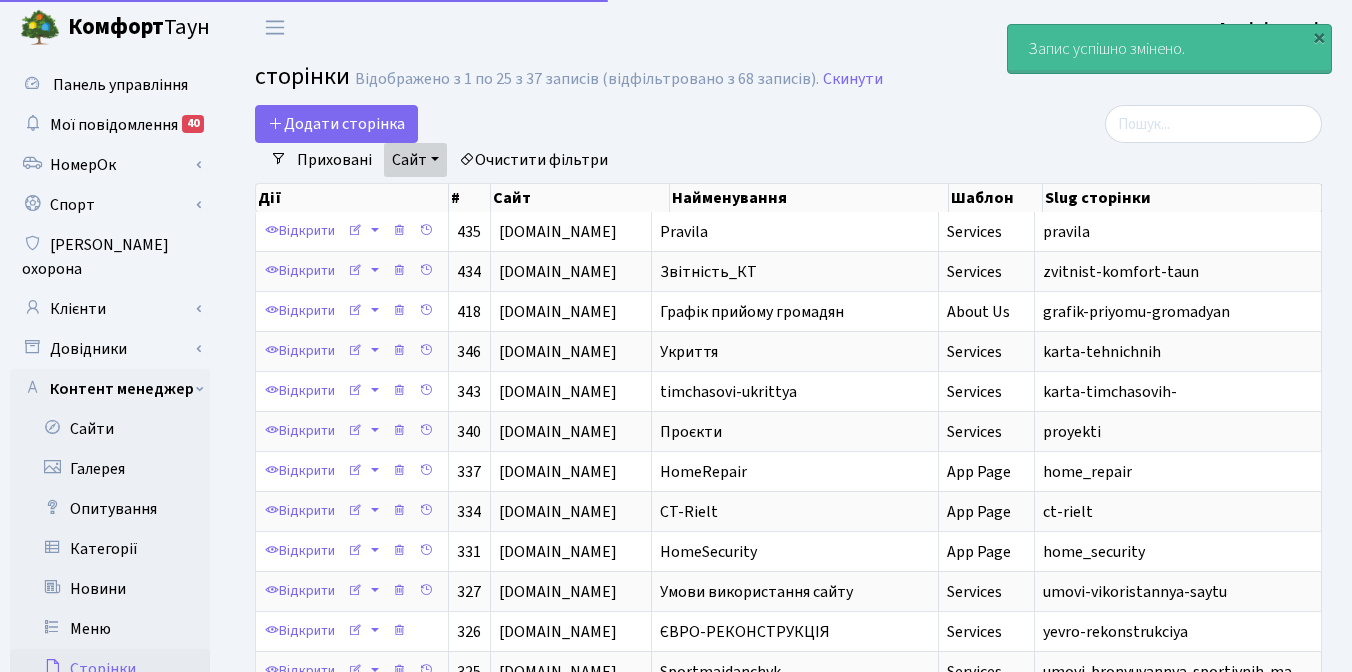 select on "25" 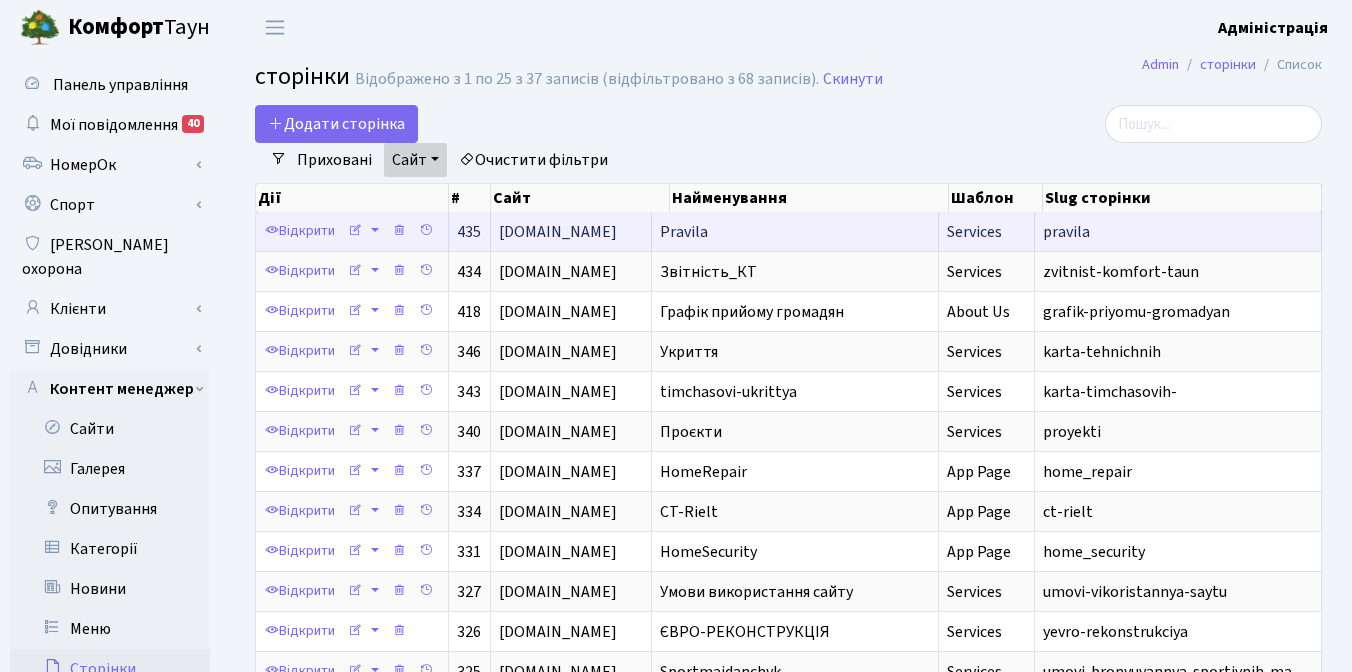 click on "Pravila" at bounding box center (795, 231) 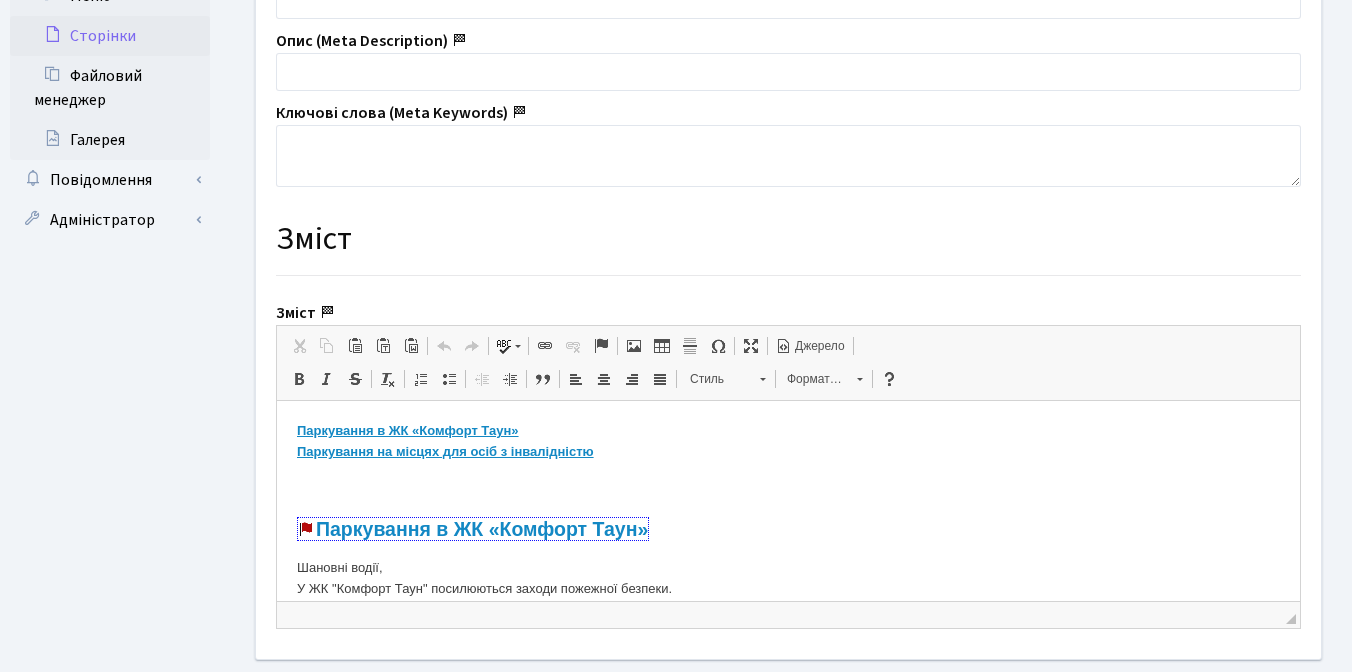 scroll, scrollTop: 742, scrollLeft: 0, axis: vertical 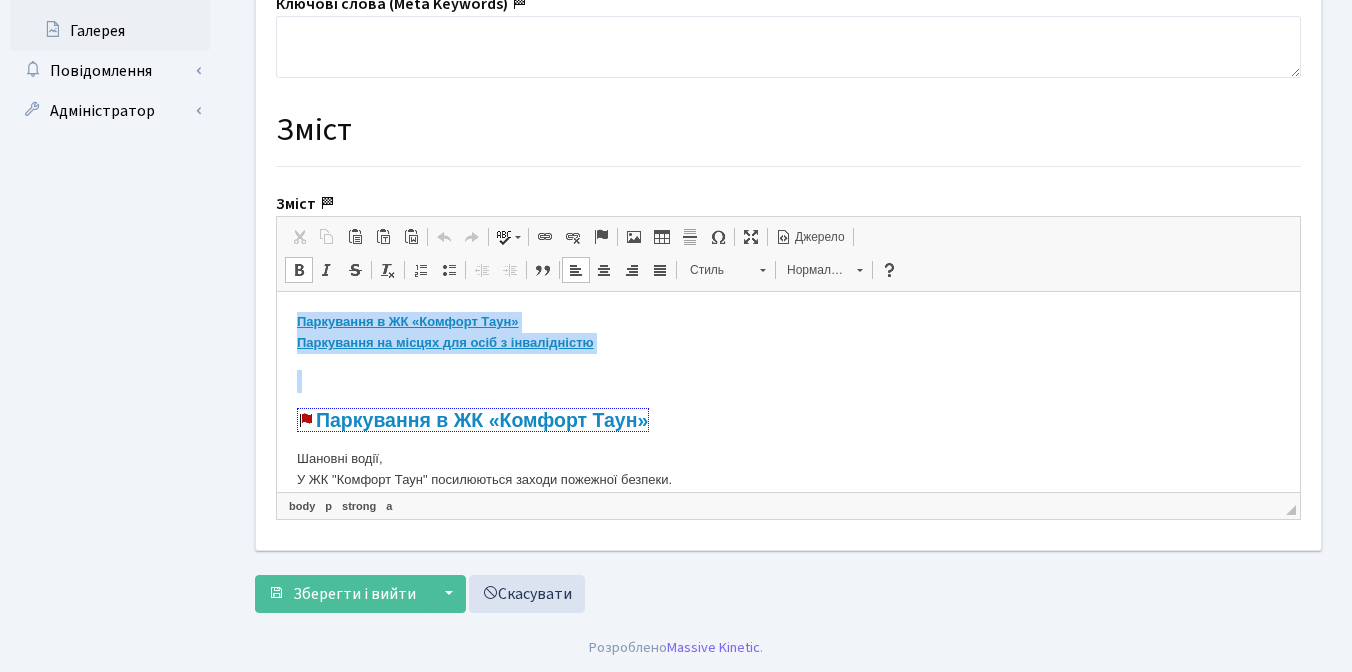 drag, startPoint x: 292, startPoint y: 323, endPoint x: 672, endPoint y: 356, distance: 381.4302 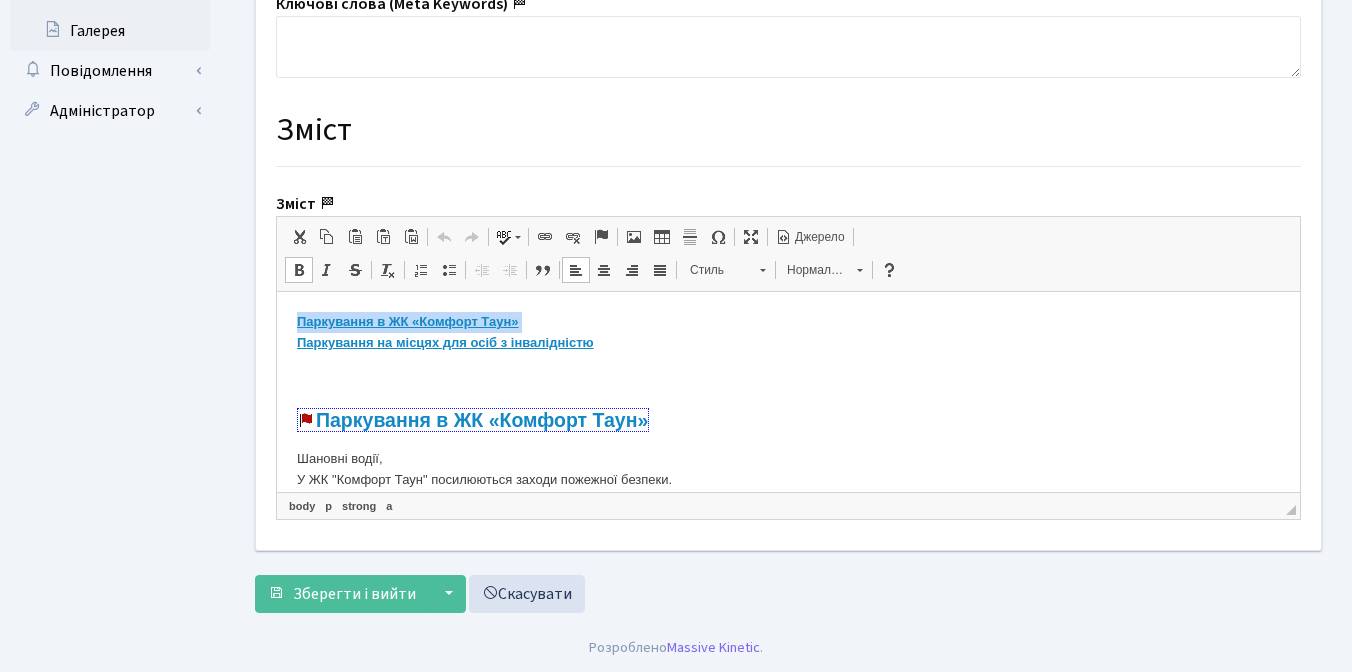 click at bounding box center [299, 270] 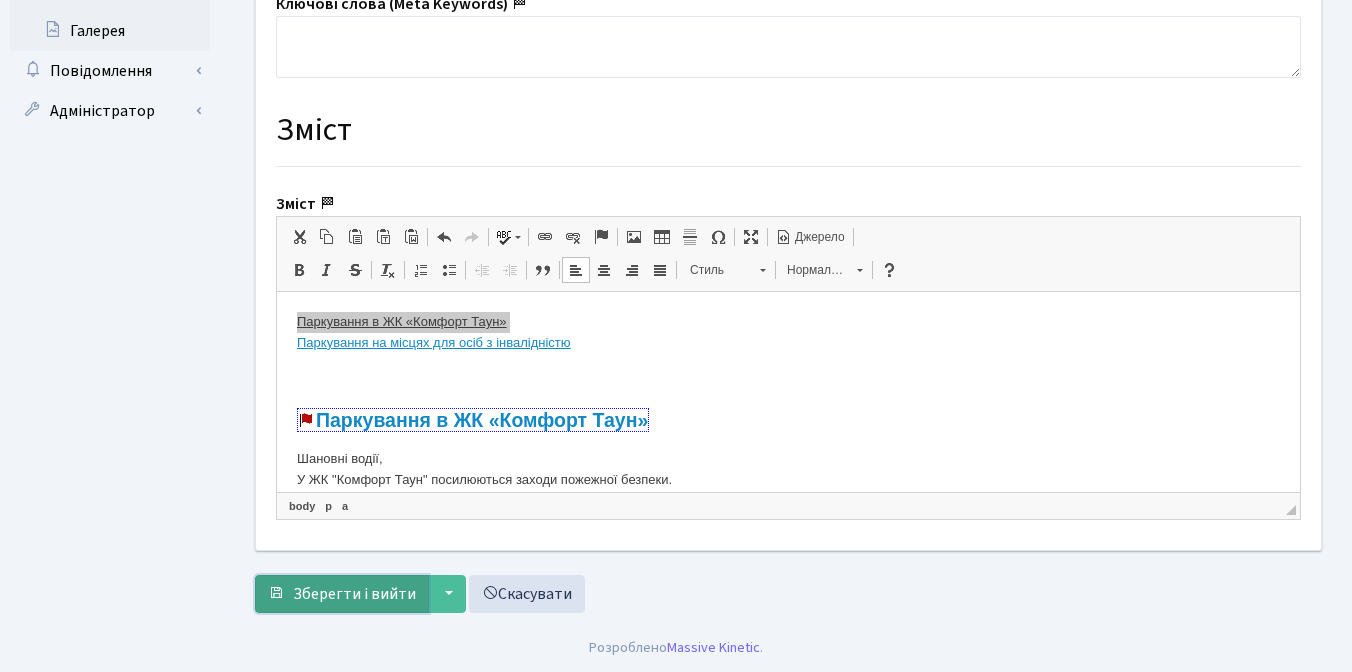 click on "Зберегти і вийти" at bounding box center [354, 594] 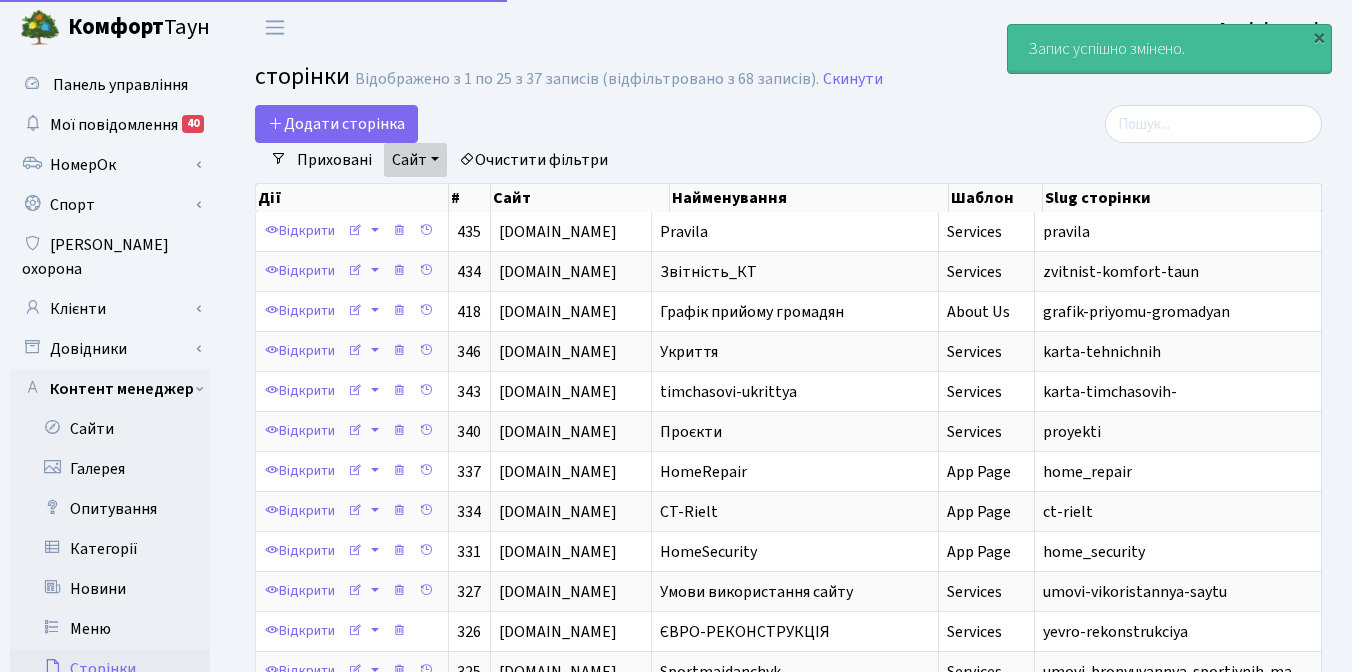 select on "25" 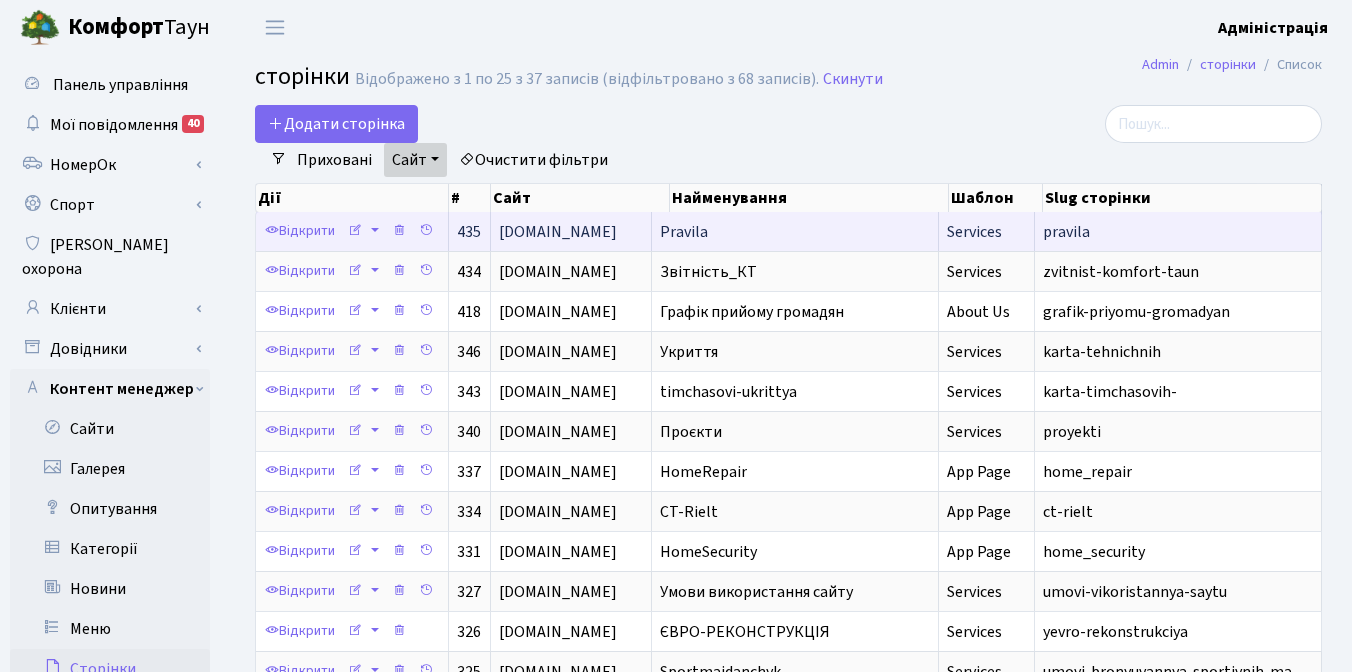 click on "Pravila" at bounding box center (795, 231) 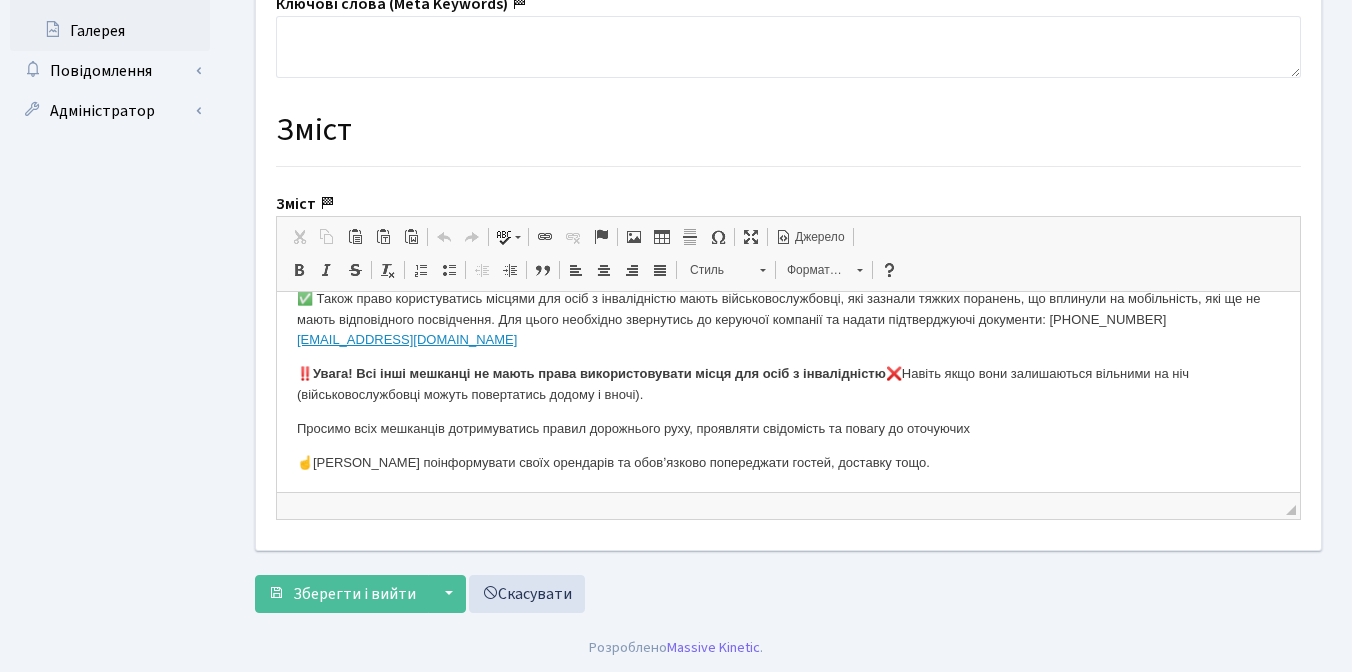 scroll, scrollTop: 872, scrollLeft: 0, axis: vertical 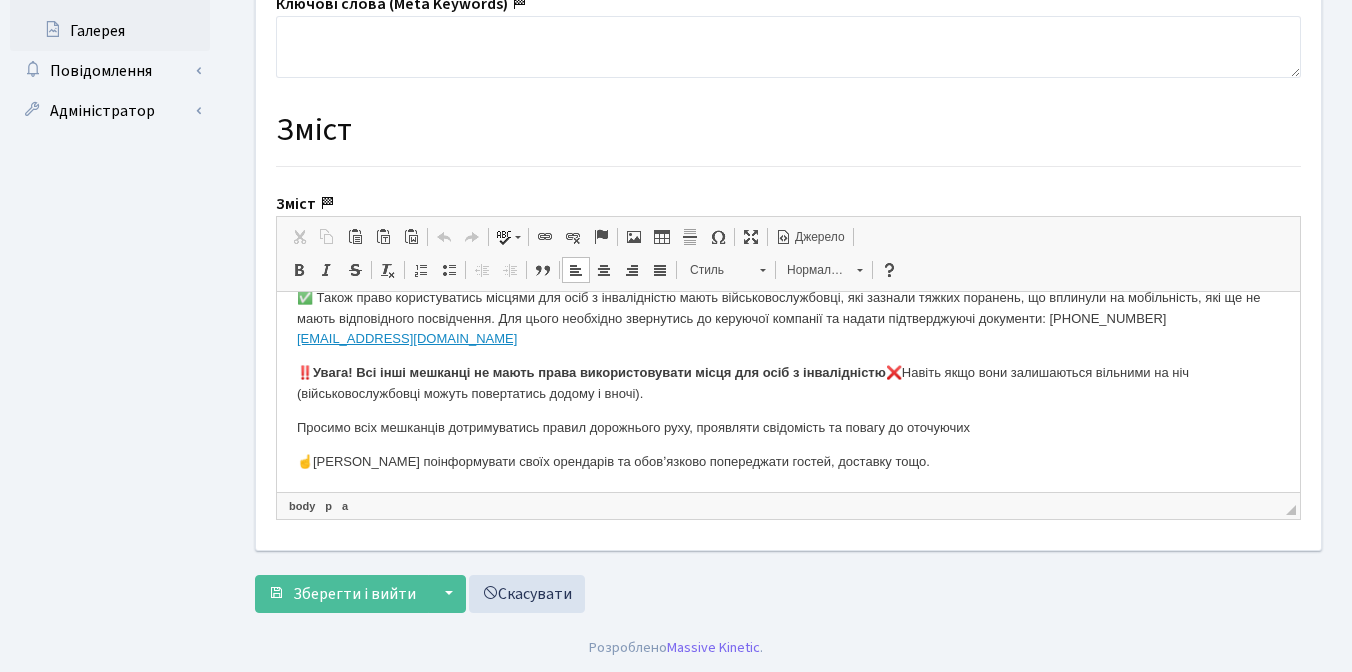 click on "‼️Увага! Всі інші мешканці не мають права використовувати місця для осіб з інвалідністю❌" at bounding box center (599, 372) 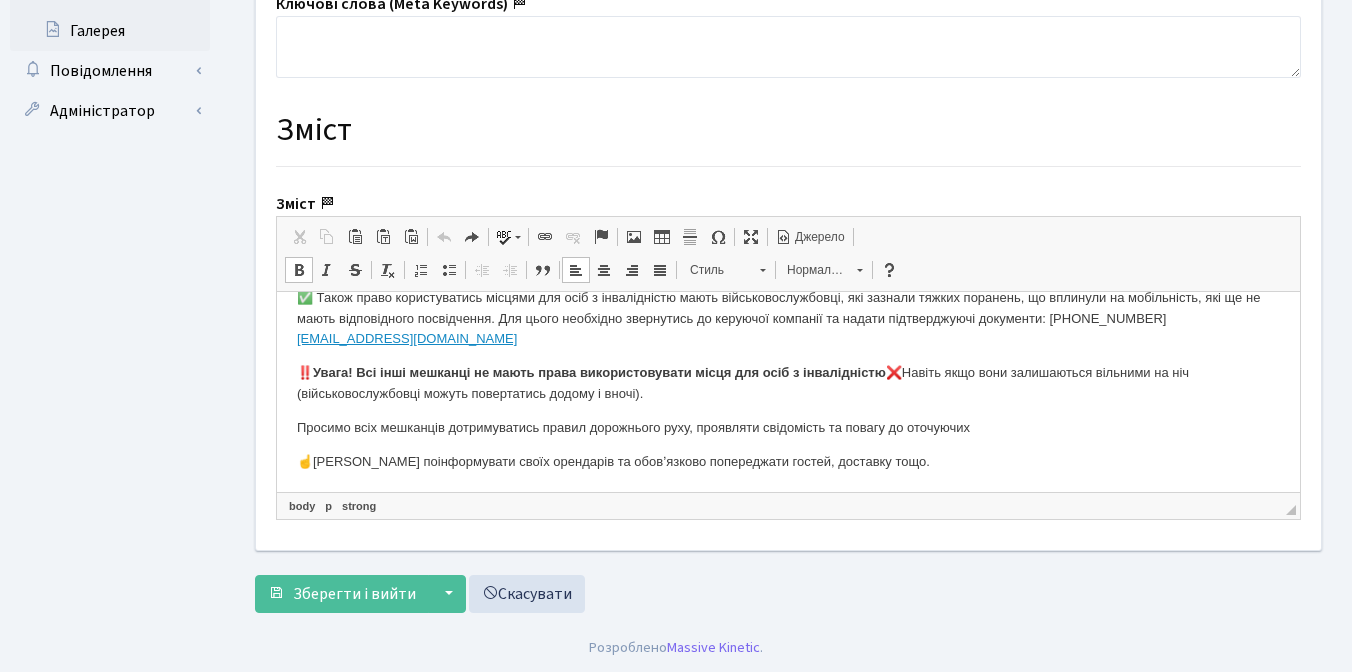 click on "‼️Увага! Всі інші мешканці не мають права використовувати місця для осіб з інвалідністю❌" at bounding box center (599, 372) 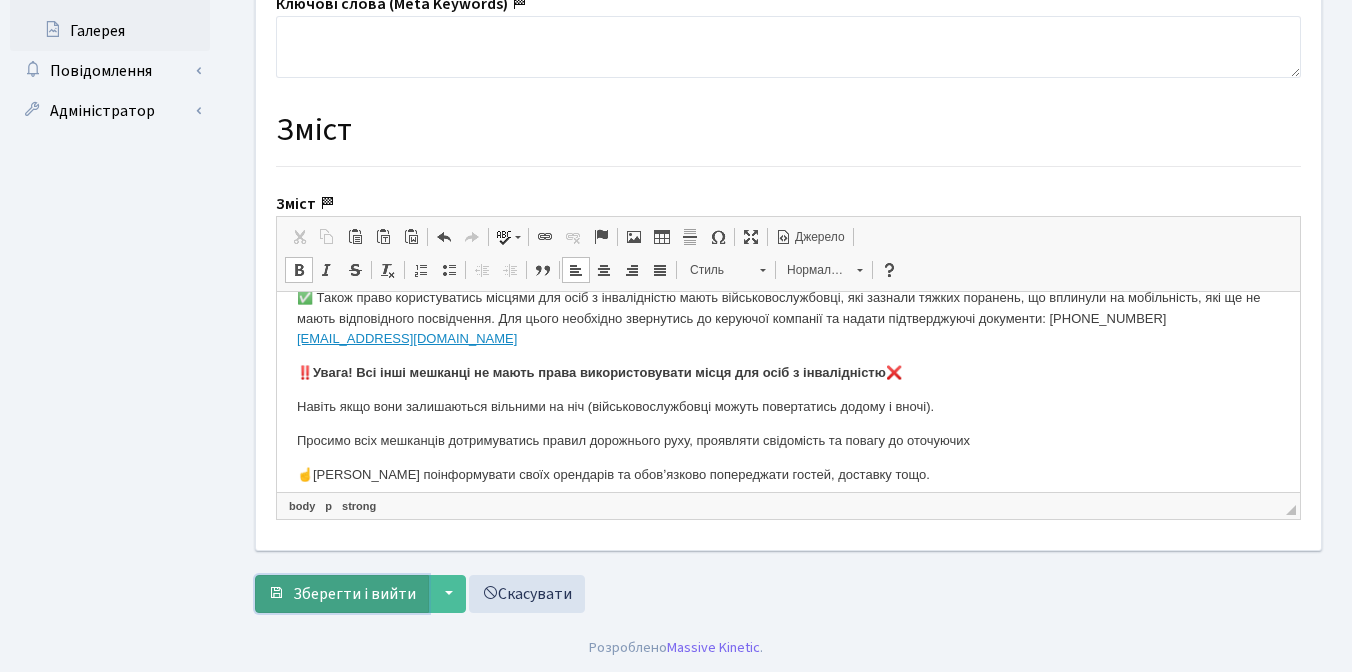 click on "Зберегти і вийти" at bounding box center (354, 594) 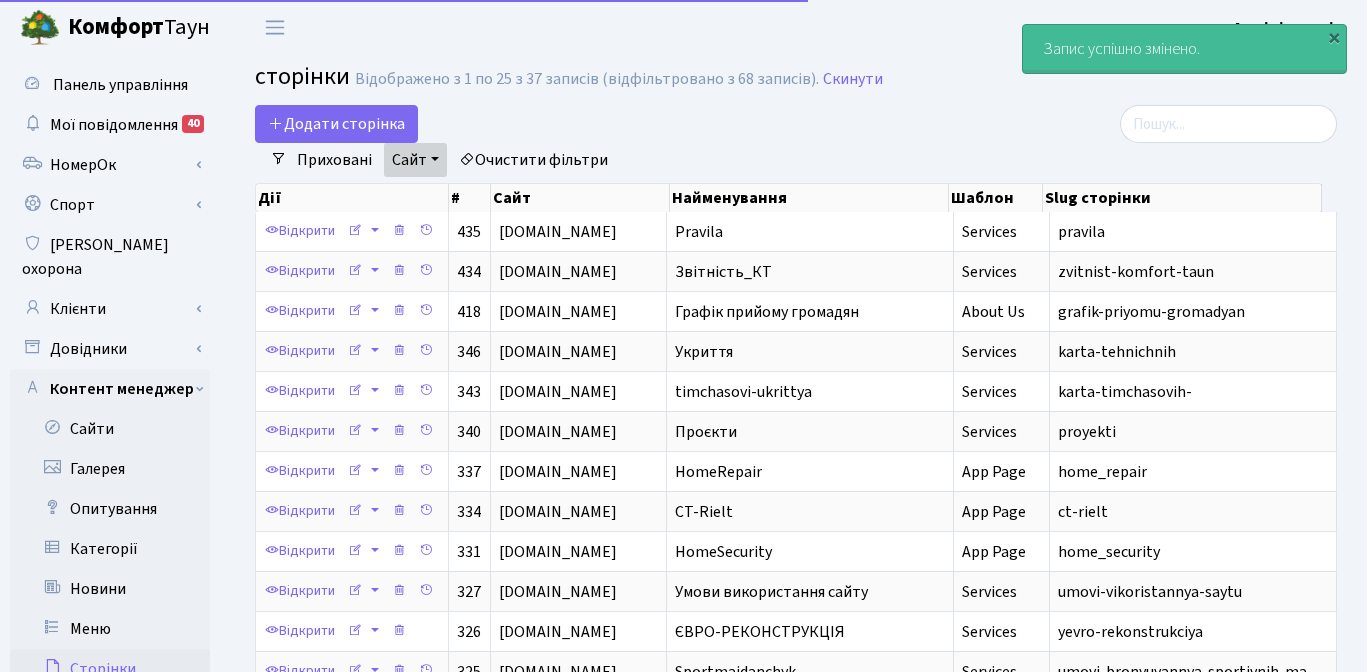 select on "25" 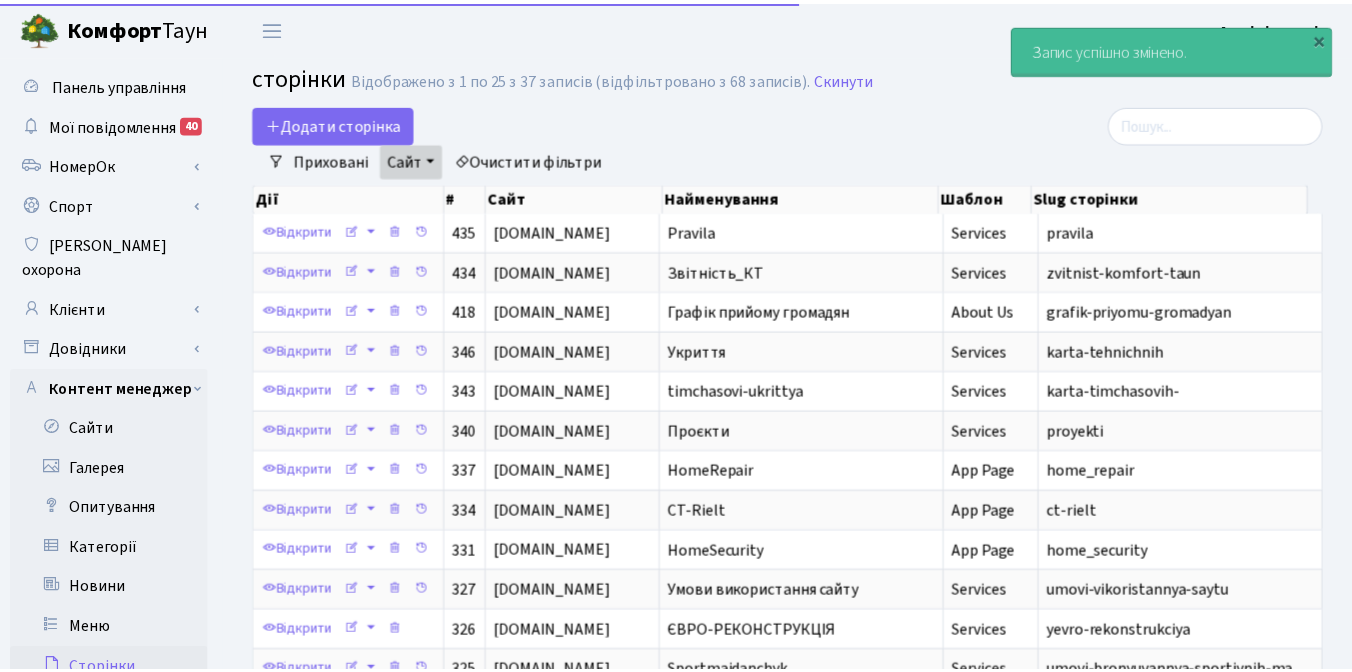 scroll, scrollTop: 0, scrollLeft: 0, axis: both 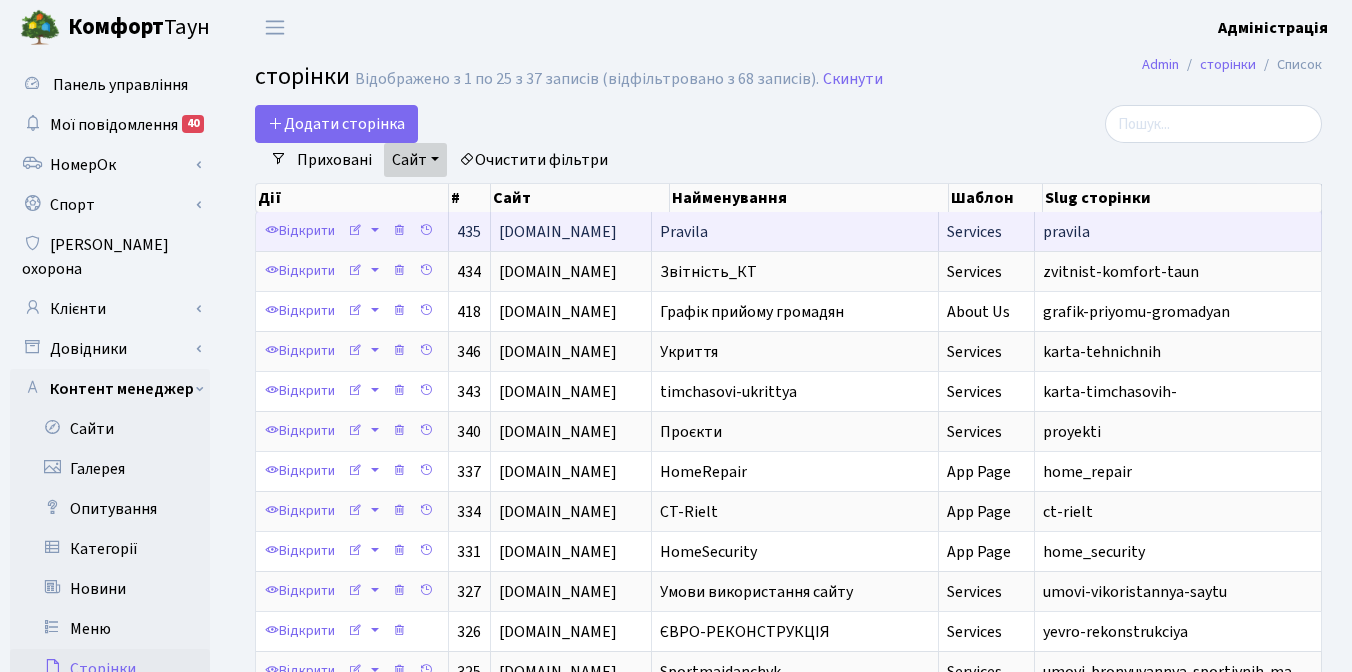 click on "Pravila" at bounding box center [684, 232] 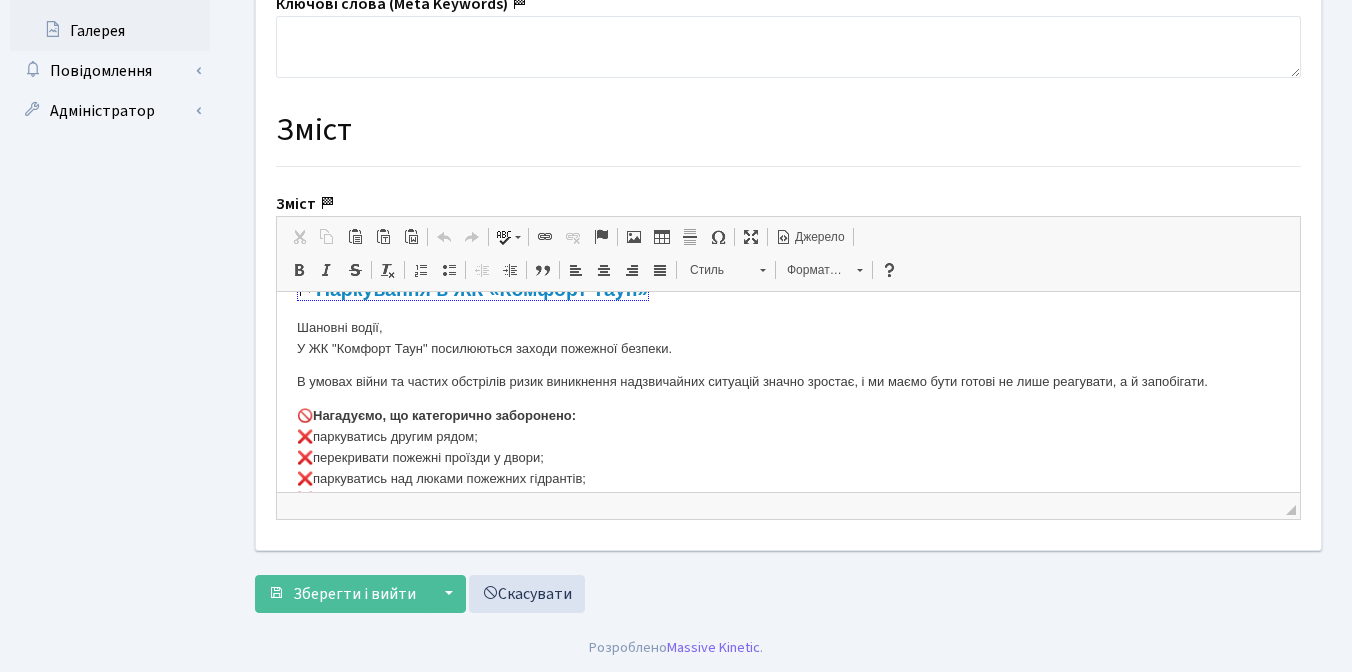 scroll, scrollTop: 145, scrollLeft: 0, axis: vertical 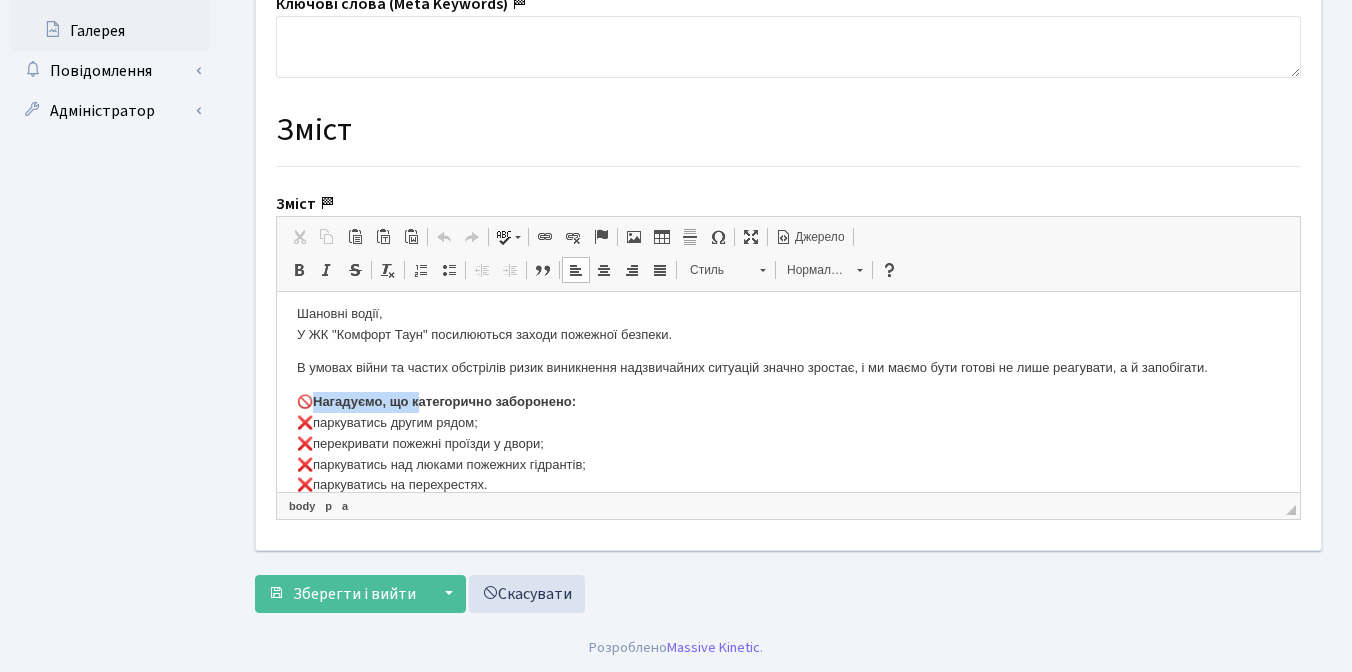 drag, startPoint x: 316, startPoint y: 399, endPoint x: 417, endPoint y: 396, distance: 101.04455 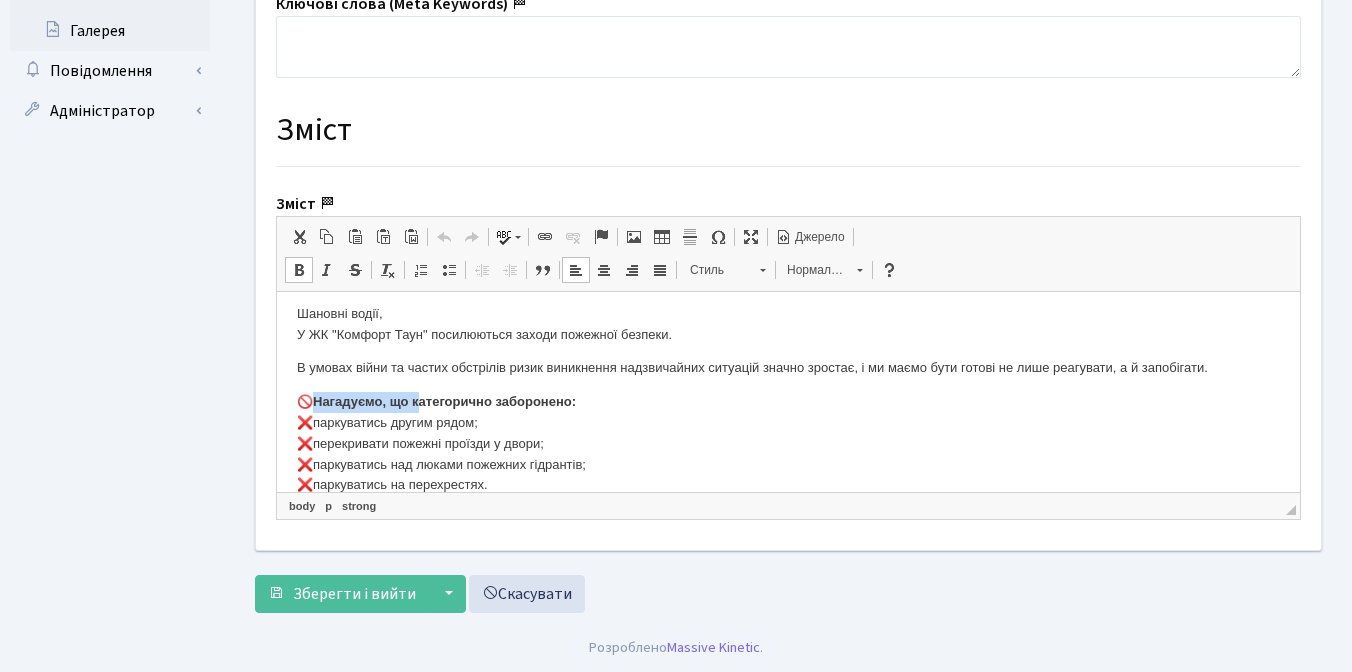 type 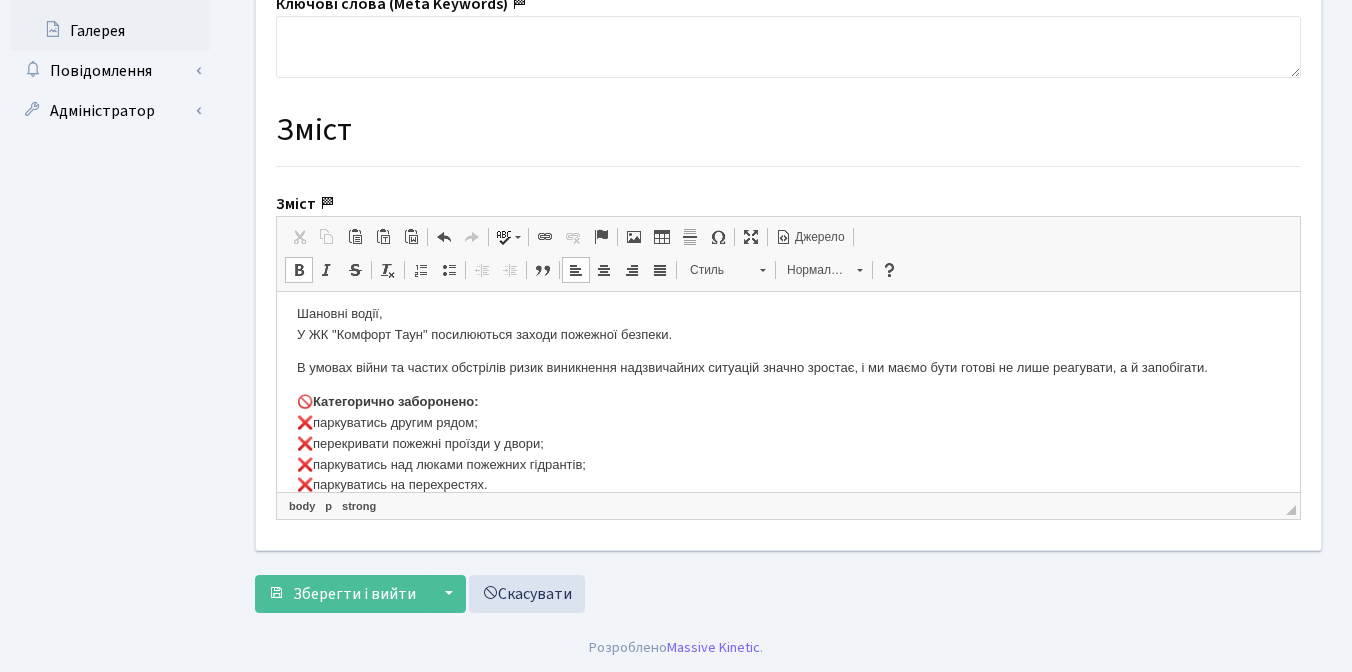 click on "🚫 Категорично заборонено: ❌паркуватись другим рядом; ❌перекривати пожежні проїзди у двори; ❌паркуватись над люками пожежних гідрантів; ❌паркуватись на перехрестях." at bounding box center [788, 444] 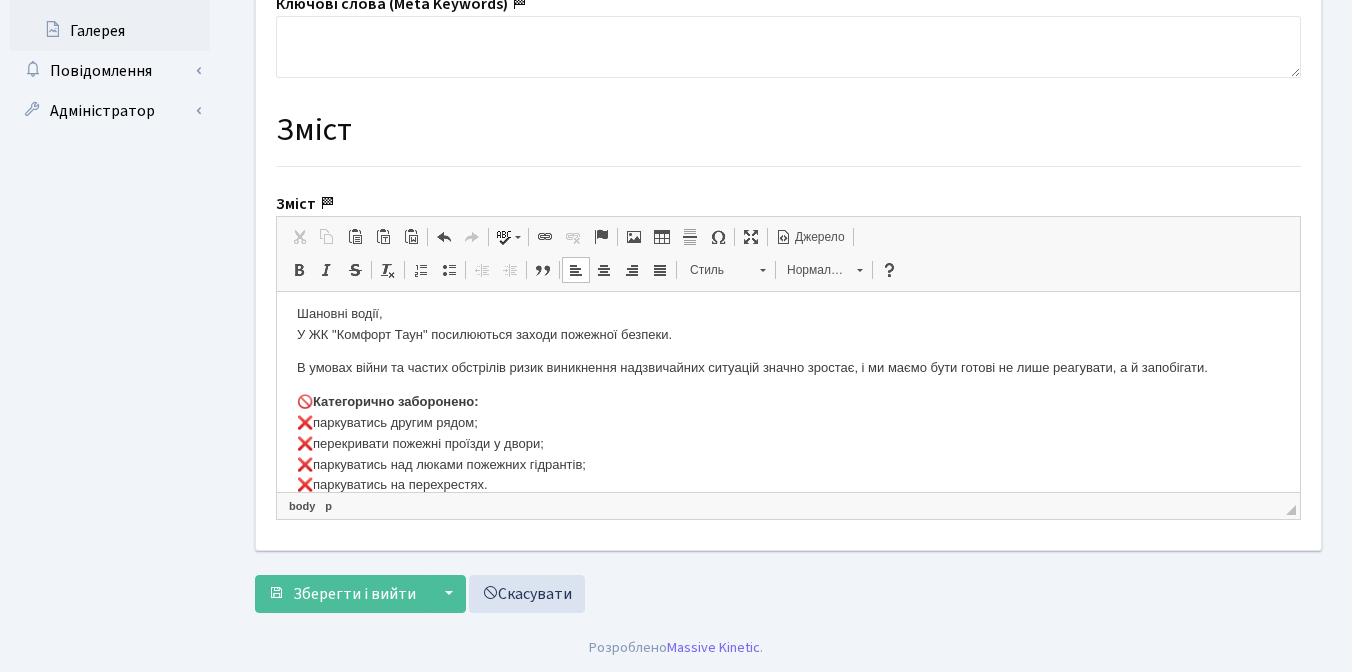click on "Паркування в ЖК «Комфорт Таун» Паркування на місцях для осіб з інвалідністю Паркування в ЖК «Комфорт Таун» Шановні водії,   У ЖК "Комфорт Таун" посилюються заходи пожежної безпеки.  В умовах війни та частих обстрілів ризик виникнення надзвичайних ситуацій значно зростає, і ми маємо бути готові не лише реагувати, а й запобігати. 🚫 Категорично заборонено: ❌паркуватись другим рядом; ❌перекривати пожежні проїзди у двори; ❌паркуватись над люками пожежних гідрантів; ❌паркуватись на перехрестях. •⁠ ⁠перше порушення - блокування на 1 добу,  ‼️" at bounding box center [788, 689] 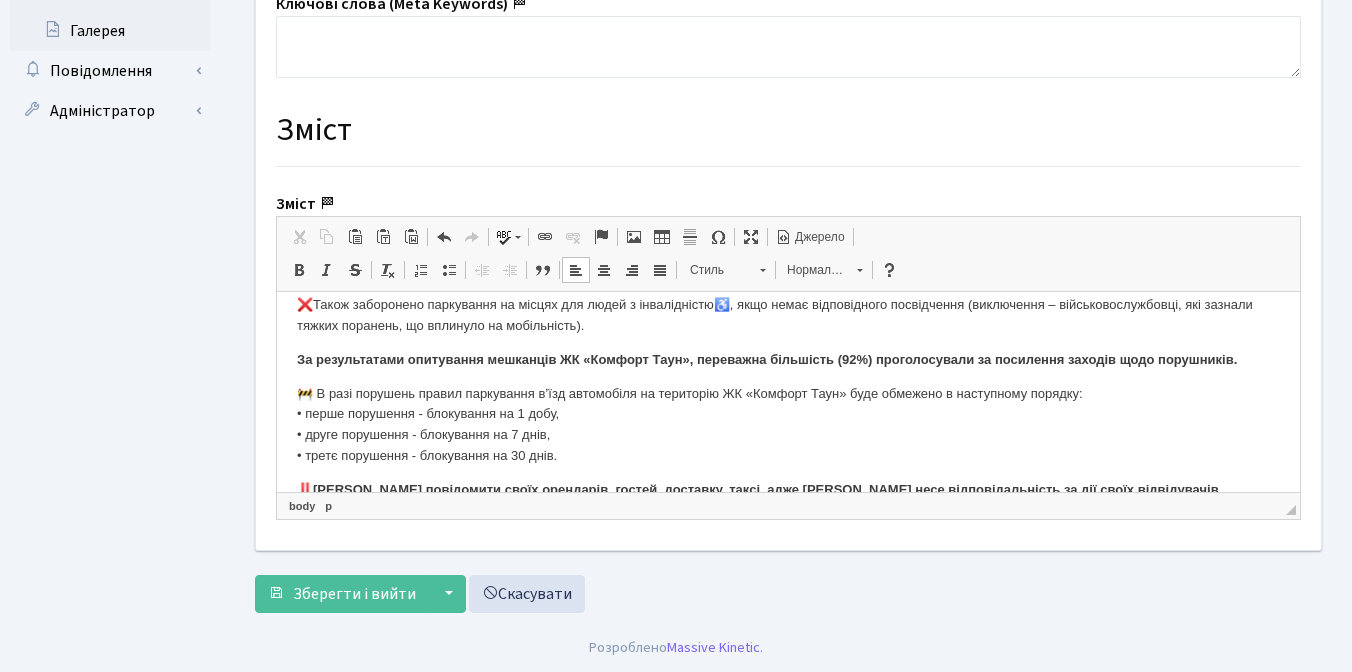 scroll, scrollTop: 362, scrollLeft: 0, axis: vertical 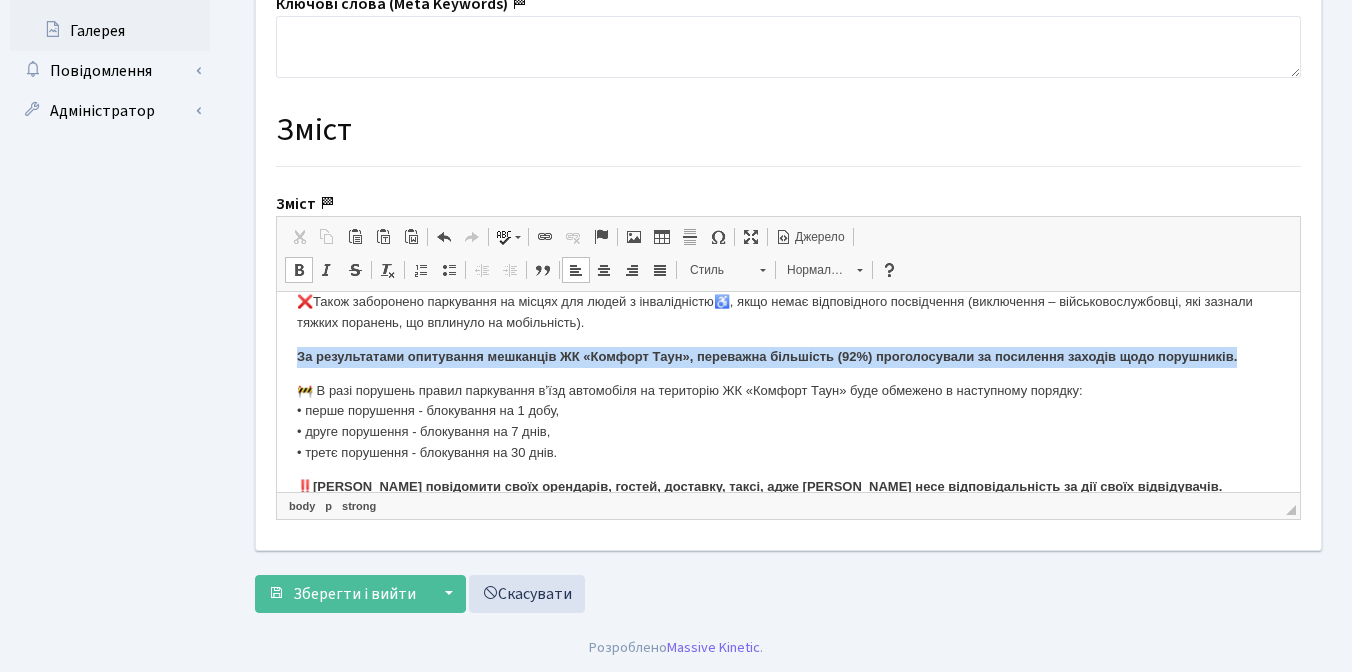 drag, startPoint x: 292, startPoint y: 354, endPoint x: 1265, endPoint y: 352, distance: 973.0021 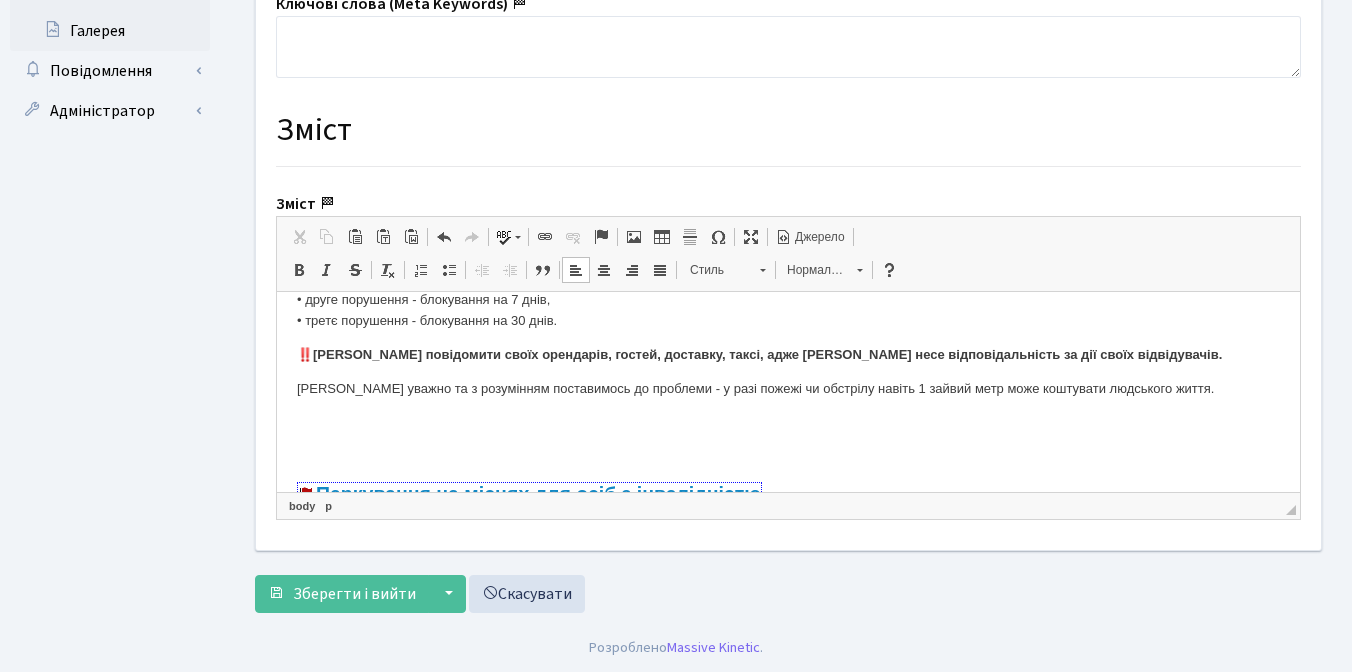 scroll, scrollTop: 463, scrollLeft: 0, axis: vertical 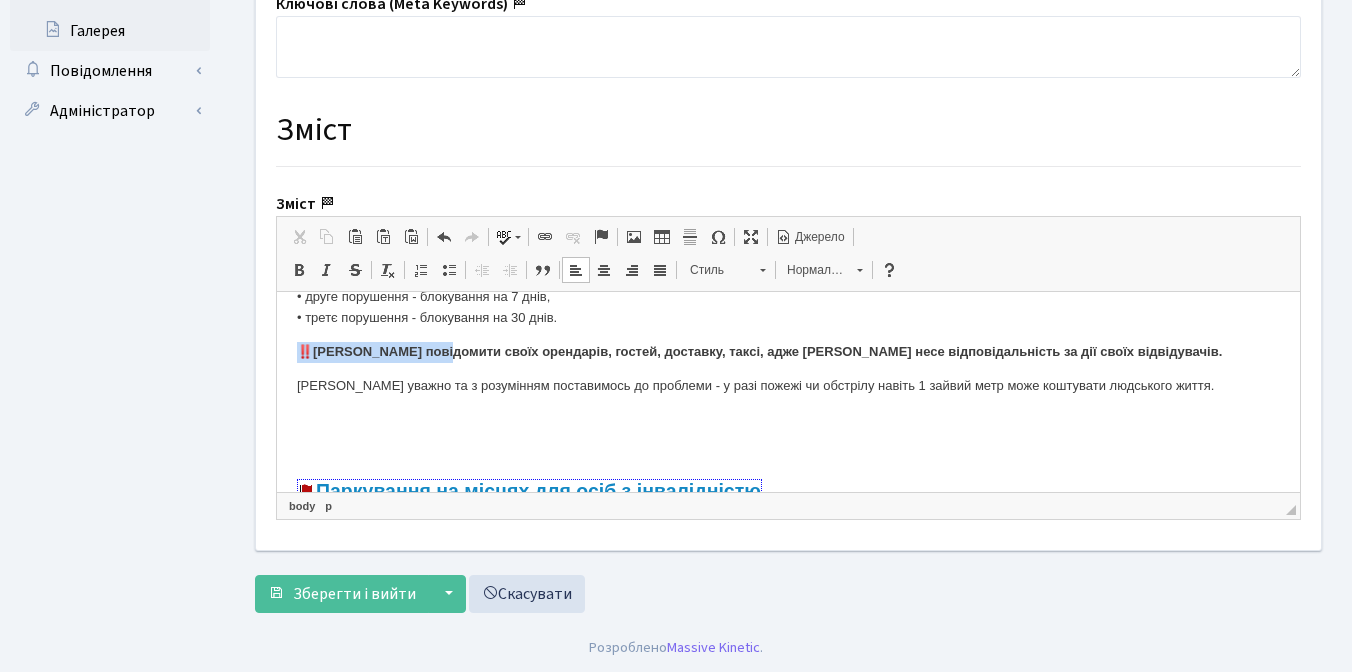 drag, startPoint x: 292, startPoint y: 348, endPoint x: 447, endPoint y: 352, distance: 155.0516 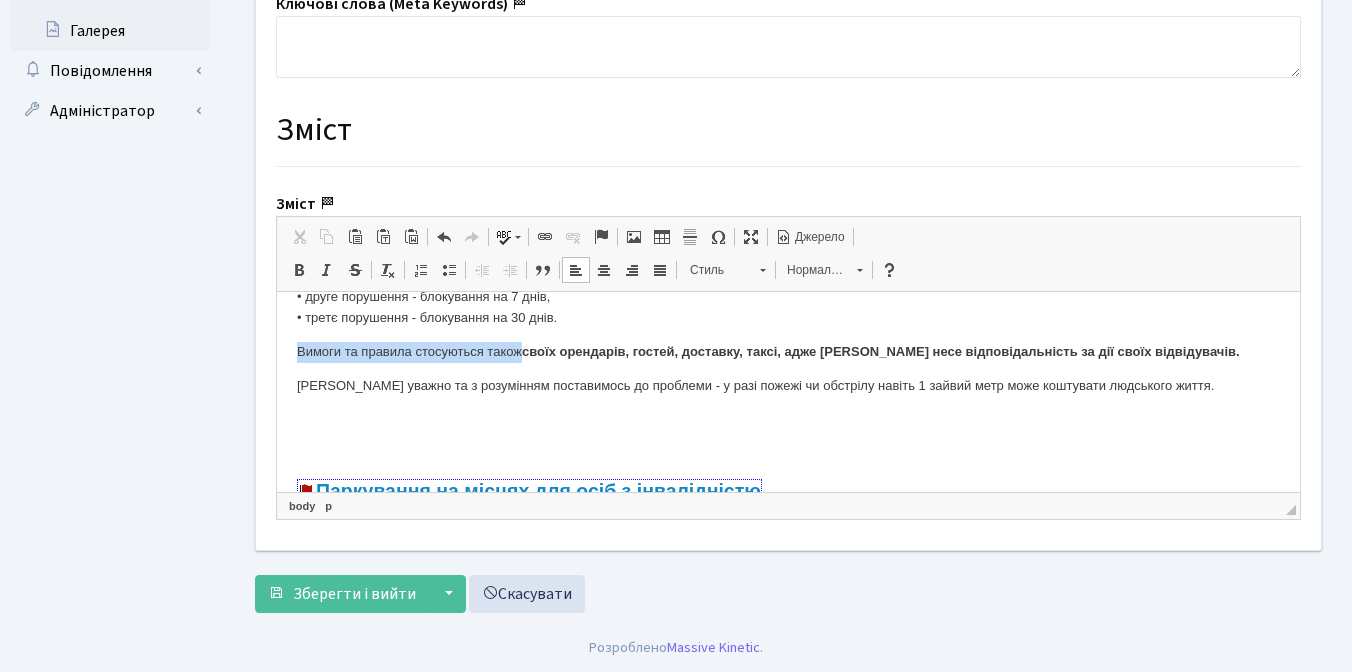 drag, startPoint x: 298, startPoint y: 355, endPoint x: 530, endPoint y: 355, distance: 232 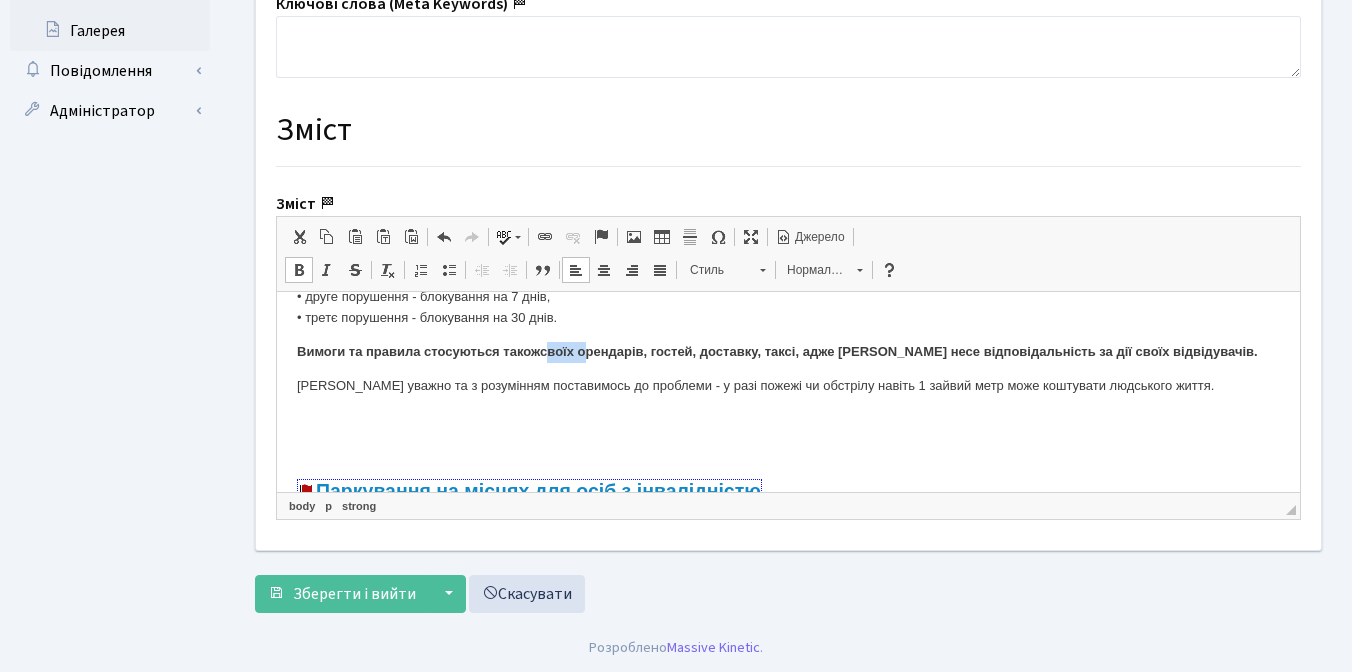 drag, startPoint x: 589, startPoint y: 355, endPoint x: 550, endPoint y: 352, distance: 39.115215 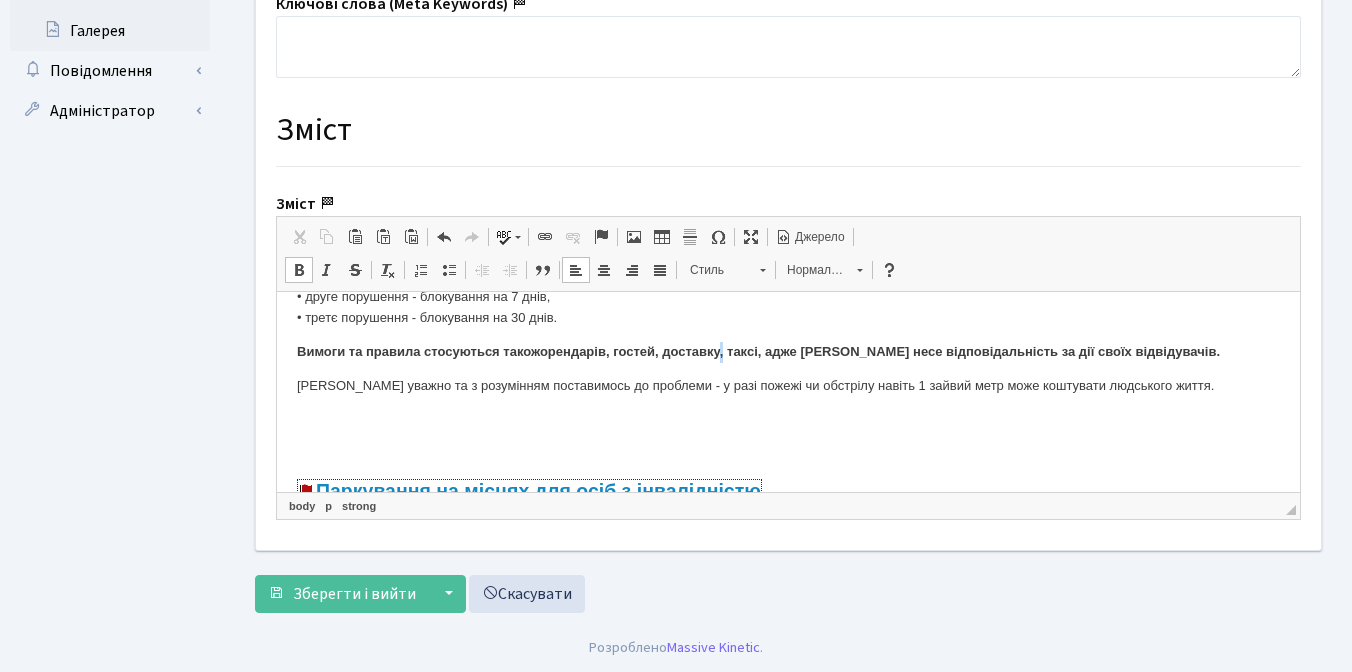 click on "Вимоги та правила стосуються також  орендарів, гостей, доставку, таксі, адже Власник несе відповідальність за дії своїх відвідувачів." at bounding box center (758, 351) 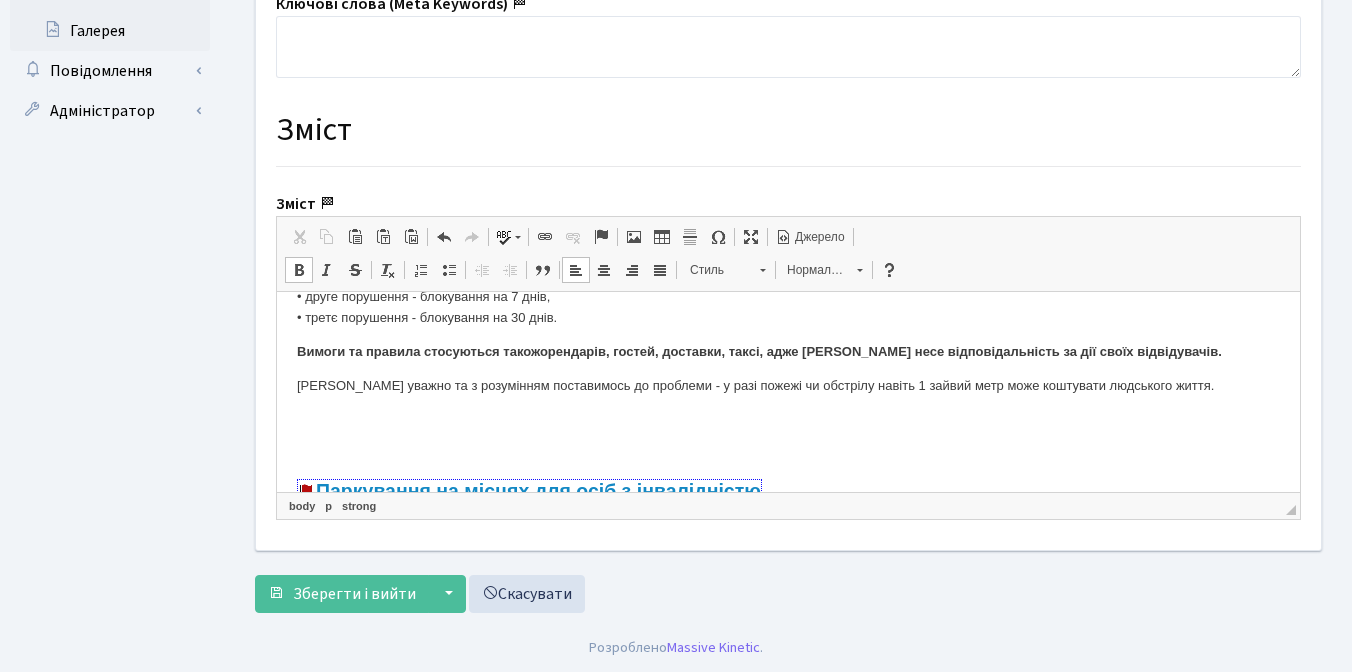 click on "Давайте уважно та з розумінням поставимось до проблеми - у разі пожежі чи обстрілу навіть 1 зайвий метр може коштувати людського життя." at bounding box center [788, 386] 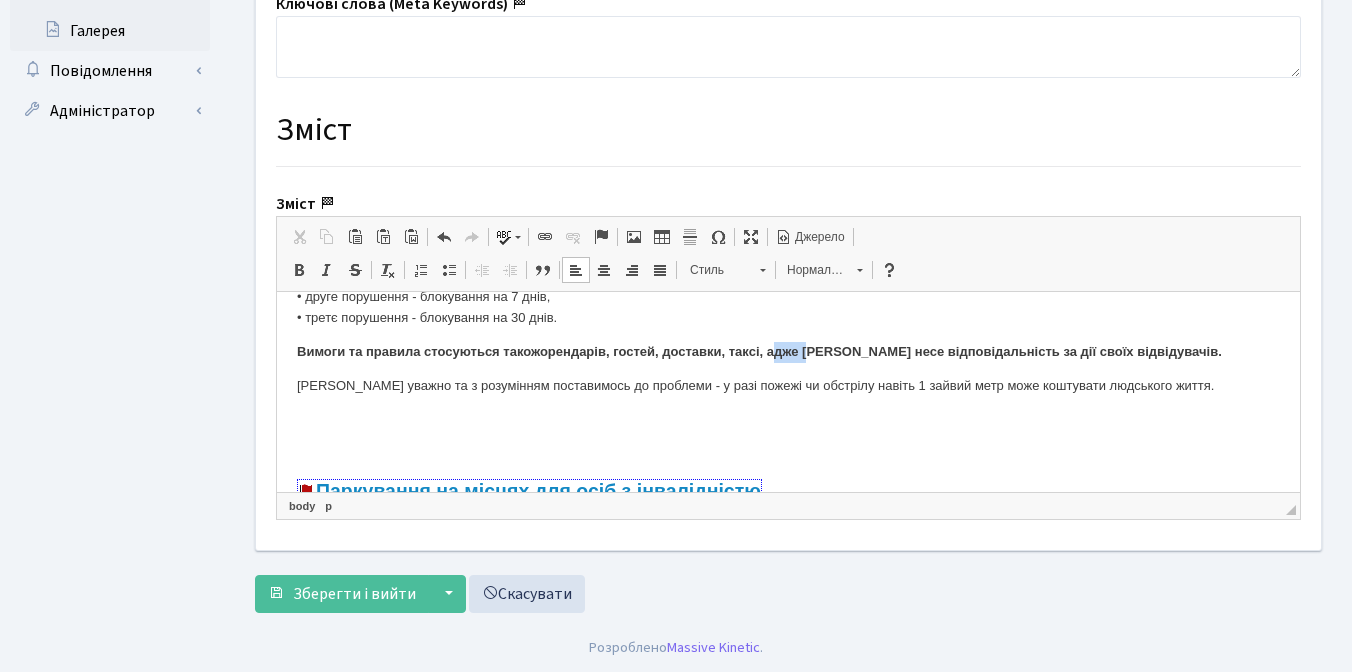 drag, startPoint x: 778, startPoint y: 354, endPoint x: 817, endPoint y: 354, distance: 39 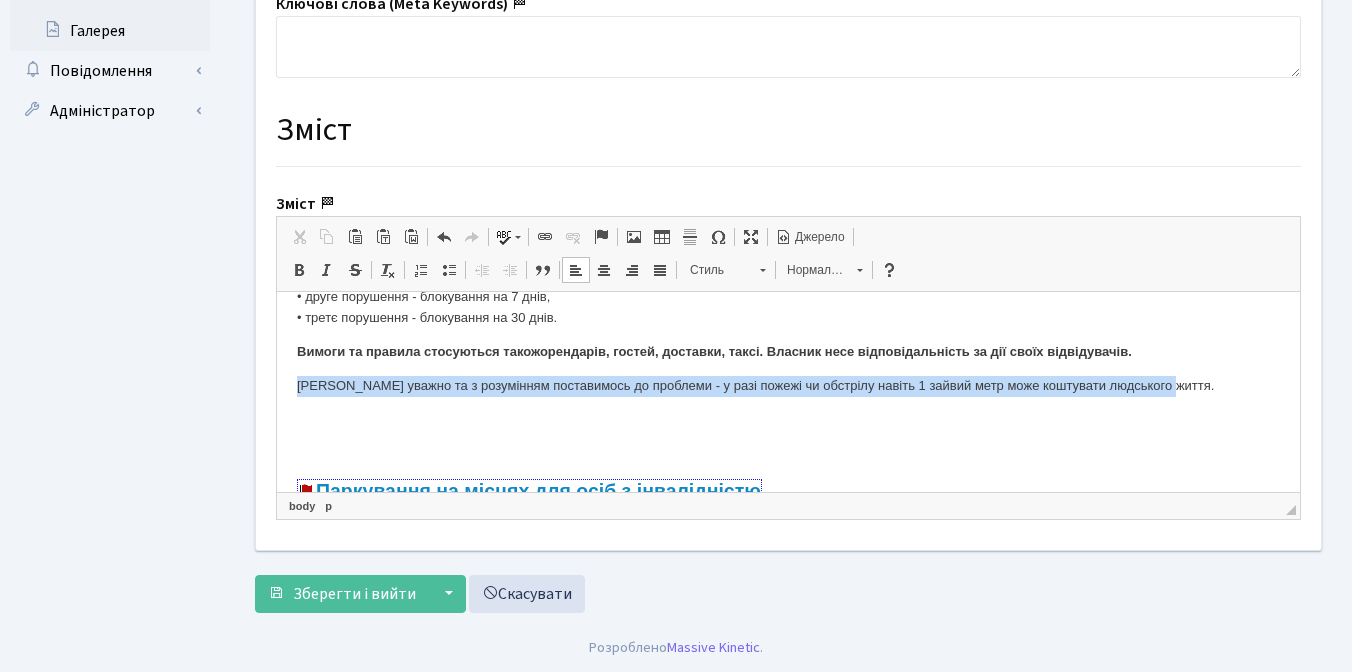 drag, startPoint x: 294, startPoint y: 388, endPoint x: 1198, endPoint y: 388, distance: 904 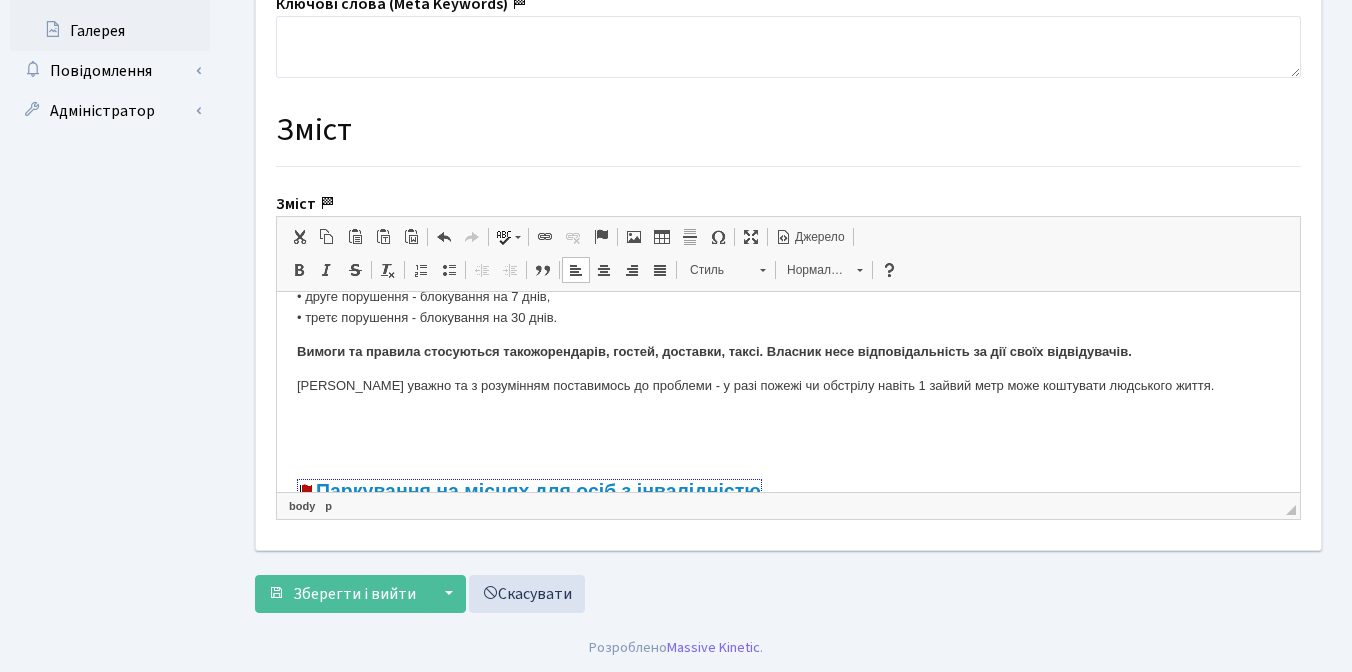 click at bounding box center (788, 420) 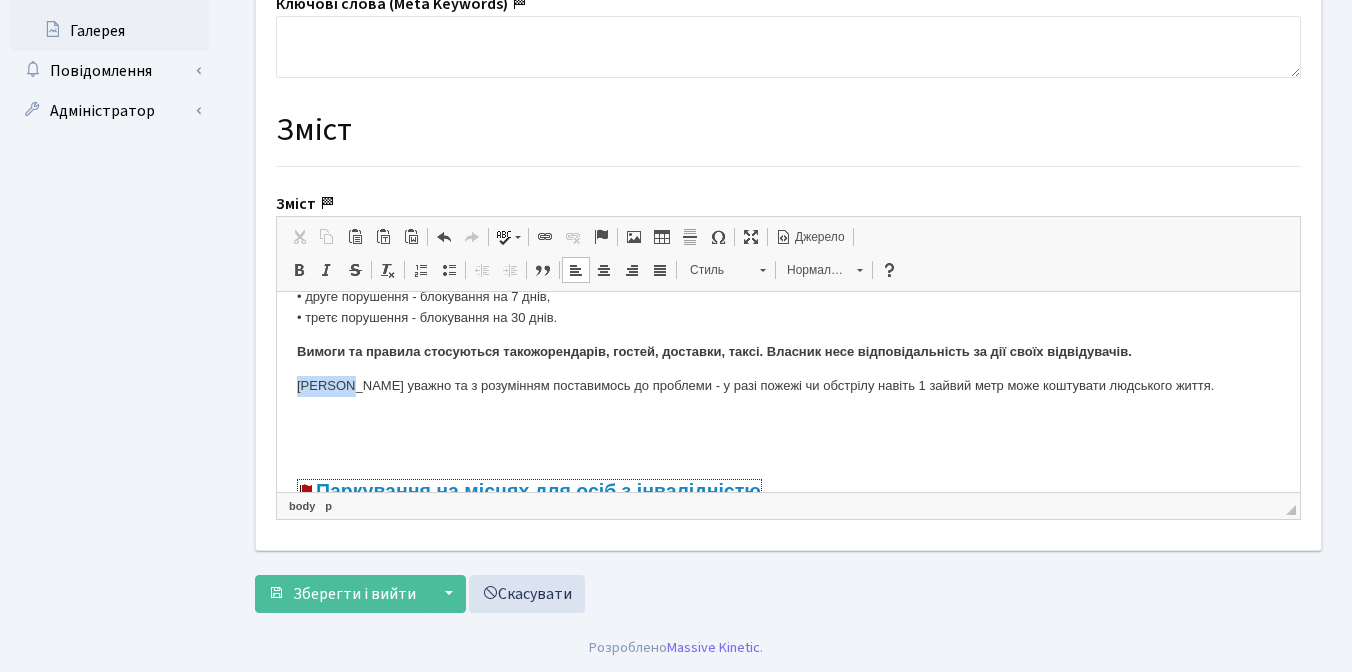 drag, startPoint x: 297, startPoint y: 389, endPoint x: 347, endPoint y: 389, distance: 50 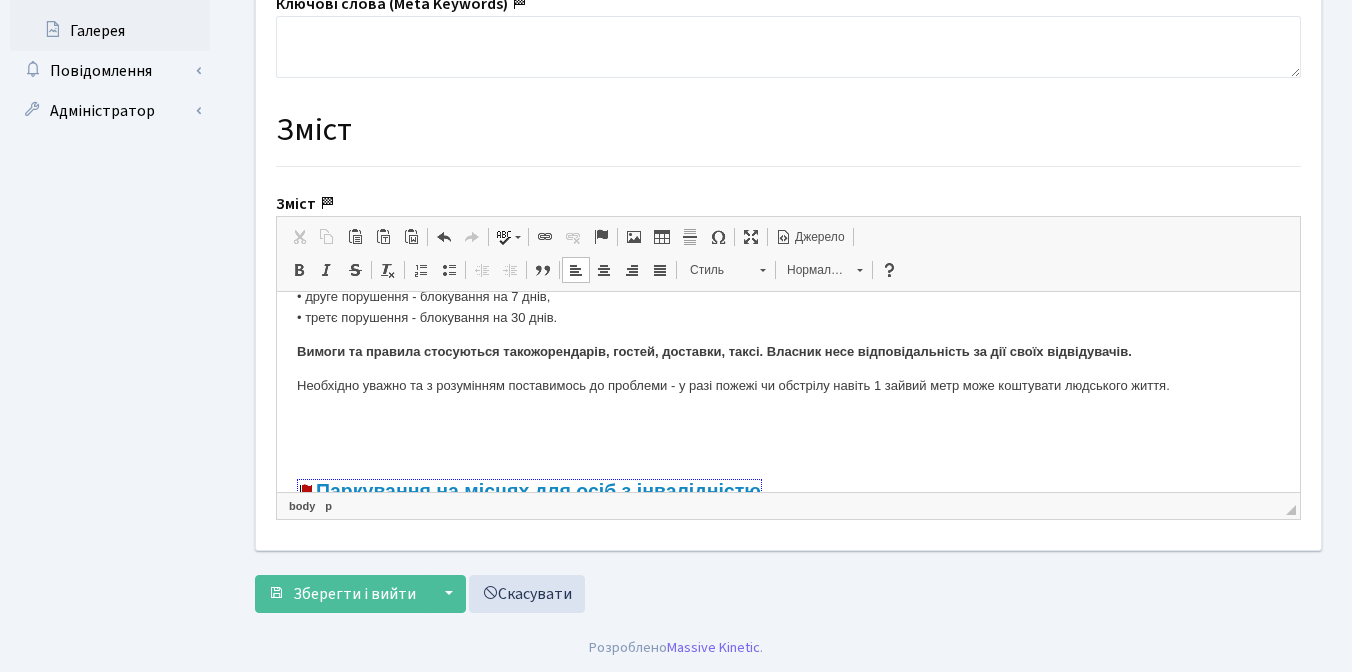 click at bounding box center [788, 420] 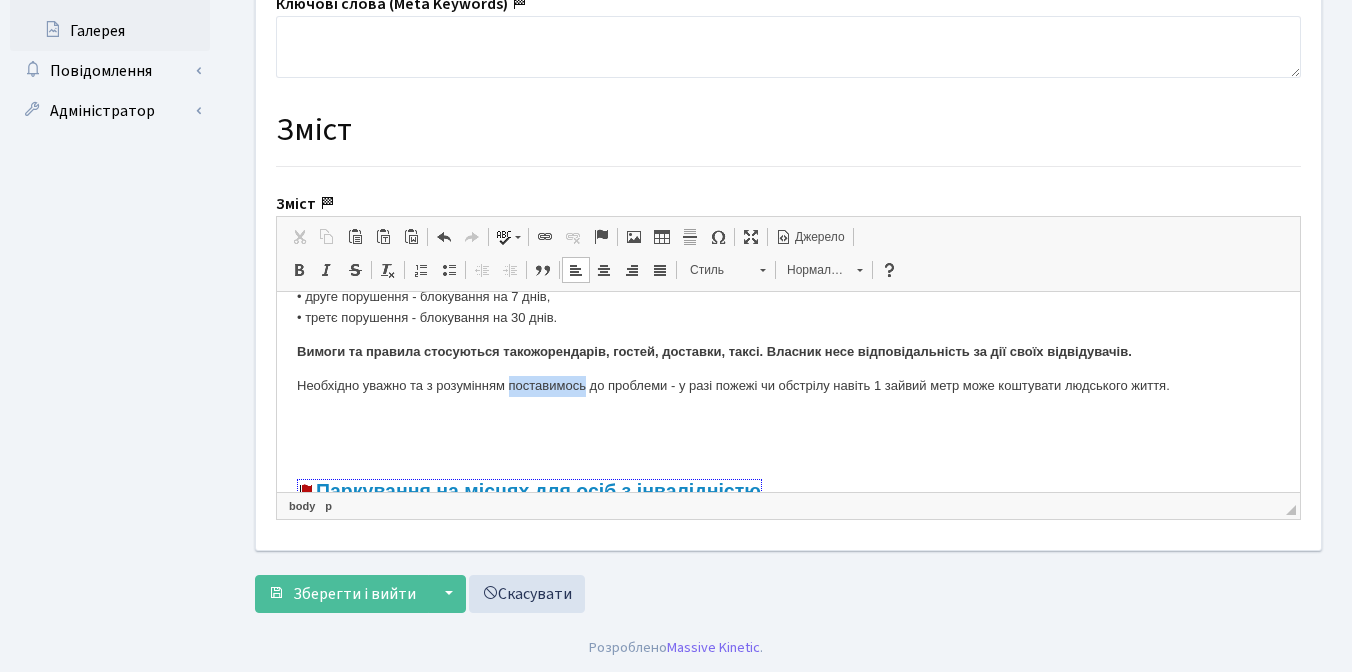 drag, startPoint x: 514, startPoint y: 388, endPoint x: 589, endPoint y: 391, distance: 75.059975 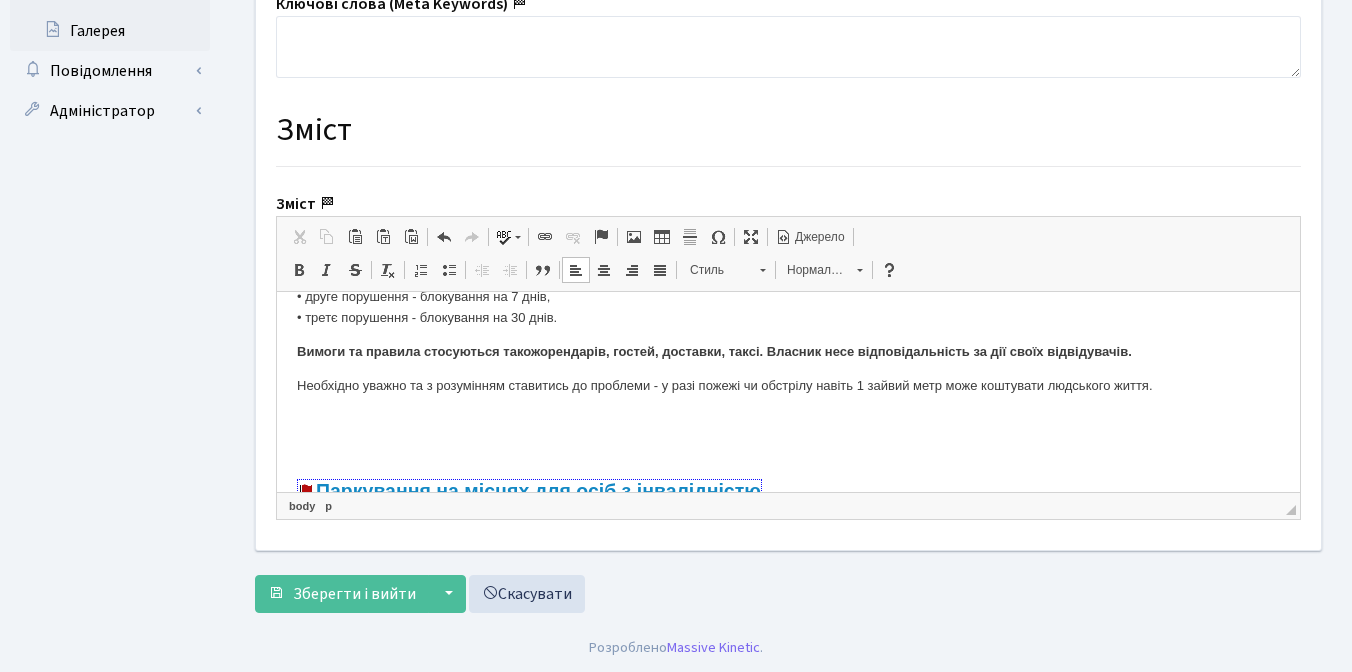 click on "Паркування в ЖК «Комфорт Таун» Паркування на місцях для осіб з інвалідністю Паркування в ЖК «Комфорт Таун» Шановні водії,   У ЖК "Комфорт Таун" посилюються заходи пожежної безпеки.  В умовах війни та частих обстрілів ризик виникнення надзвичайних ситуацій значно зростає, і ми маємо бути готові не лише реагувати, а й запобігати. 🚫 Категорично заборонено: ❌паркуватись другим рядом; ❌перекривати пожежні проїзди у двори; ❌паркуватись над люками пожежних гідрантів; ❌паркуватись на перехрестях. •⁠ ⁠перше порушення - блокування на 1 добу,  office@comfort-town.com.ua" at bounding box center (788, 355) 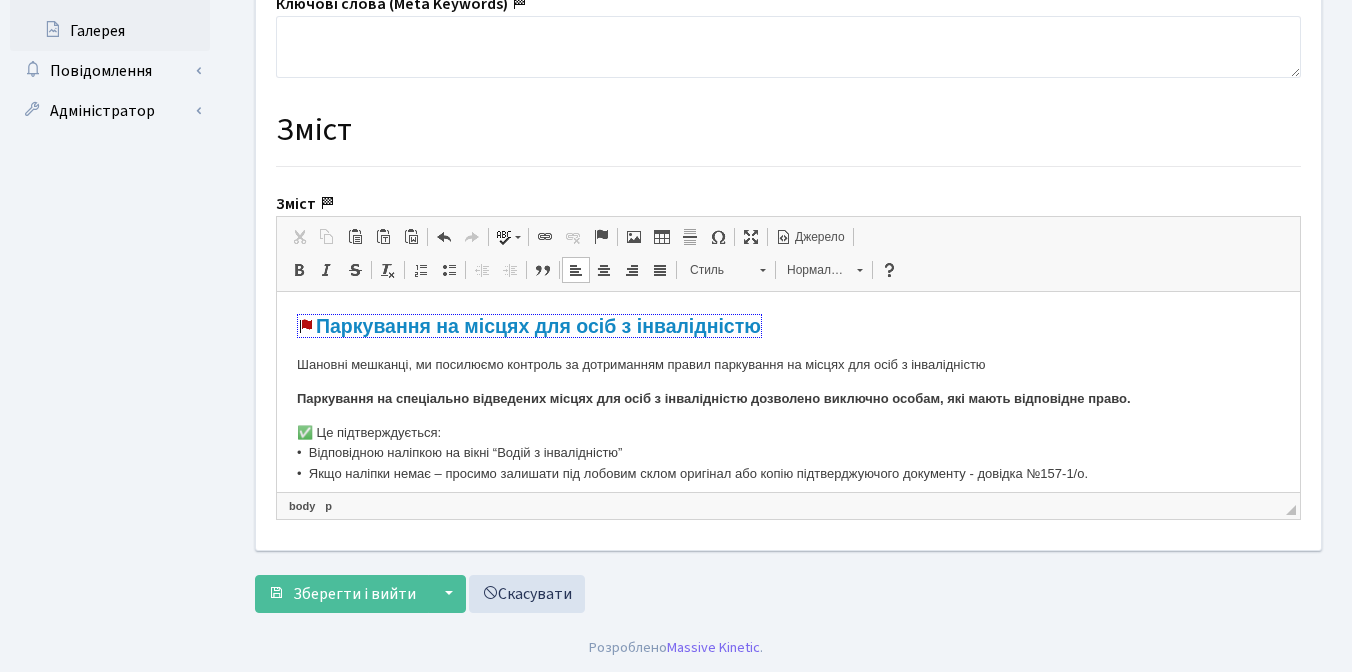 scroll, scrollTop: 632, scrollLeft: 0, axis: vertical 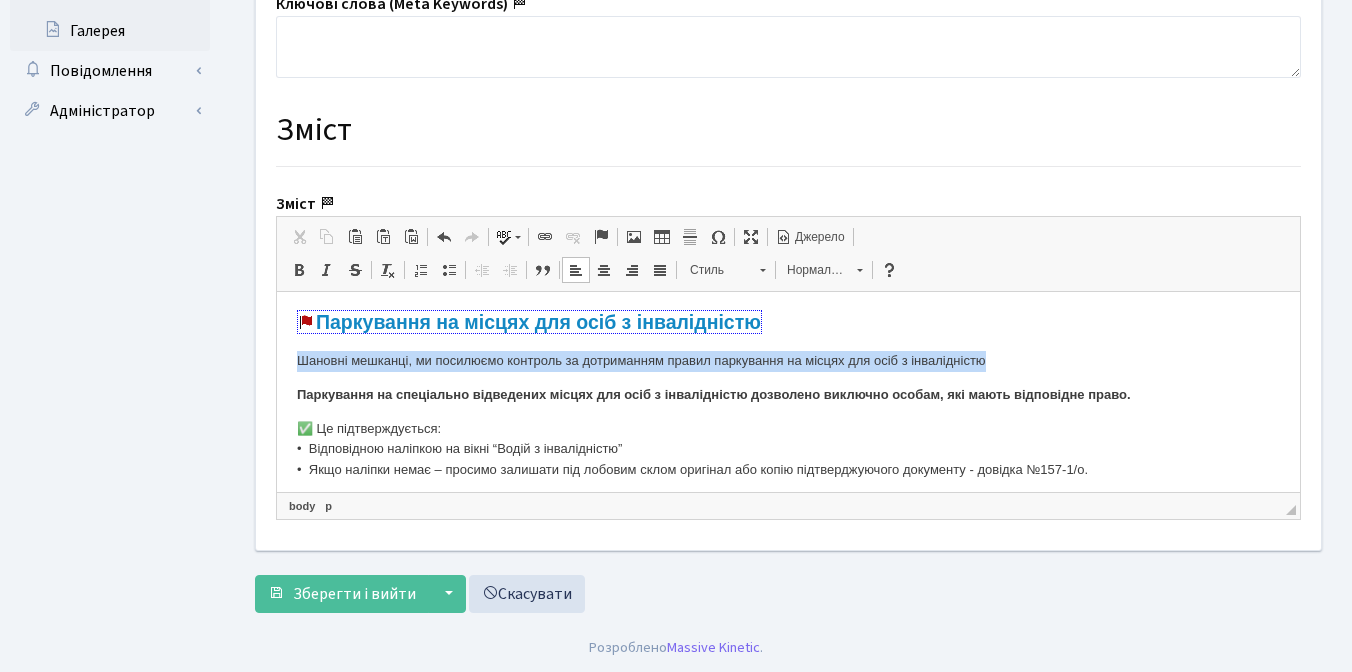 drag, startPoint x: 1022, startPoint y: 361, endPoint x: 280, endPoint y: 358, distance: 742.00604 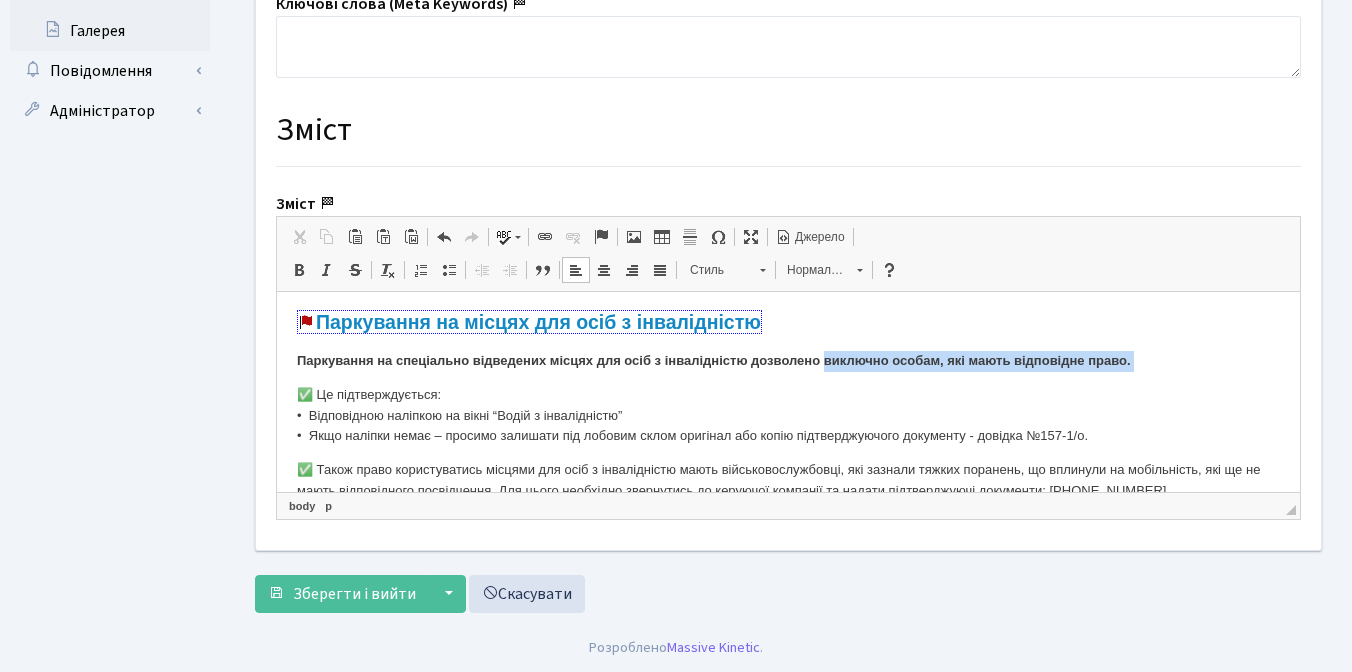 drag, startPoint x: 826, startPoint y: 363, endPoint x: 1106, endPoint y: 373, distance: 280.17853 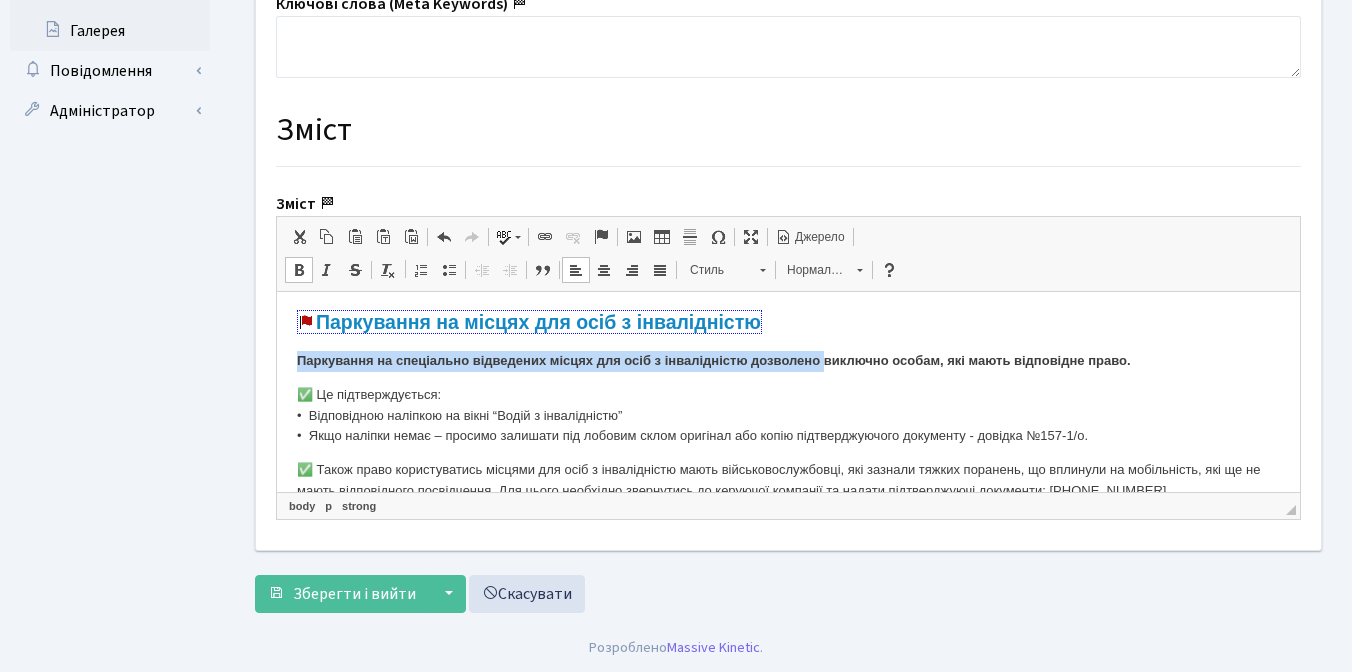 click at bounding box center (388, 270) 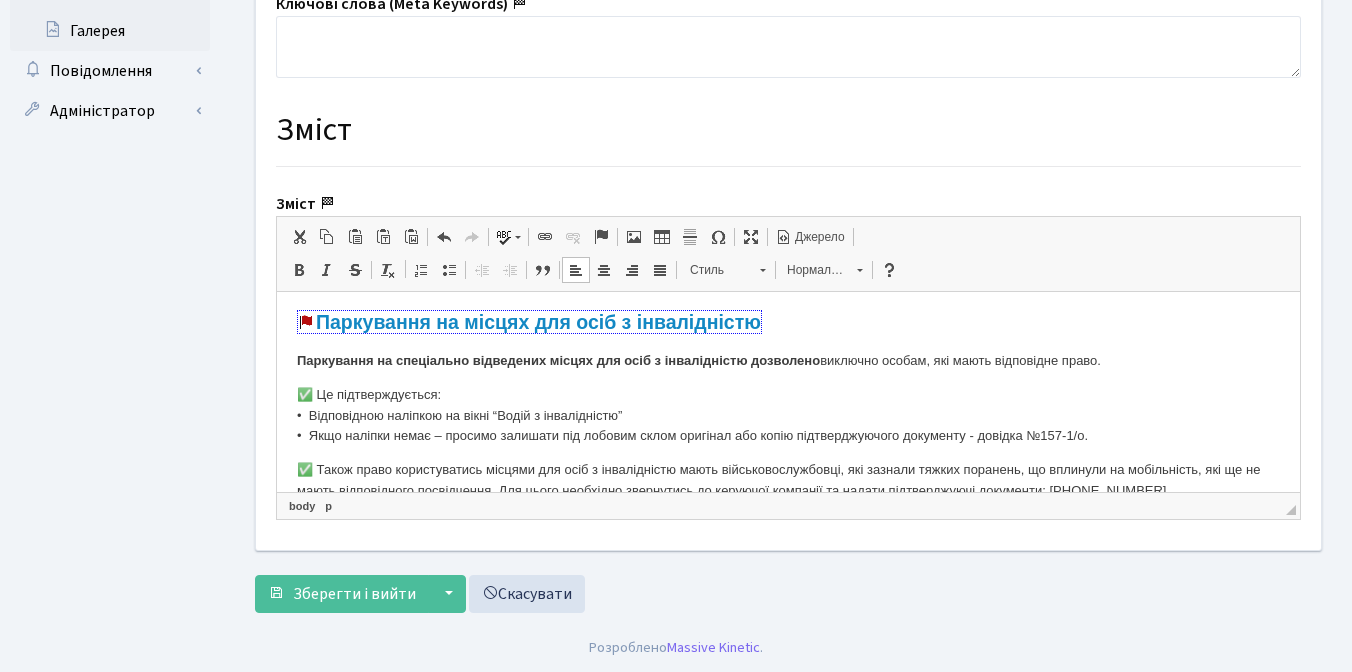 click at bounding box center [388, 270] 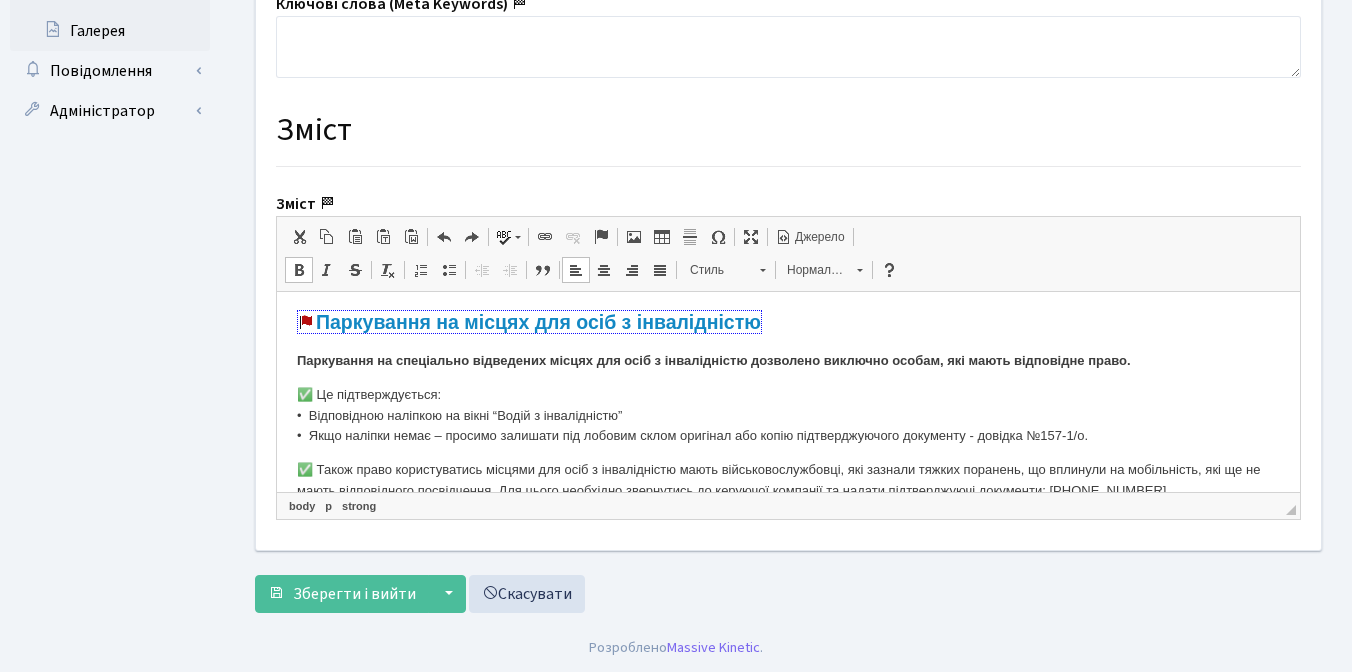 click on "✅ Це підтверждується: •⁠  ⁠Відповідною наліпкою на вікні “Водій з інвалідністю” •⁠  ⁠Якщо наліпки немає – просимо залишати під лобовим склом оригінал або копію підтверджуючого документу - довідка №157-1/о." at bounding box center (788, 416) 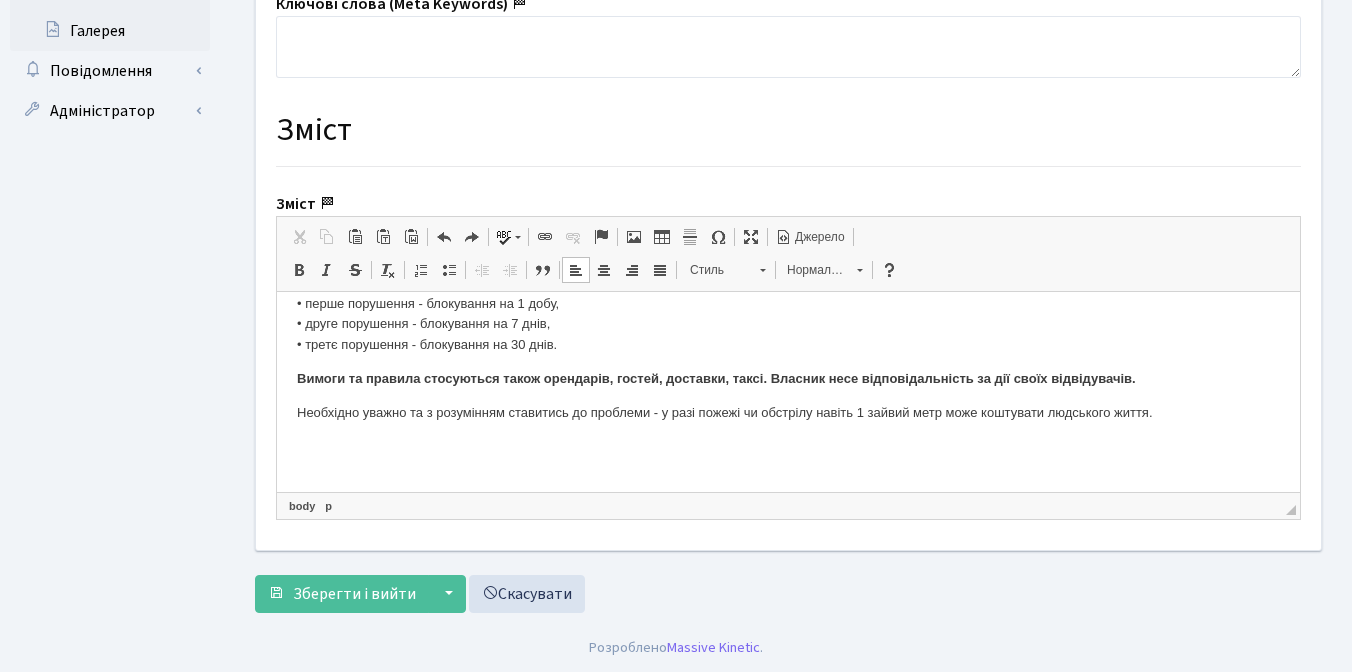 scroll, scrollTop: 420, scrollLeft: 0, axis: vertical 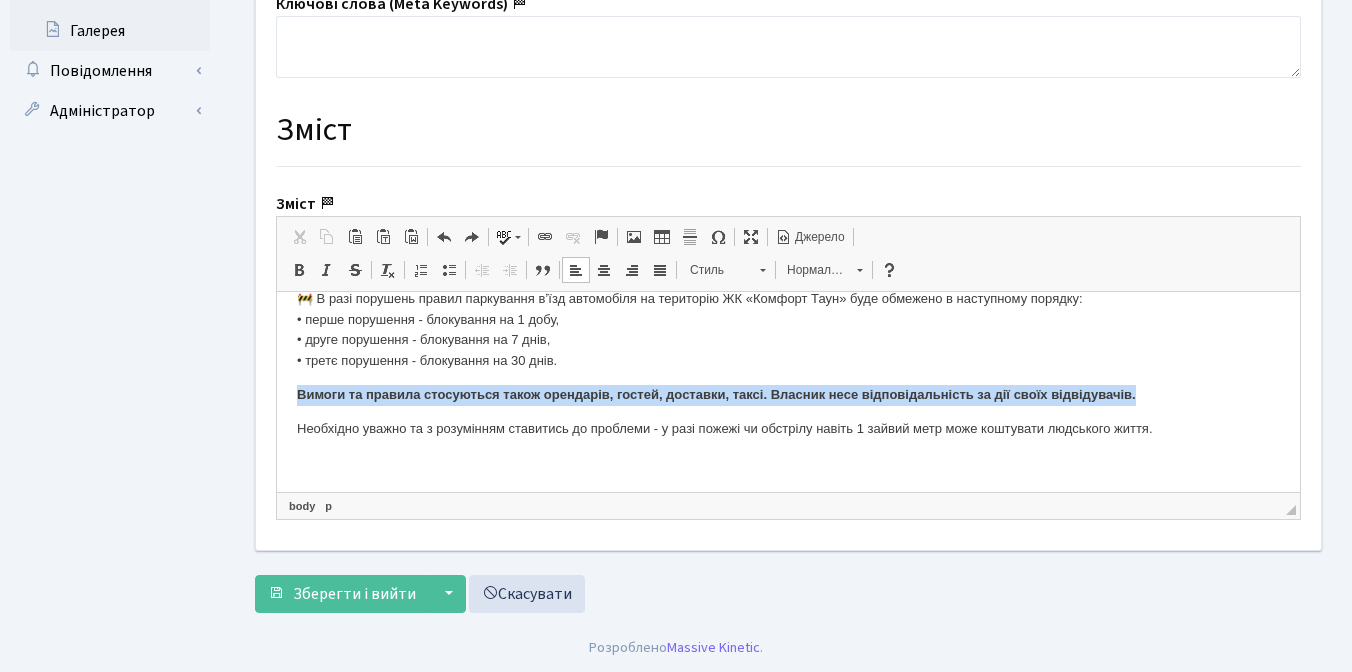 drag, startPoint x: 297, startPoint y: 394, endPoint x: 1167, endPoint y: 399, distance: 870.01434 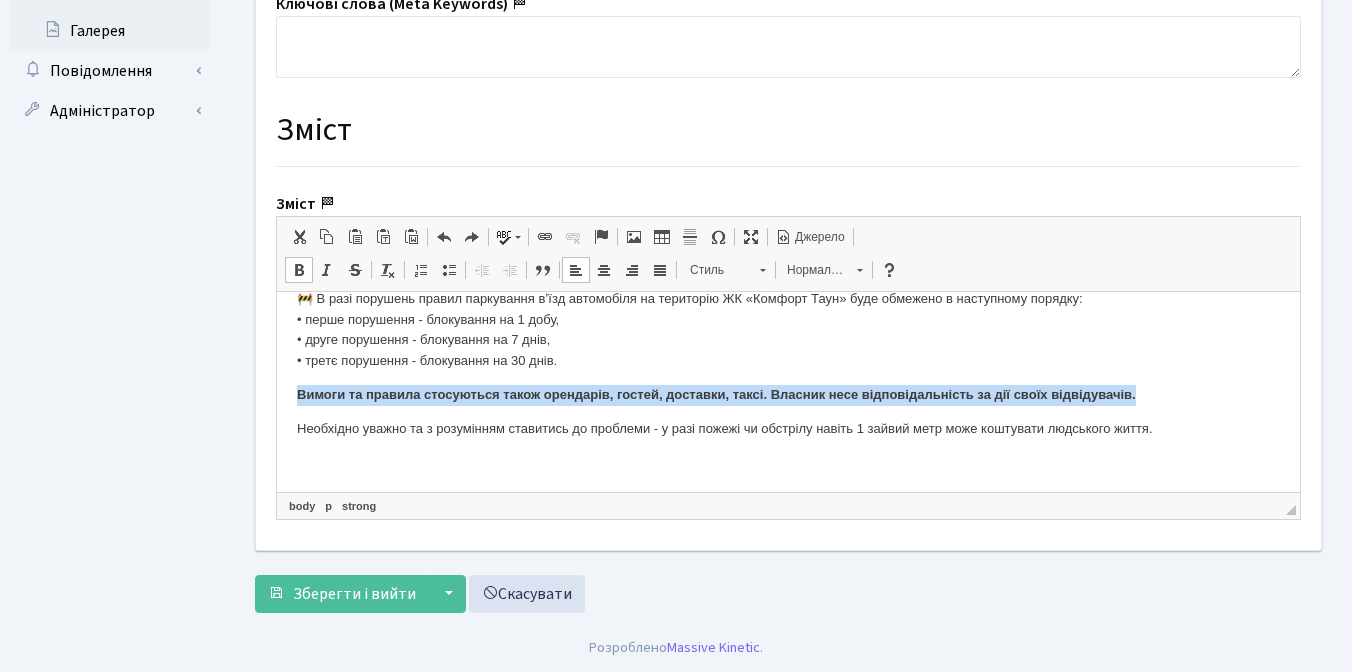 copy on "Вимоги та правила стосуються також орендарів, гостей, доставки, таксі. Власник несе відповідальність за дії своїх відвідувачів." 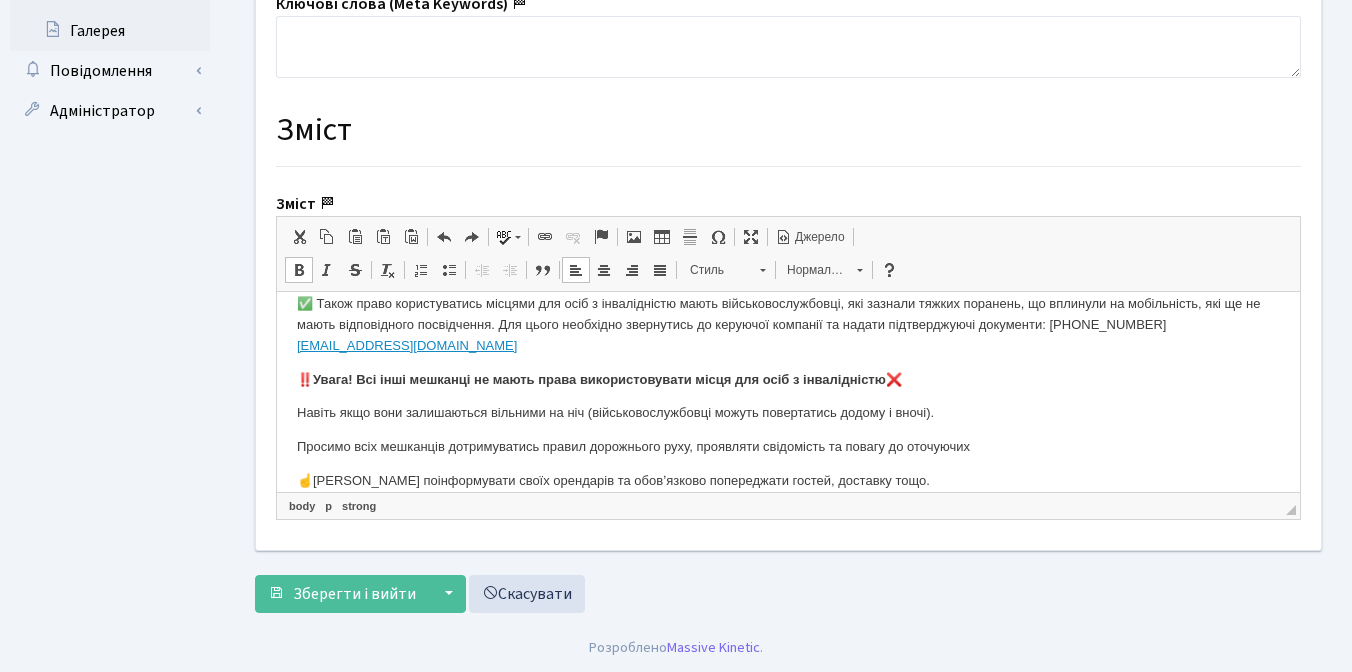 scroll, scrollTop: 818, scrollLeft: 0, axis: vertical 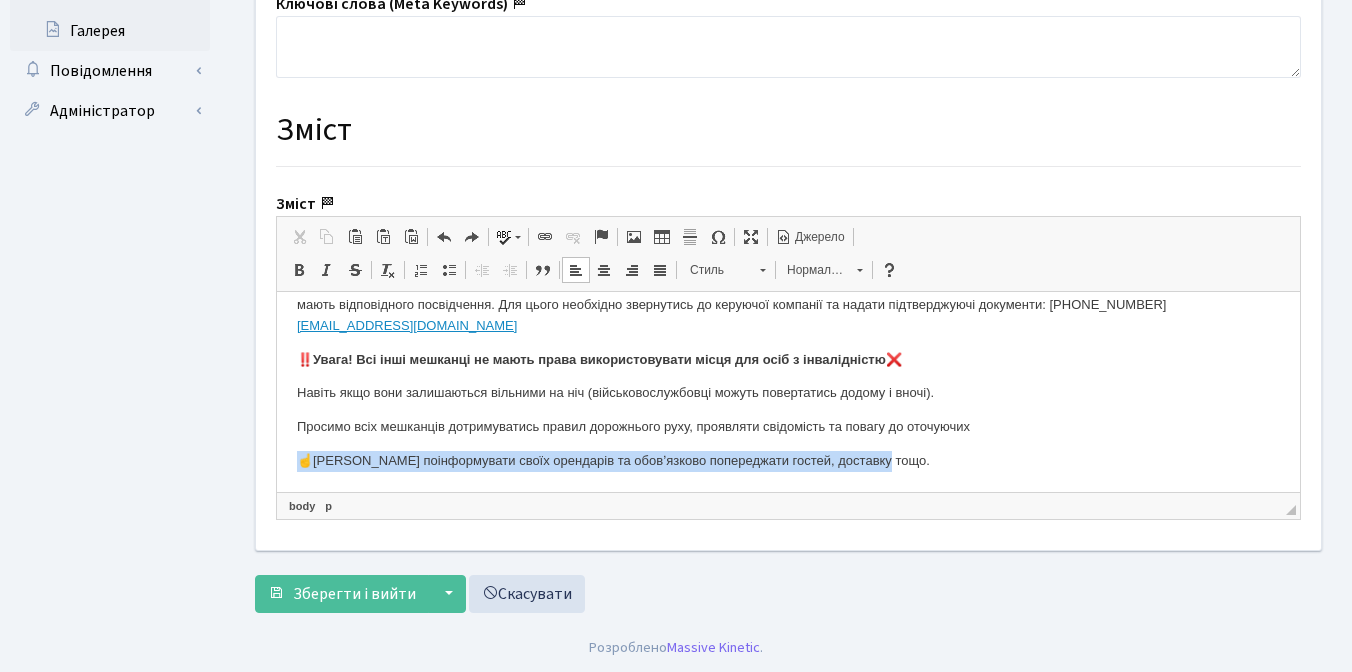 drag, startPoint x: 291, startPoint y: 461, endPoint x: 902, endPoint y: 471, distance: 611.08185 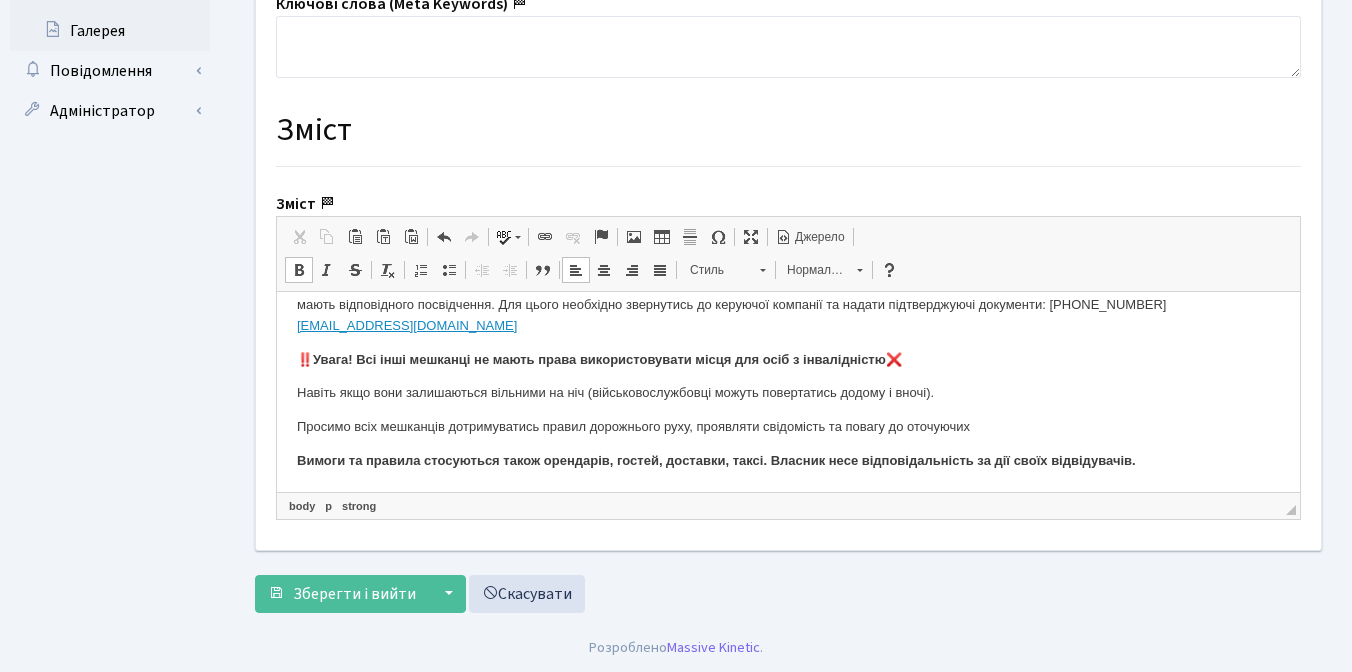 click on "Просимо всіх мешканців дотримуватись правил дорожнього руху, проявляти свідомість та повагу до оточуючих" at bounding box center [788, 427] 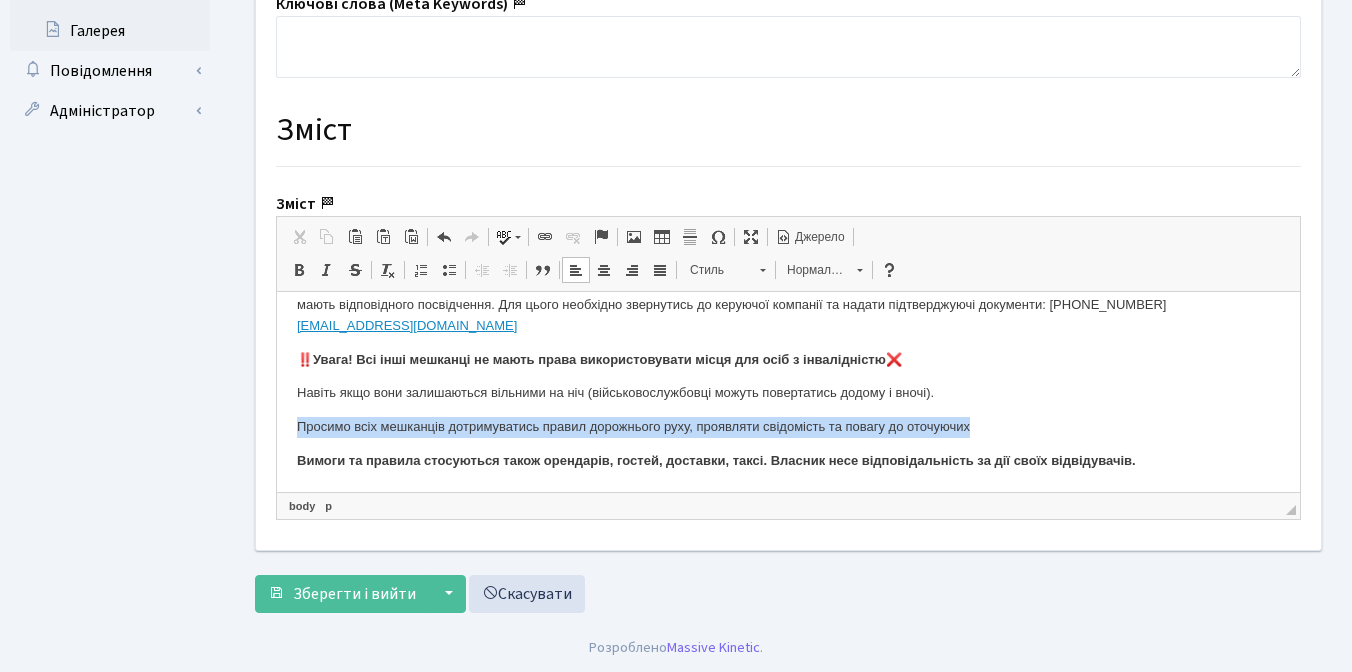 drag, startPoint x: 1015, startPoint y: 423, endPoint x: 194, endPoint y: 426, distance: 821.0055 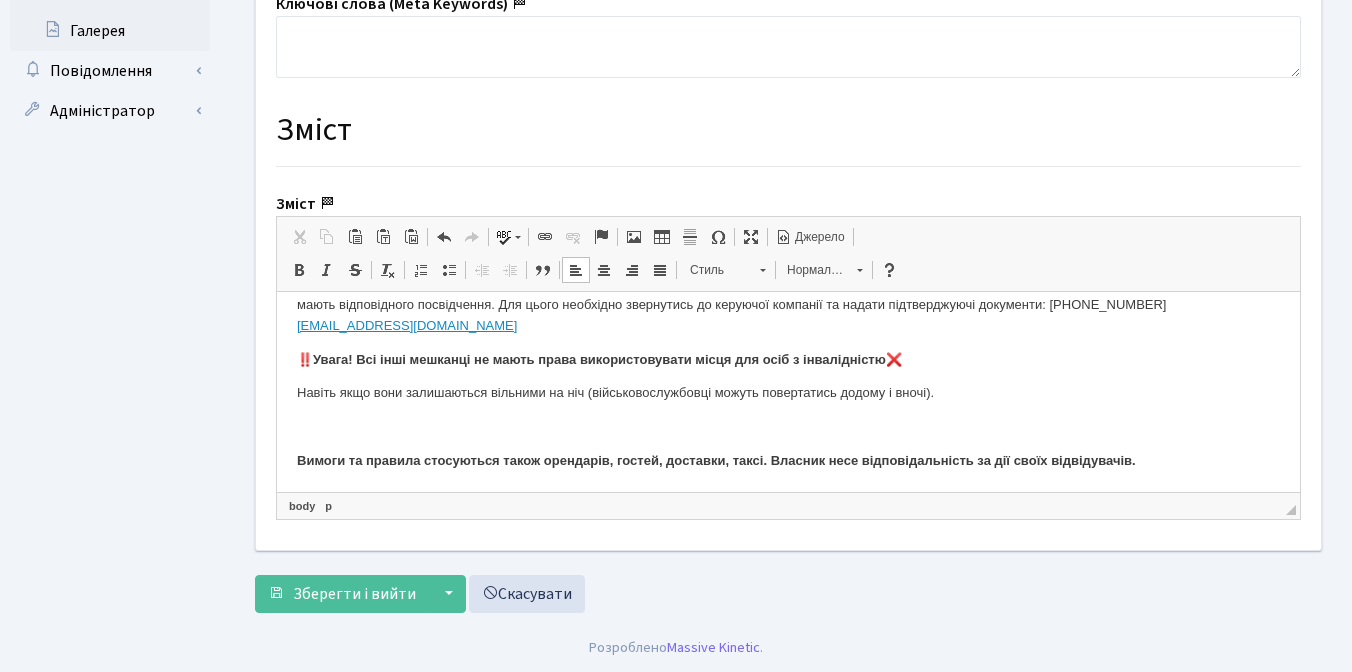 scroll, scrollTop: 784, scrollLeft: 0, axis: vertical 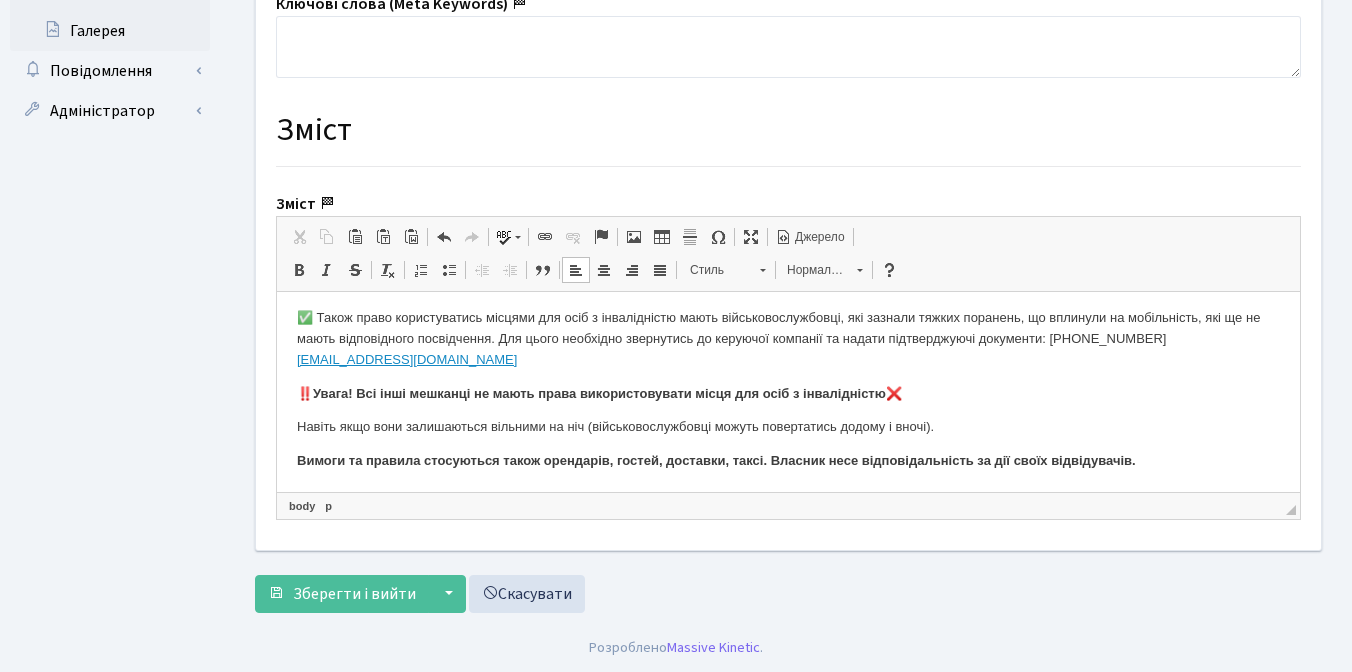 click on "​​​​​​​ Вимоги та правила стосуються також орендарів, гостей, доставки, таксі. Власник несе відповідальність за дії своїх відвідувачів." at bounding box center [788, 461] 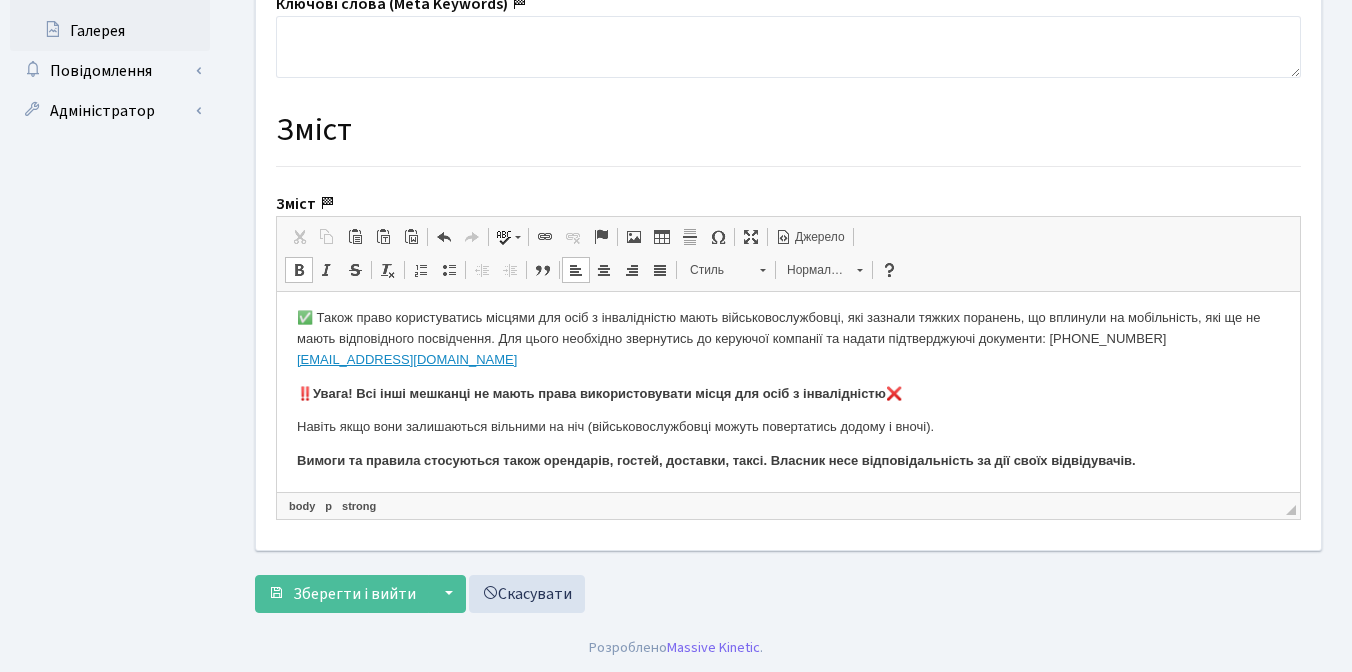 scroll, scrollTop: 818, scrollLeft: 0, axis: vertical 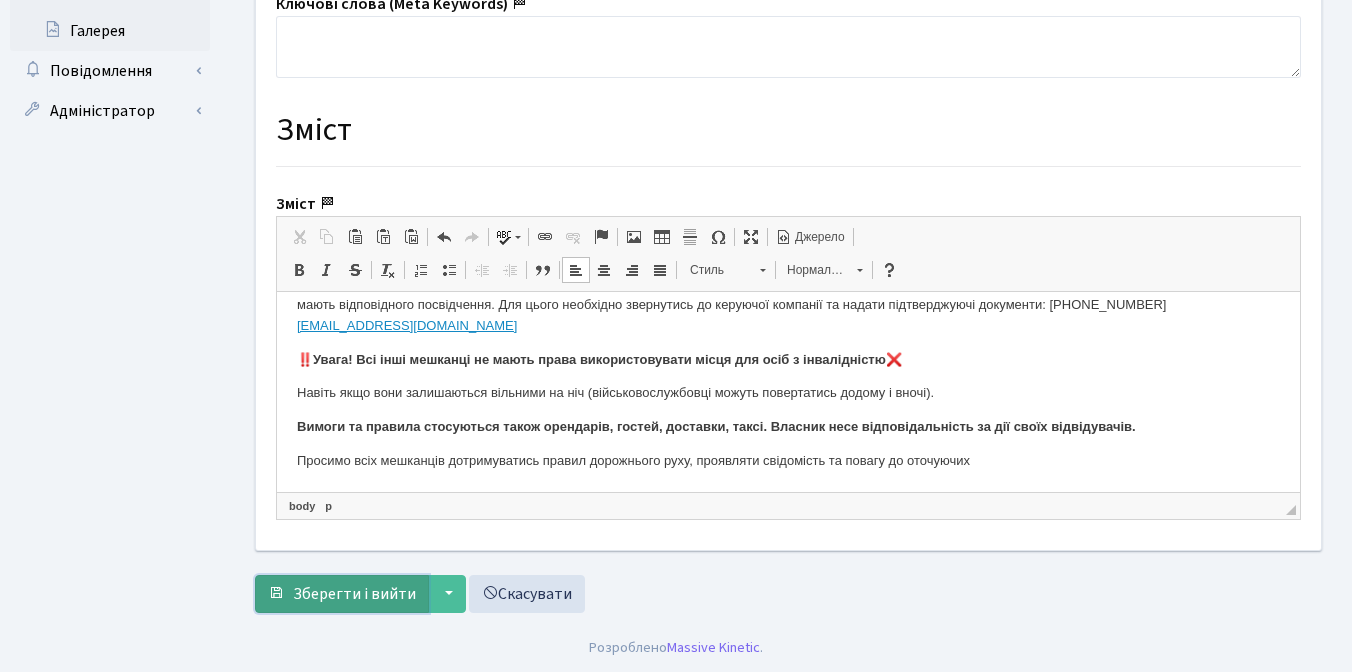 click on "Зберегти і вийти" at bounding box center (354, 594) 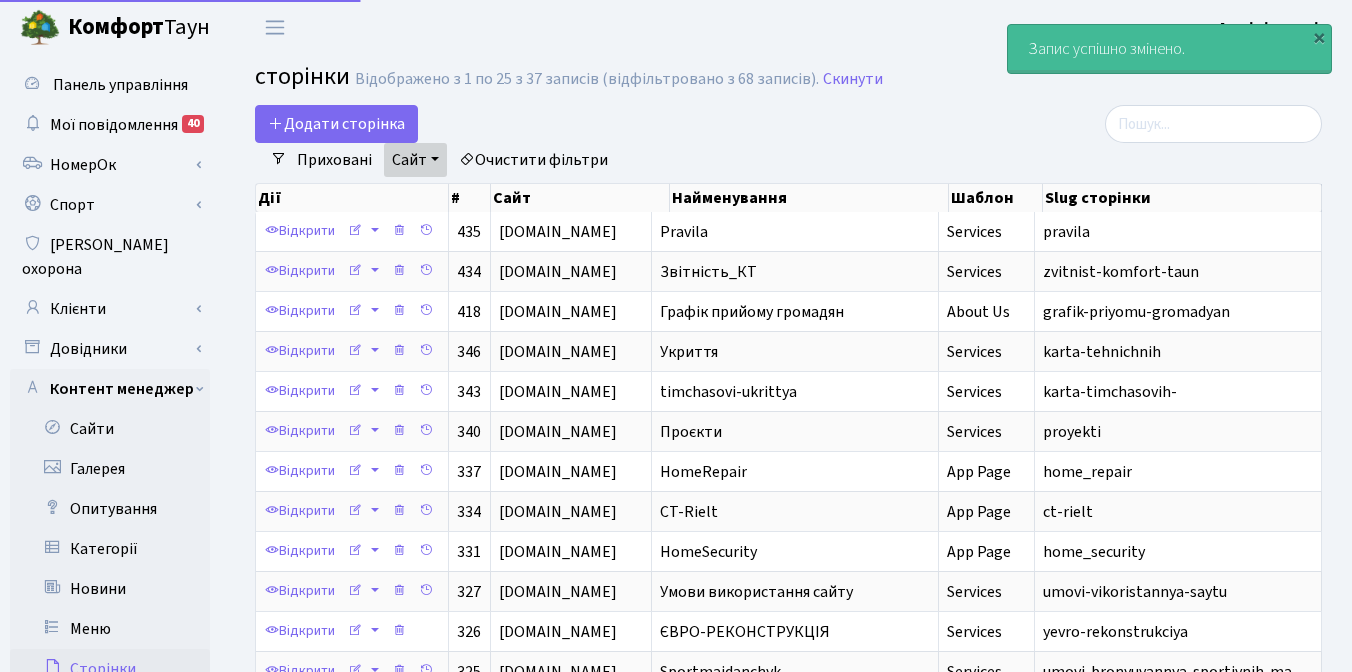 select on "25" 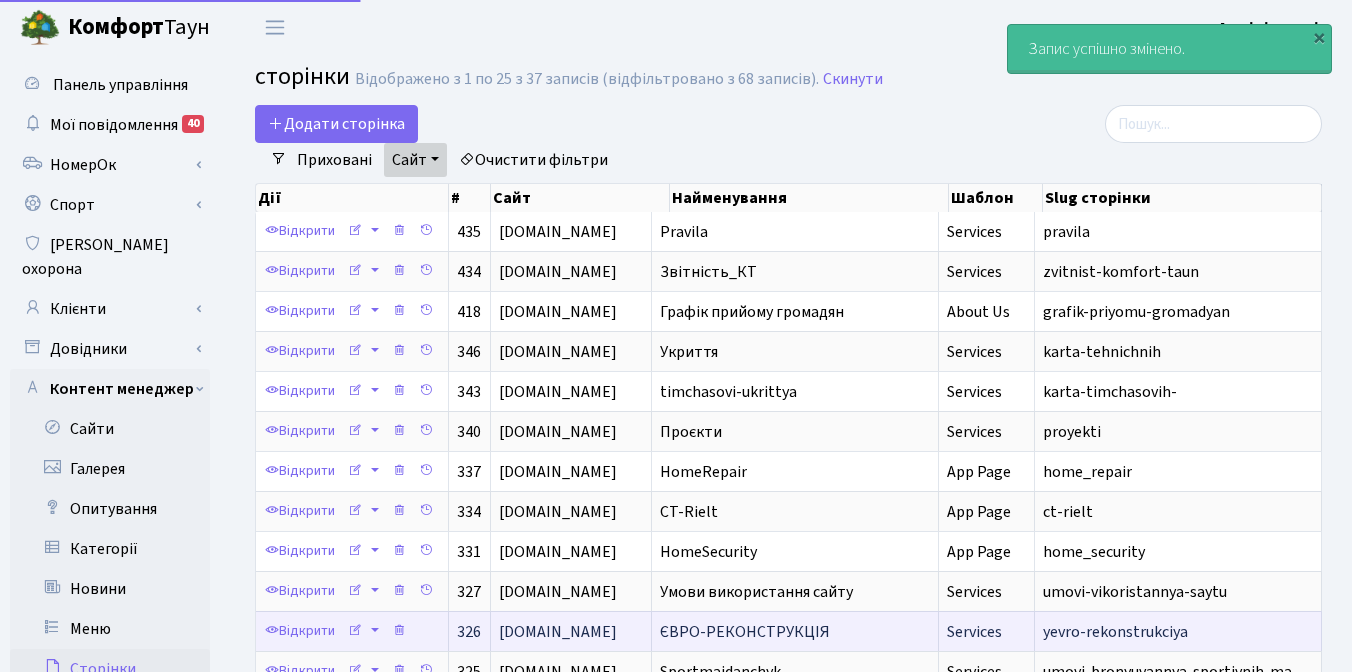 scroll, scrollTop: 0, scrollLeft: 0, axis: both 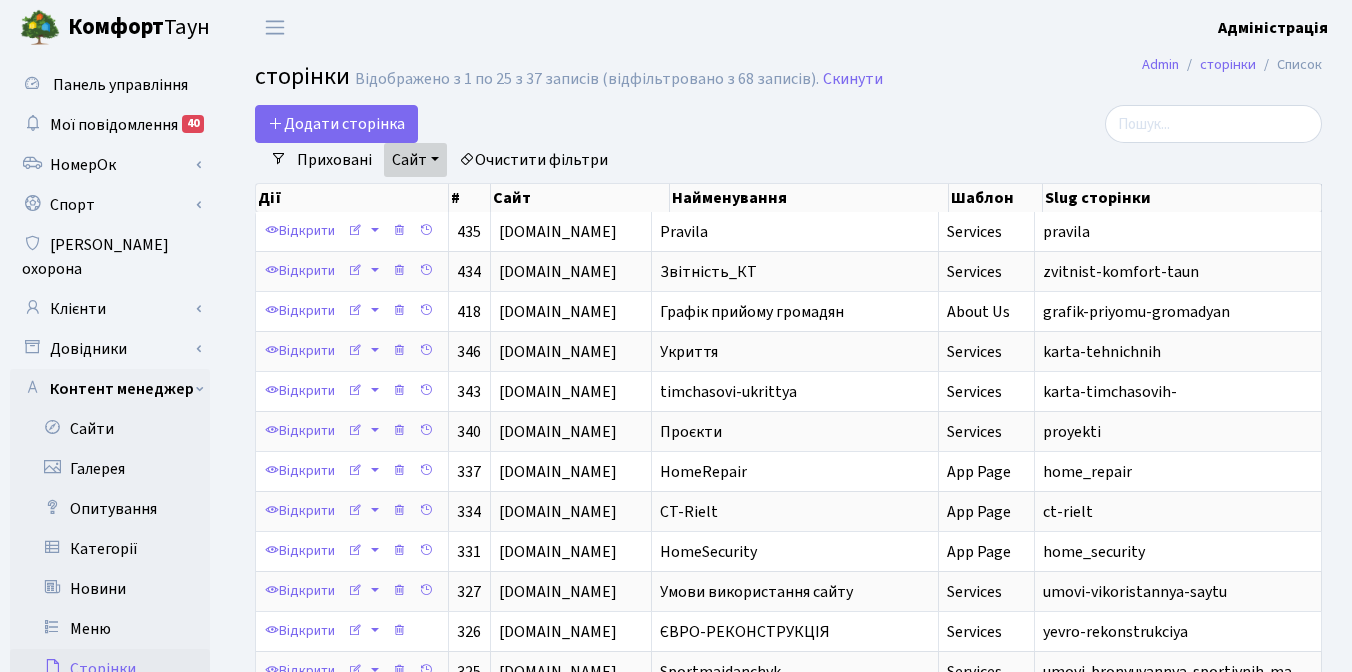 click on "Admin
сторінки
Список
сторінки
Відображено з 1 по 25 з 37 записів (відфільтровано з 68 записів). Скинути
Додати сторінка
Фільтри
Приховані
Сайт
-
Керуюча компанія "Комфорт-Таун"
ЖК «Svitlo Park»
ЖК «White Lines»
ЖК «[PERSON_NAME] Парк»" at bounding box center [788, 676] 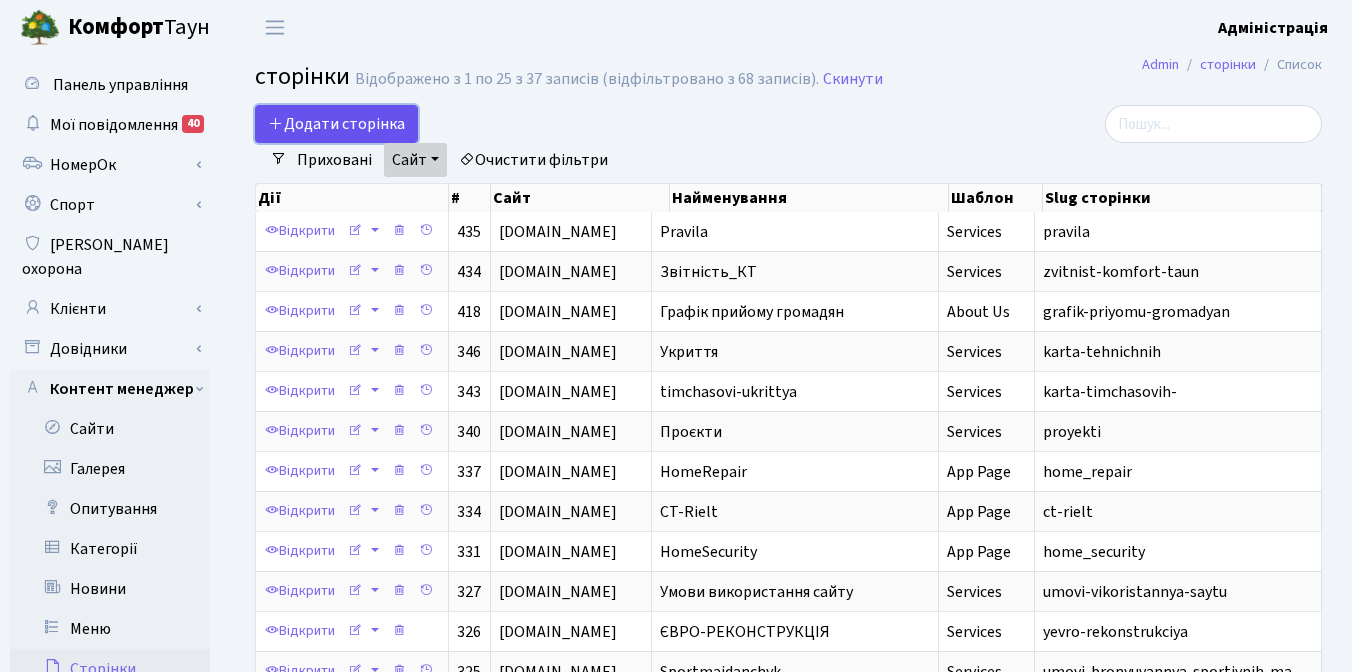 click on "Додати сторінка" at bounding box center (336, 124) 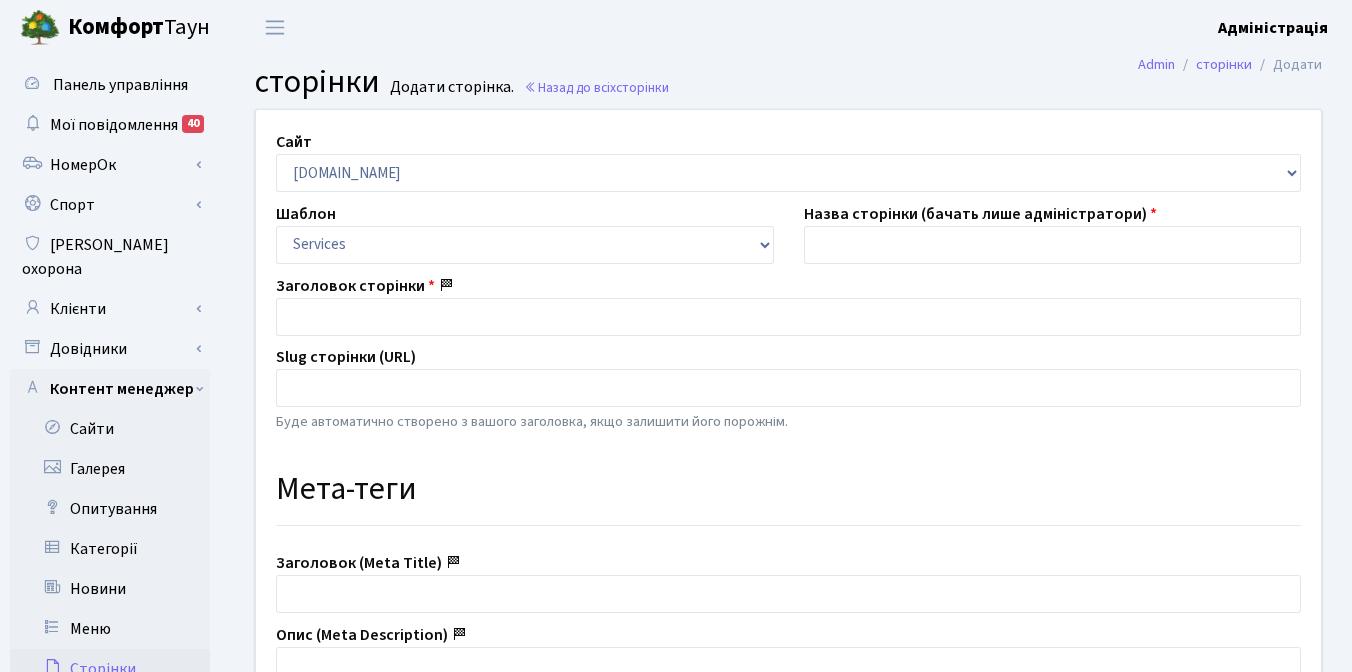 scroll, scrollTop: 0, scrollLeft: 0, axis: both 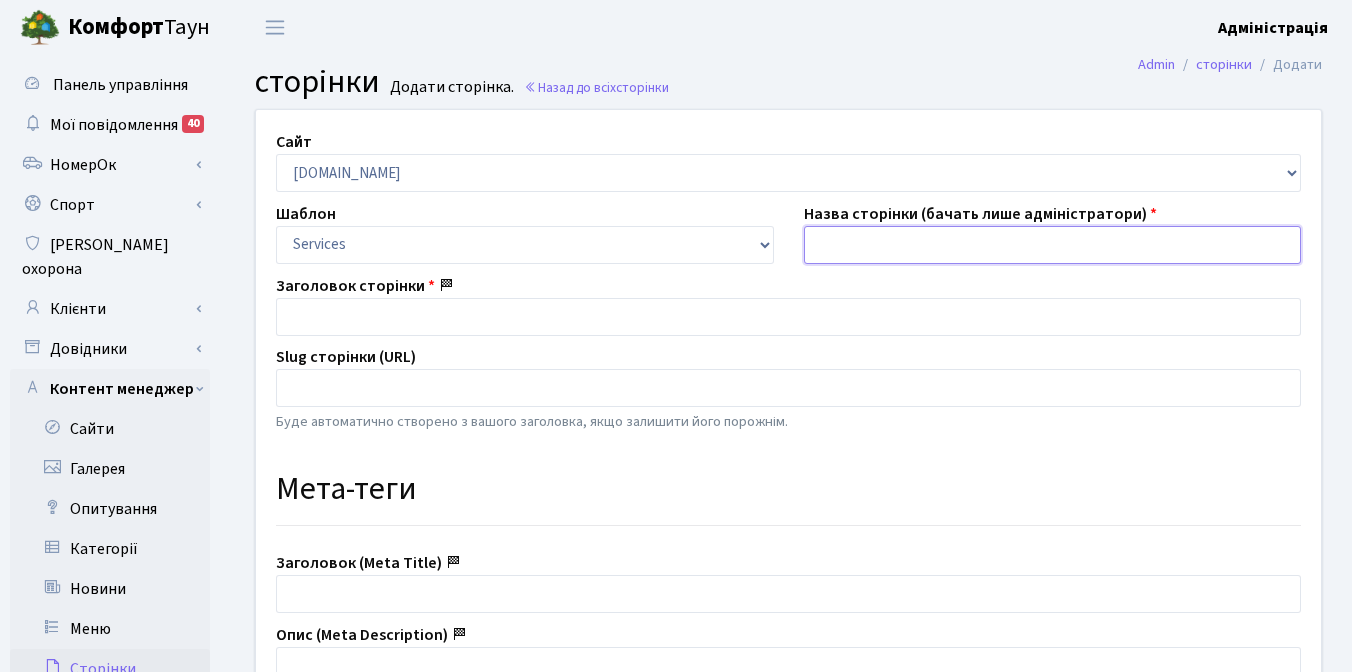 click at bounding box center (1053, 245) 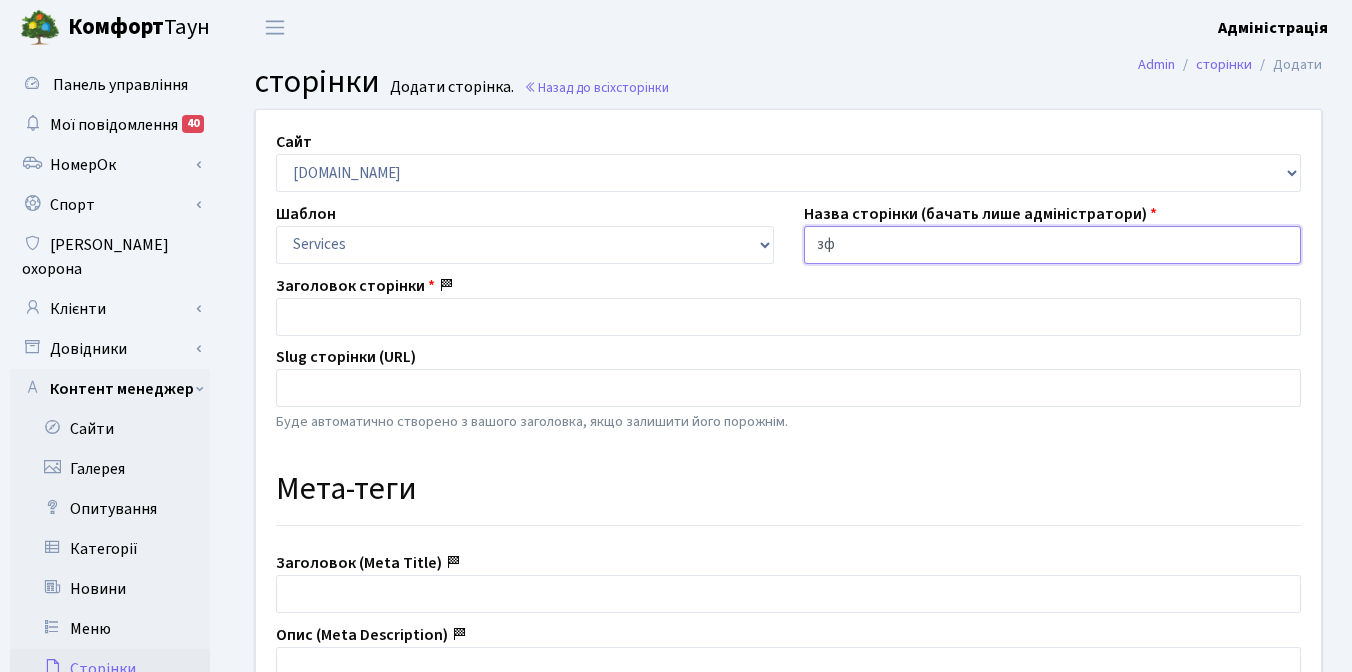 type on "з" 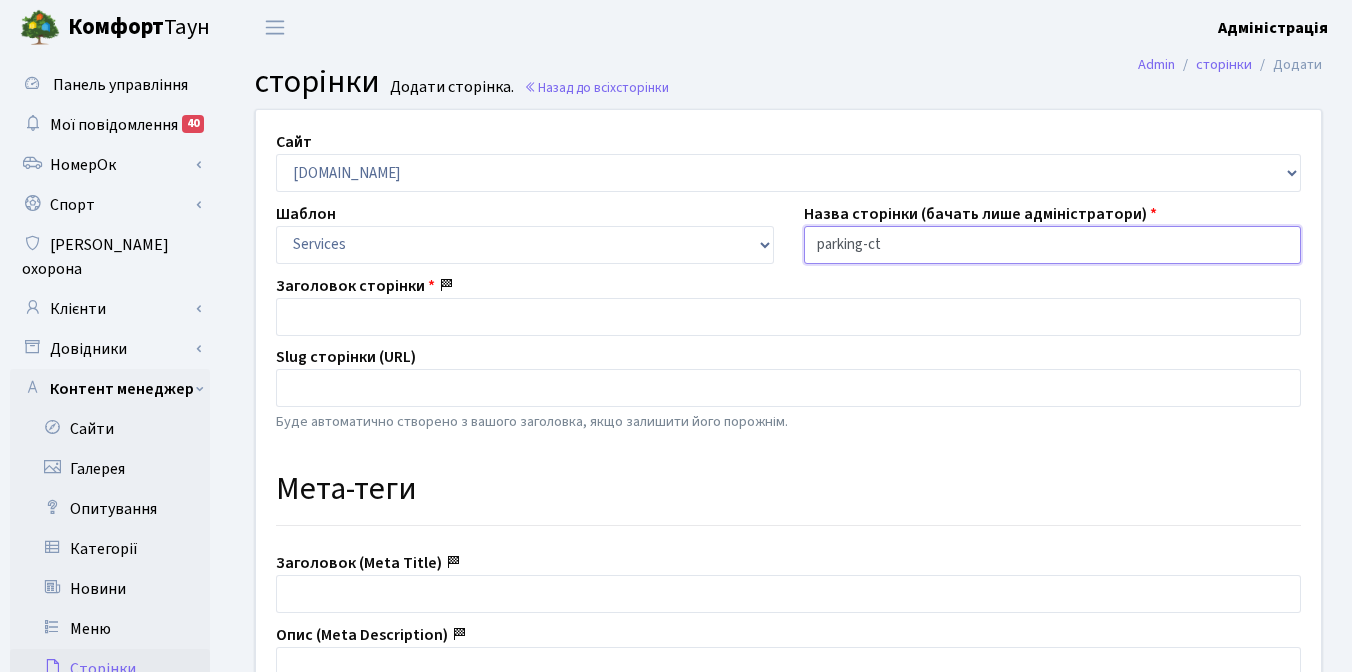 click on "parking-ct" at bounding box center (1053, 245) 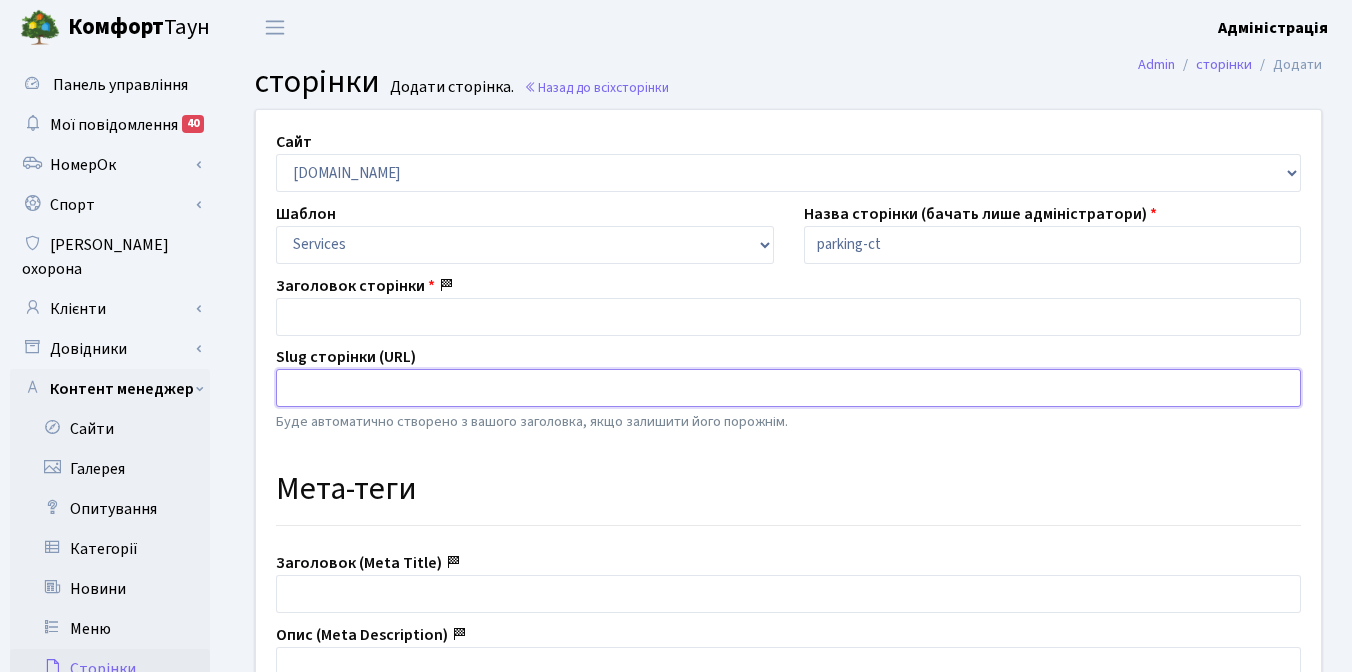 click at bounding box center [788, 388] 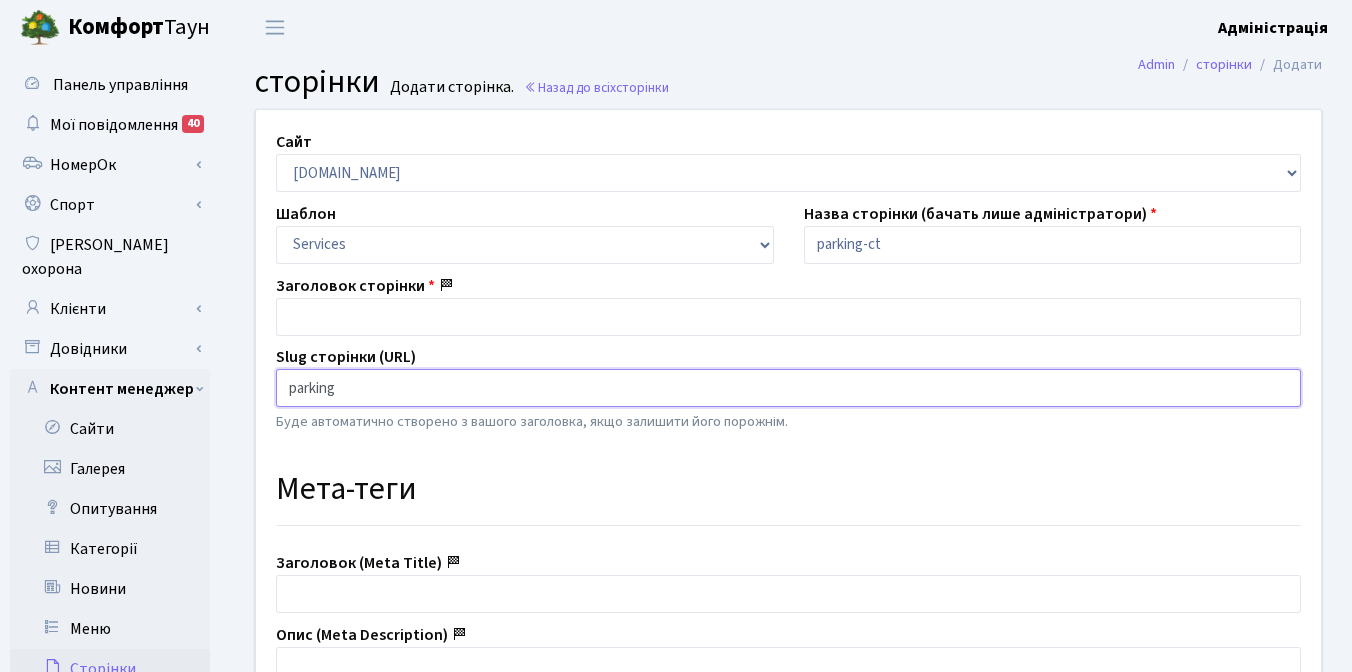 type on "parking" 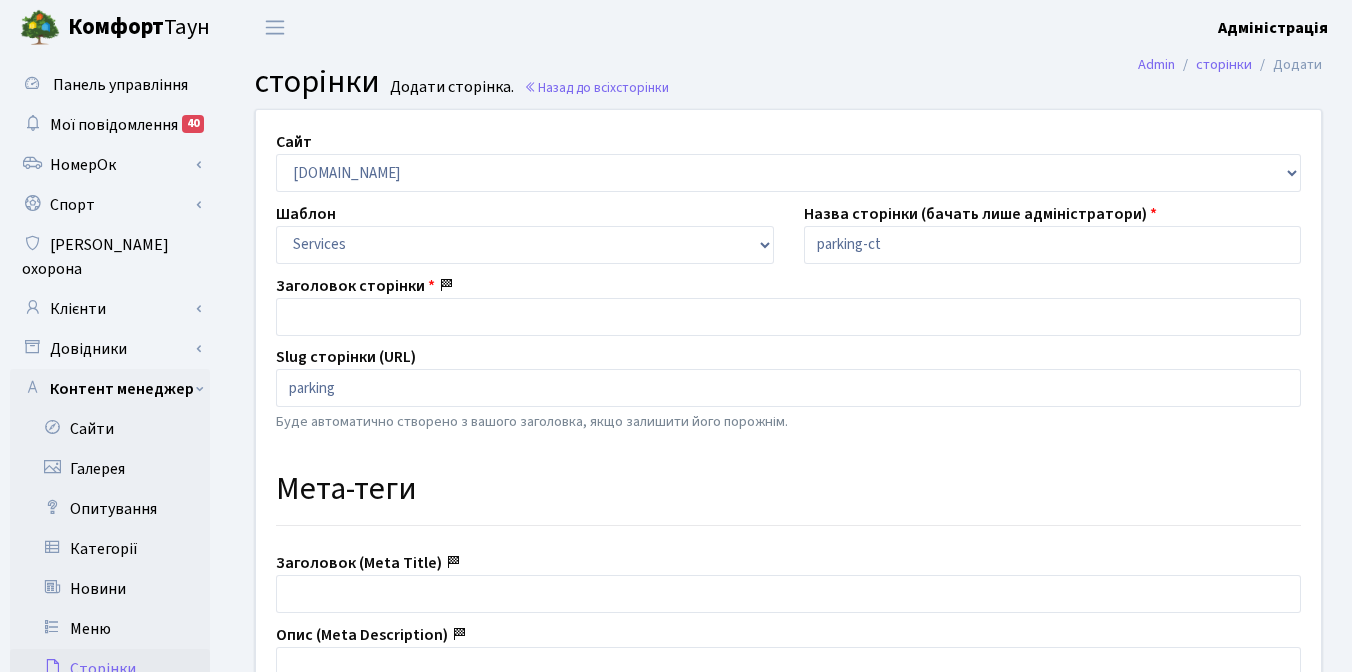 click on "Мета-теги" at bounding box center (788, 493) 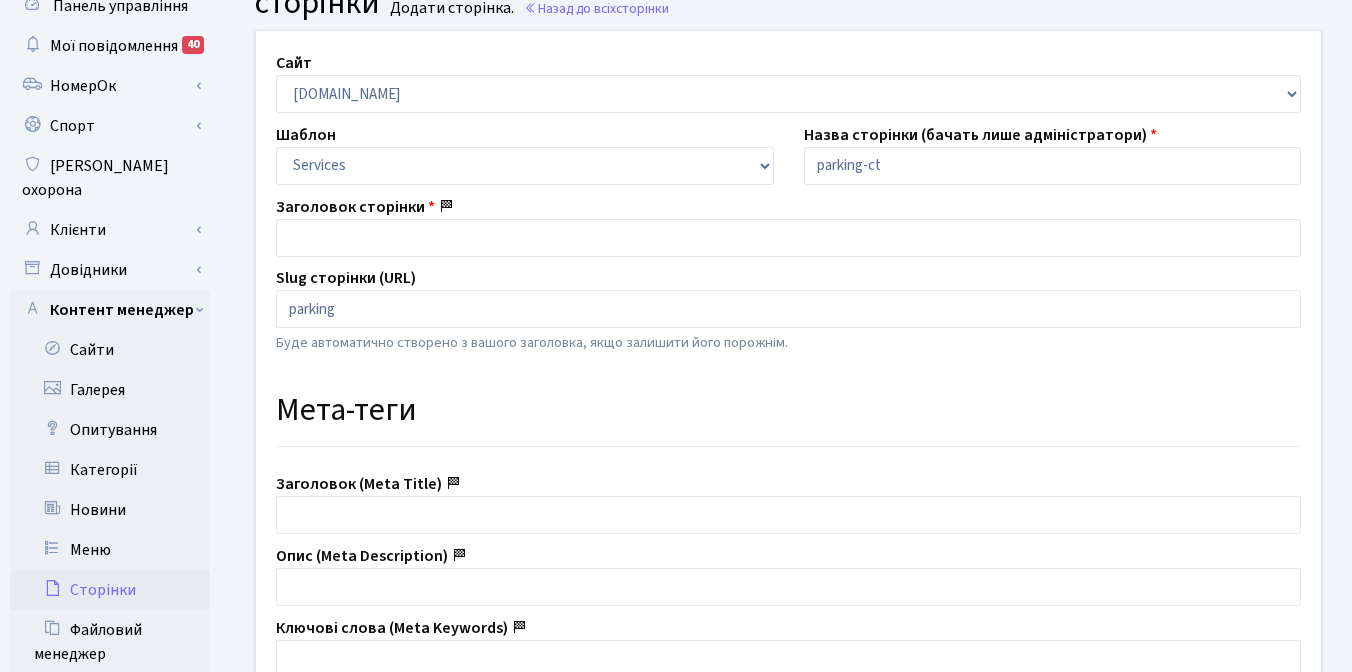scroll, scrollTop: 83, scrollLeft: 0, axis: vertical 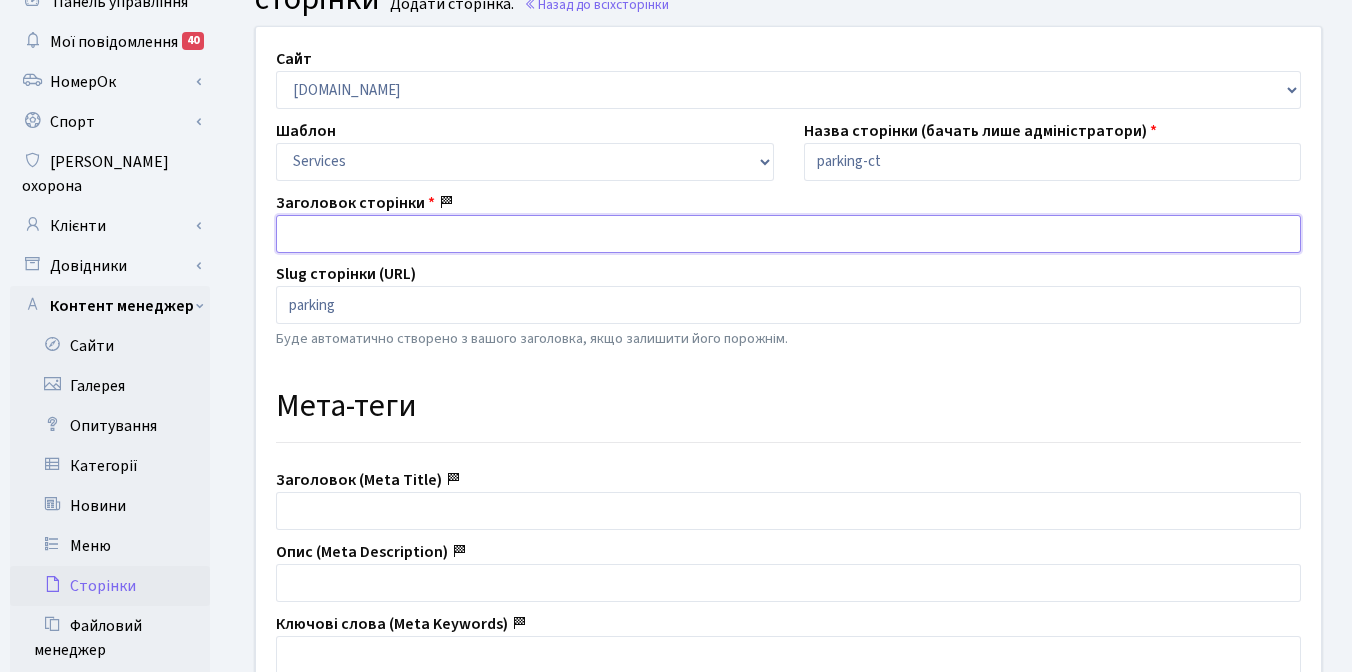 click at bounding box center [788, 234] 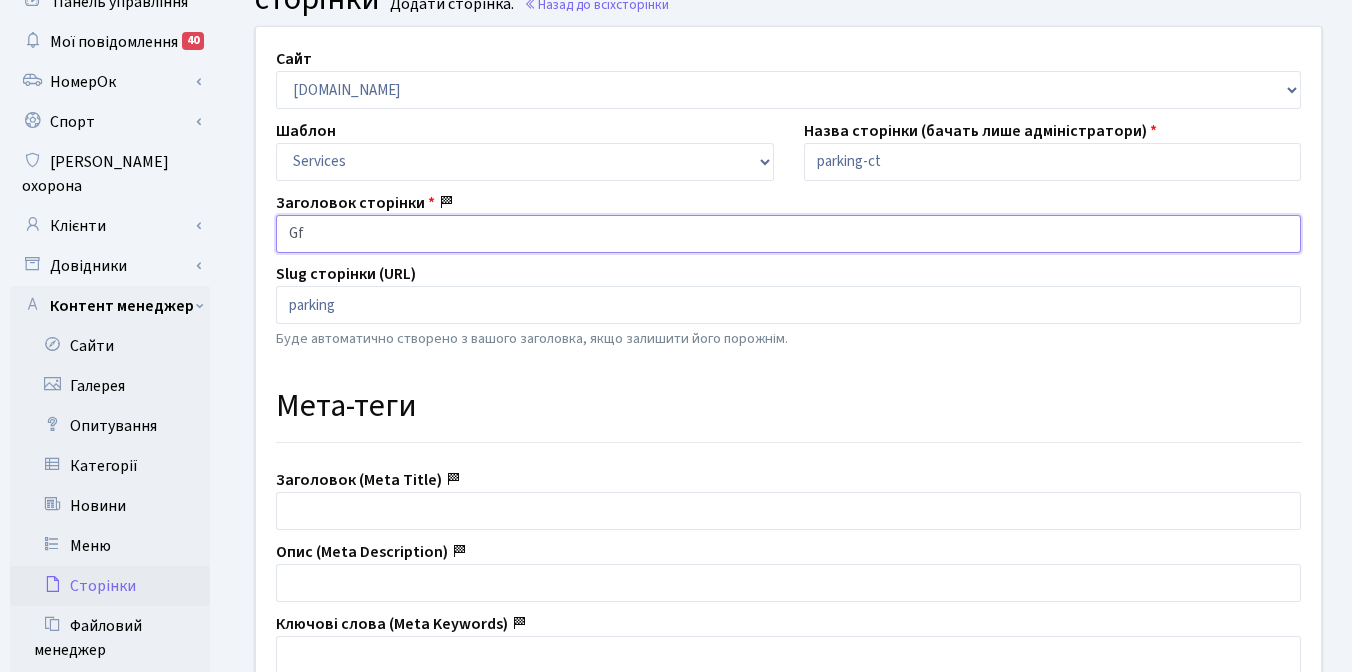 type on "G" 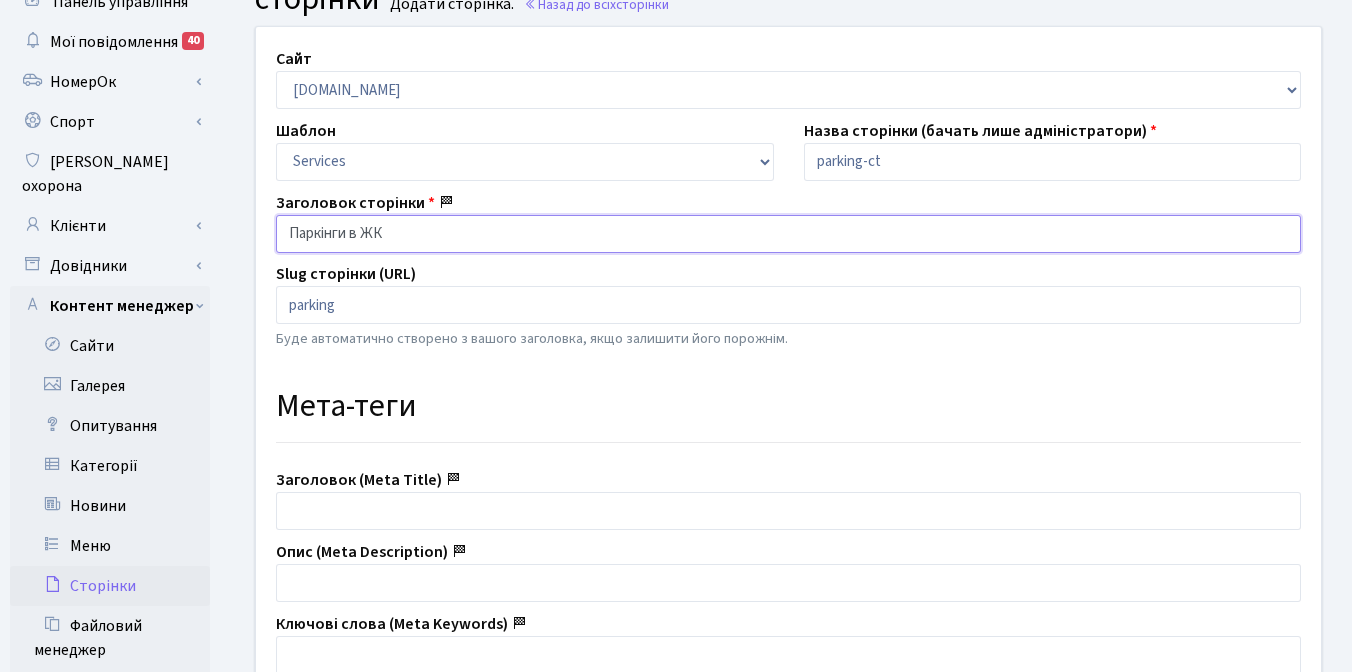 drag, startPoint x: 291, startPoint y: 232, endPoint x: 472, endPoint y: 234, distance: 181.01105 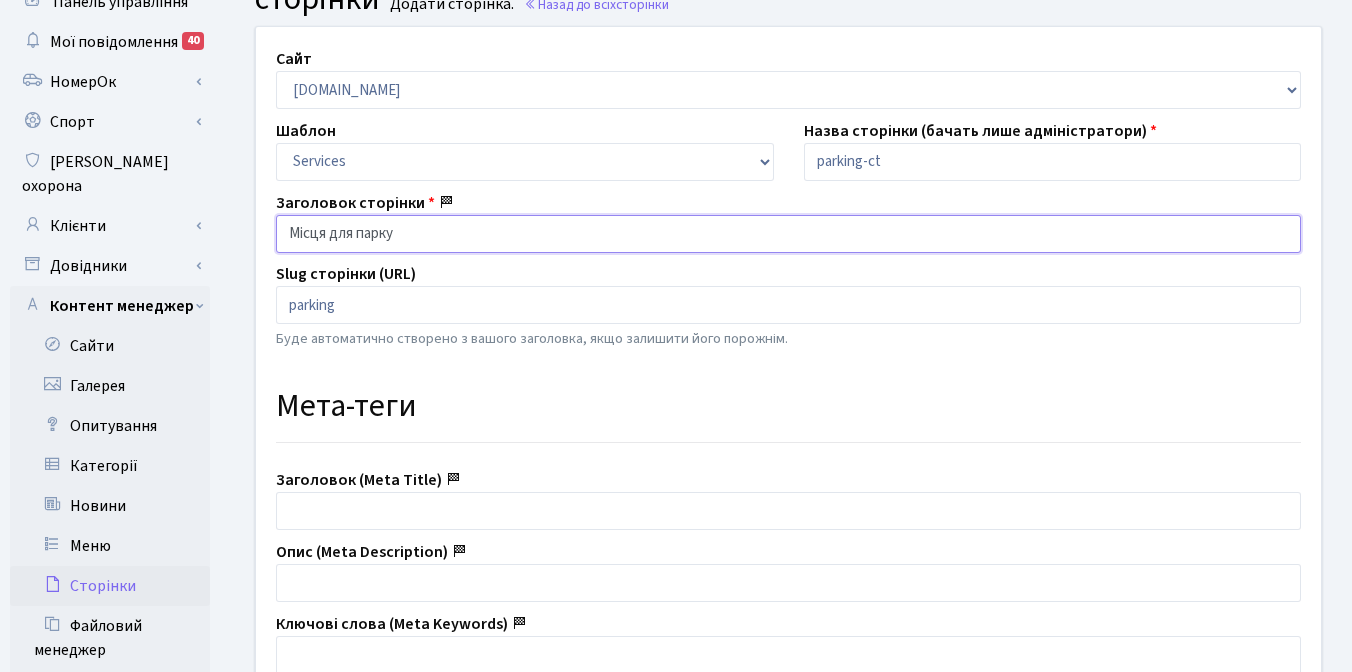 drag, startPoint x: 432, startPoint y: 227, endPoint x: 276, endPoint y: 229, distance: 156.01282 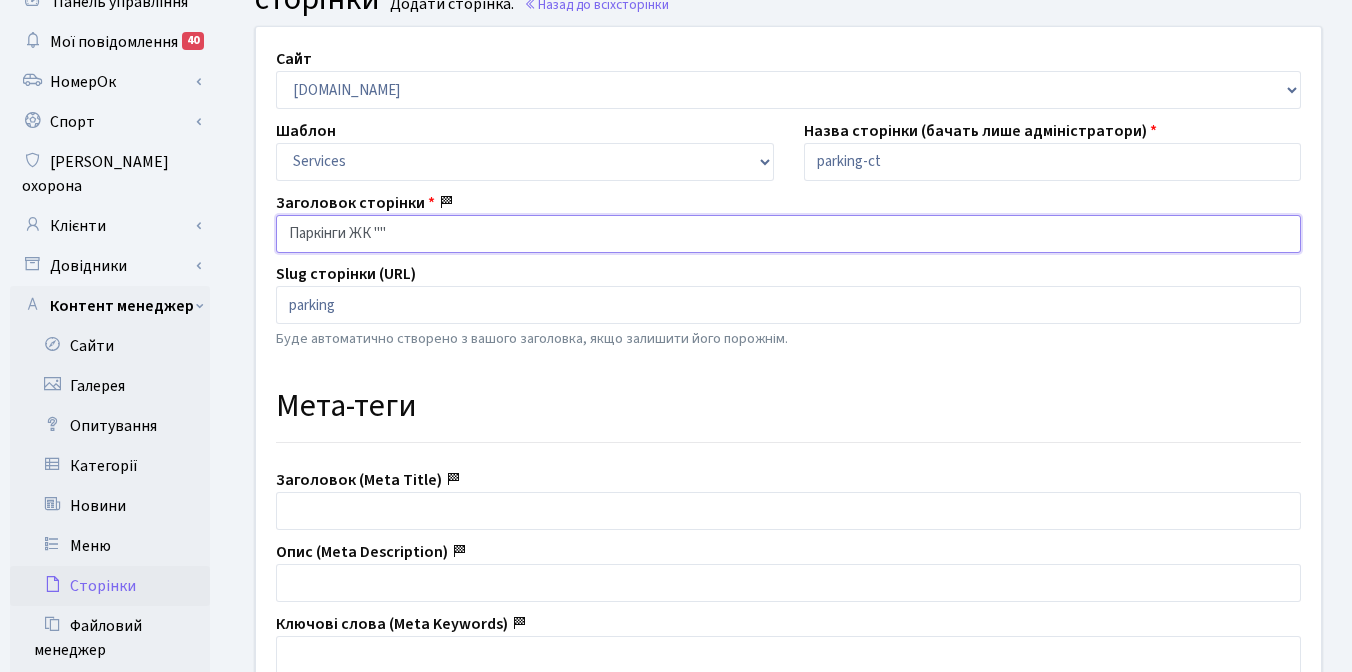 drag, startPoint x: 355, startPoint y: 234, endPoint x: 400, endPoint y: 233, distance: 45.01111 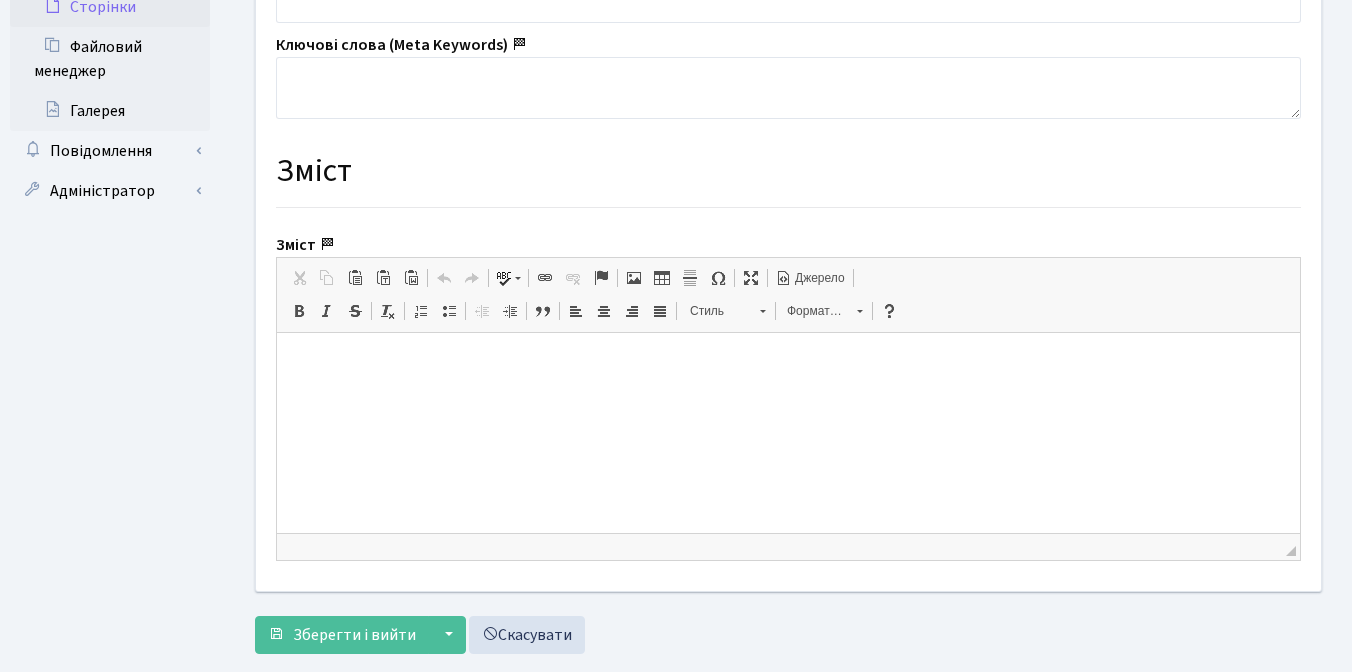 scroll, scrollTop: 703, scrollLeft: 0, axis: vertical 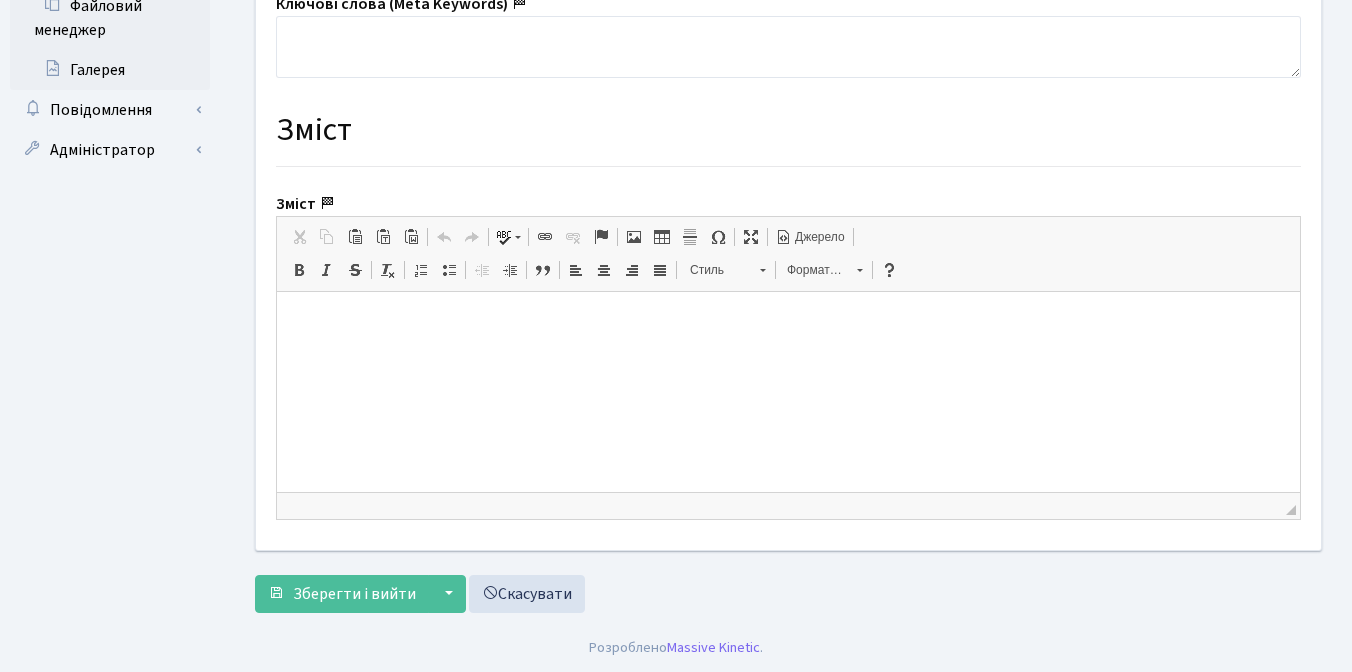type on "Паркінги" 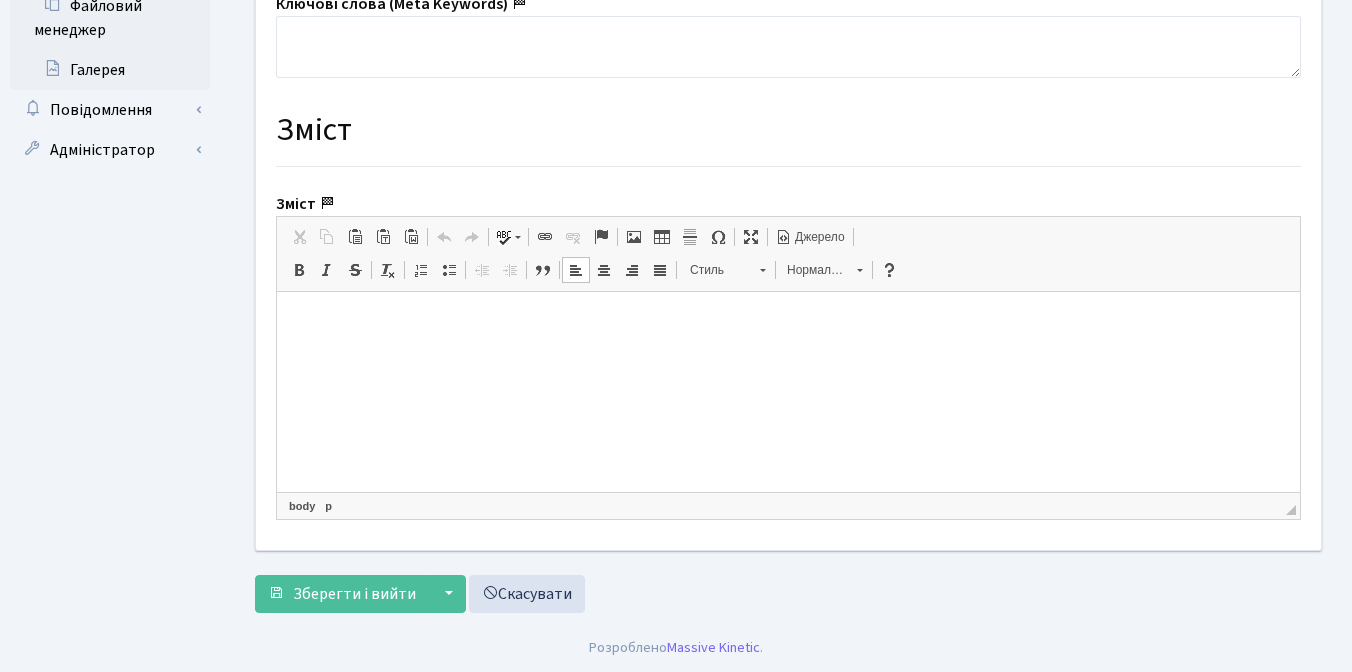 type 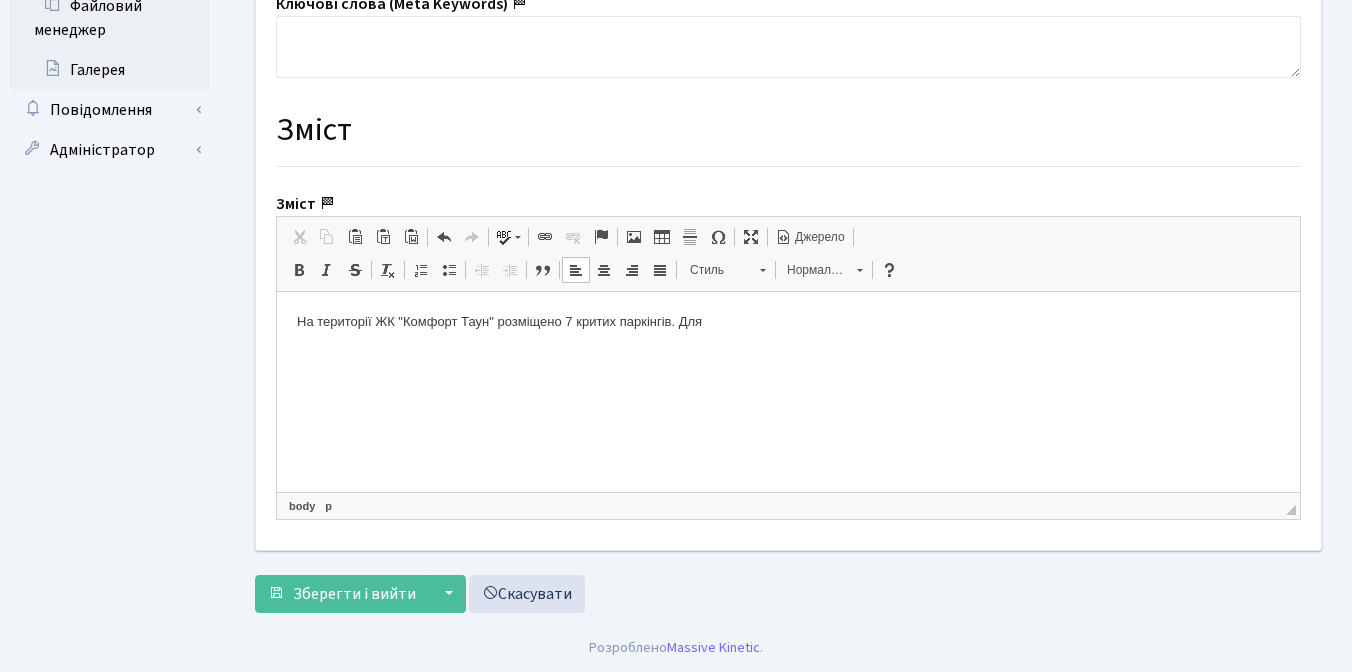 click on "На території ЖК "Комфорт Таун" розміщено 7 критих паркінгів. Для" at bounding box center (788, 322) 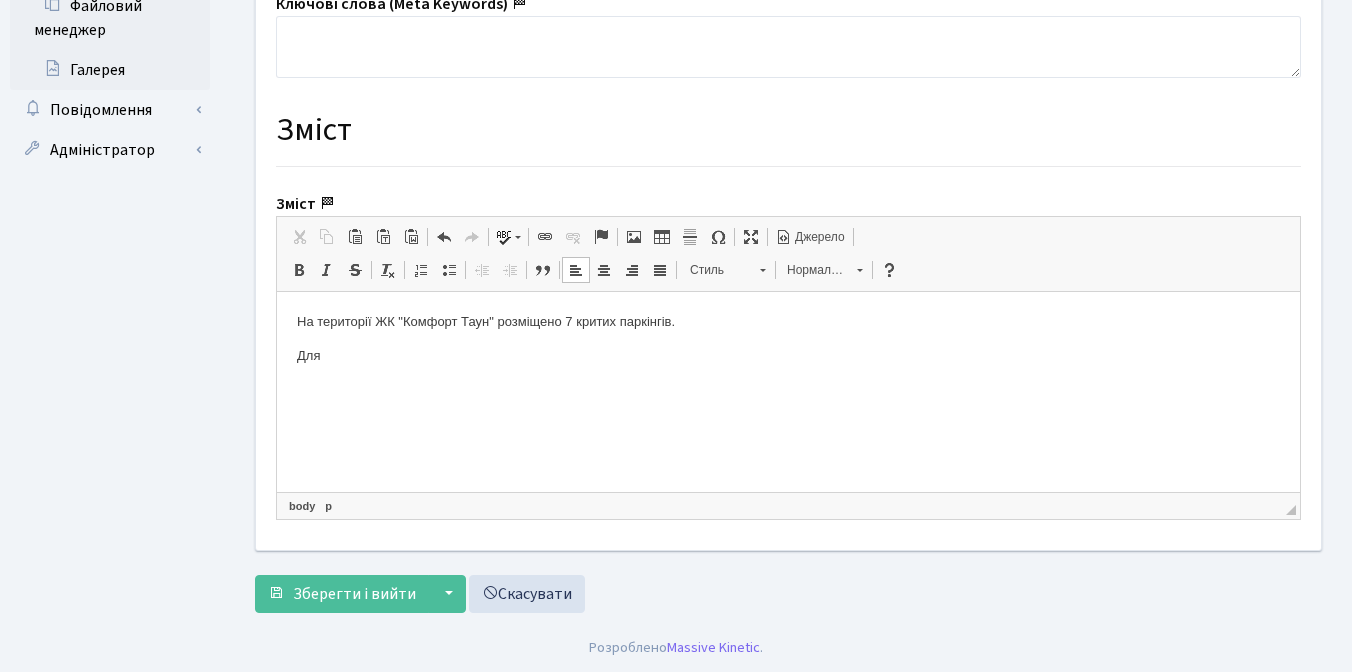 click on "Для" at bounding box center (788, 356) 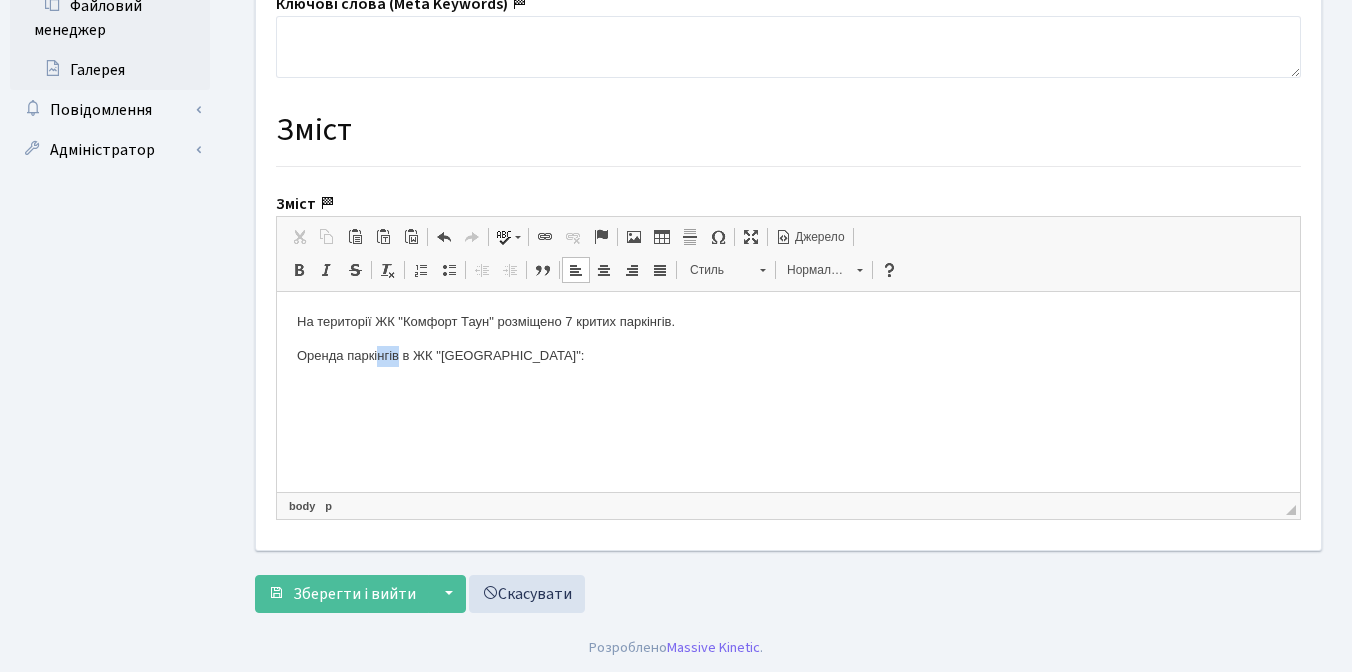 drag, startPoint x: 401, startPoint y: 357, endPoint x: 379, endPoint y: 357, distance: 22 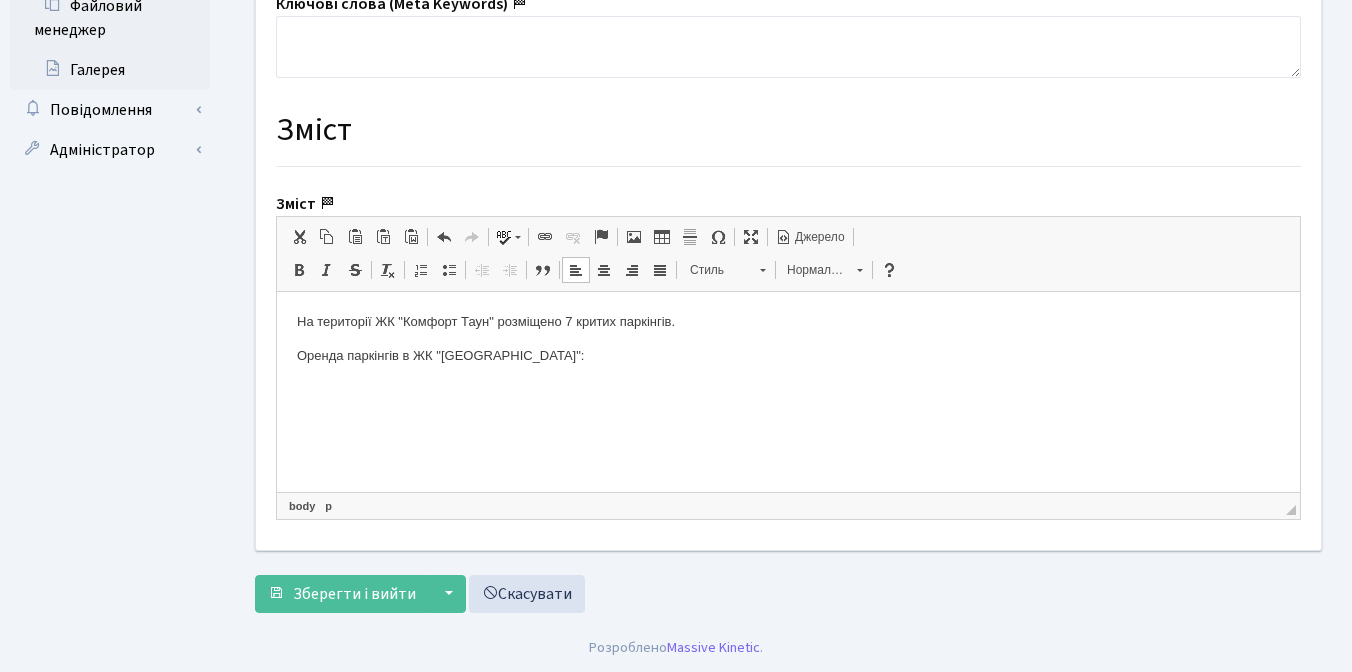click on "Оренда паркінгів в ЖК "Комфорт Таун":" at bounding box center [788, 356] 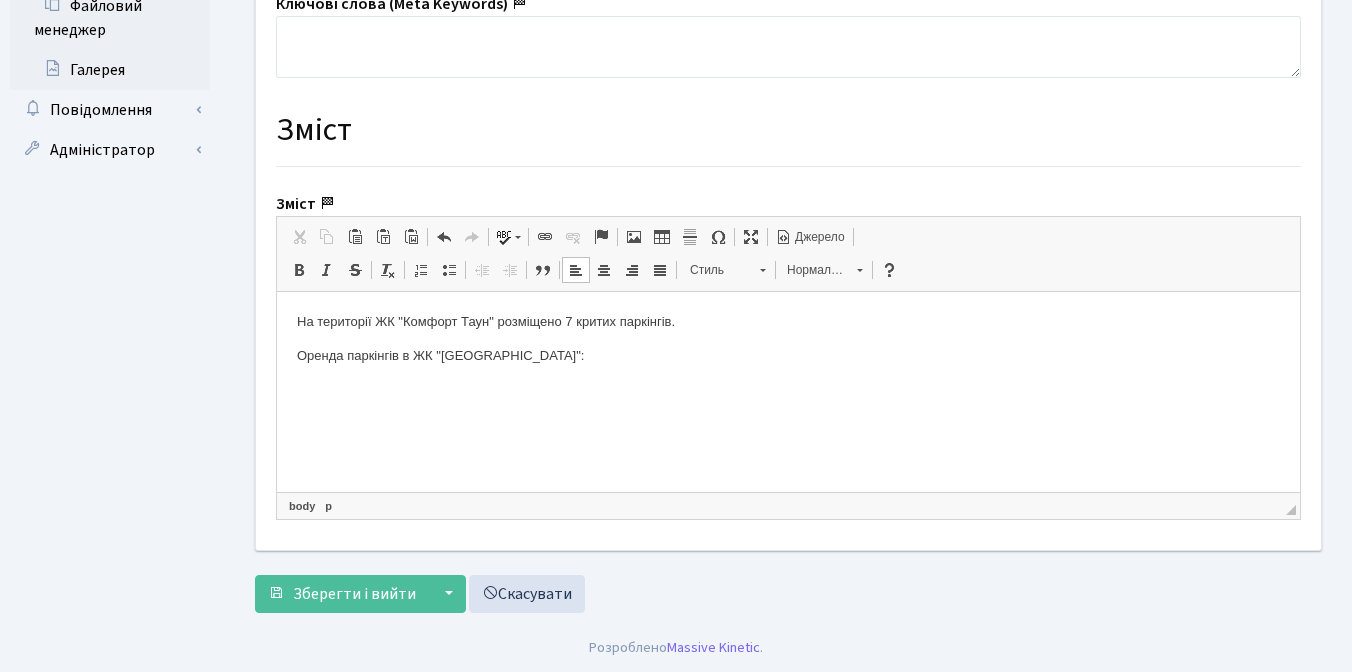 click on "Оренда паркінгів в ЖК "Комфорт Таун":" at bounding box center (788, 356) 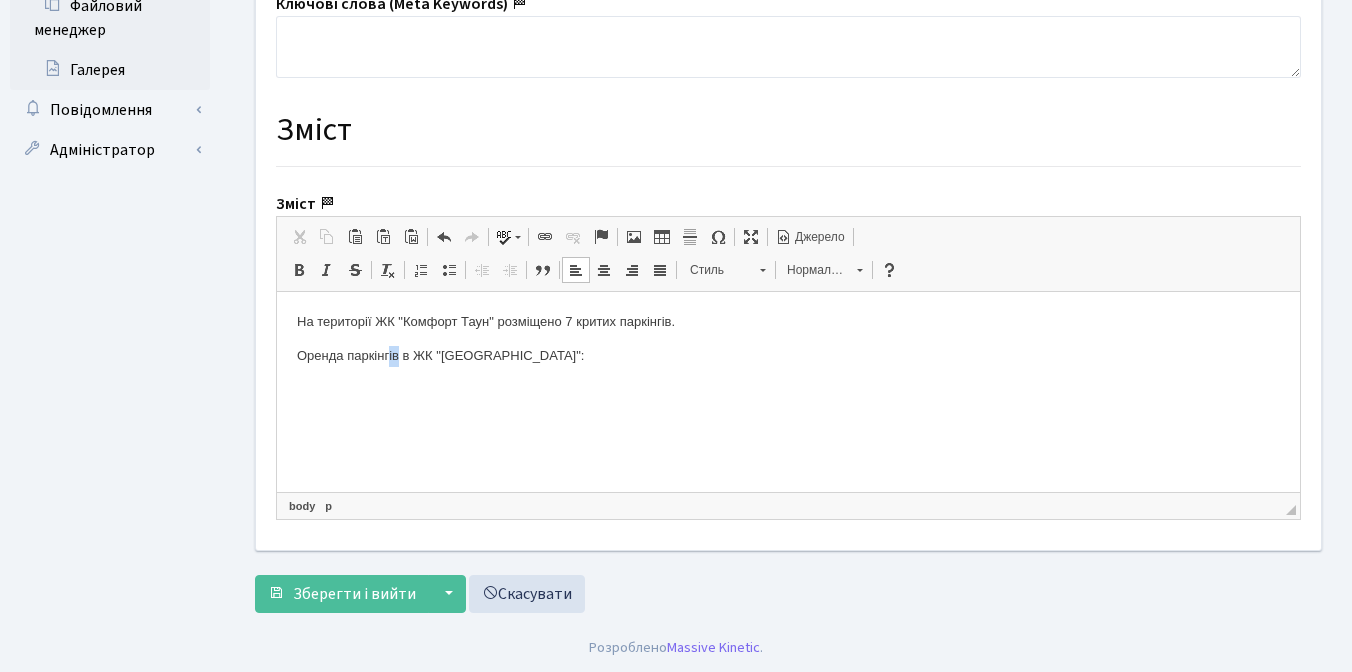 drag, startPoint x: 401, startPoint y: 356, endPoint x: 390, endPoint y: 357, distance: 11.045361 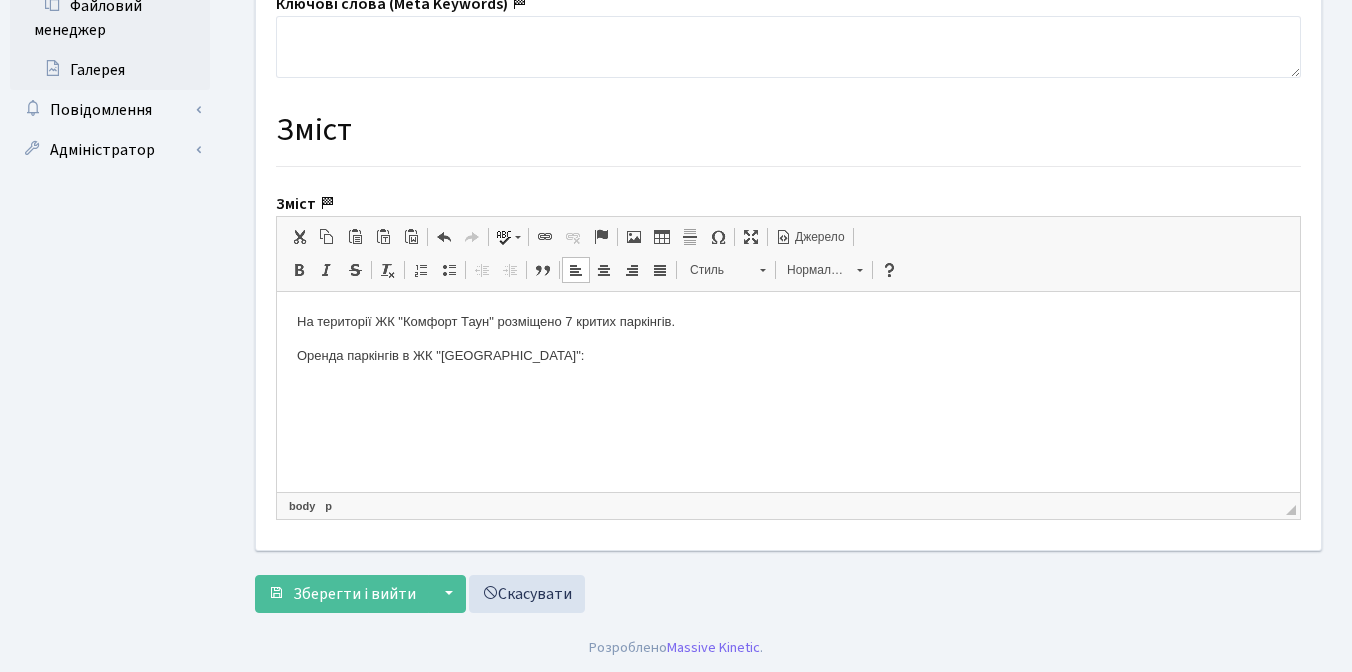 click on "Оренда паркінгів в ЖК "Комфорт Таун":" at bounding box center [788, 356] 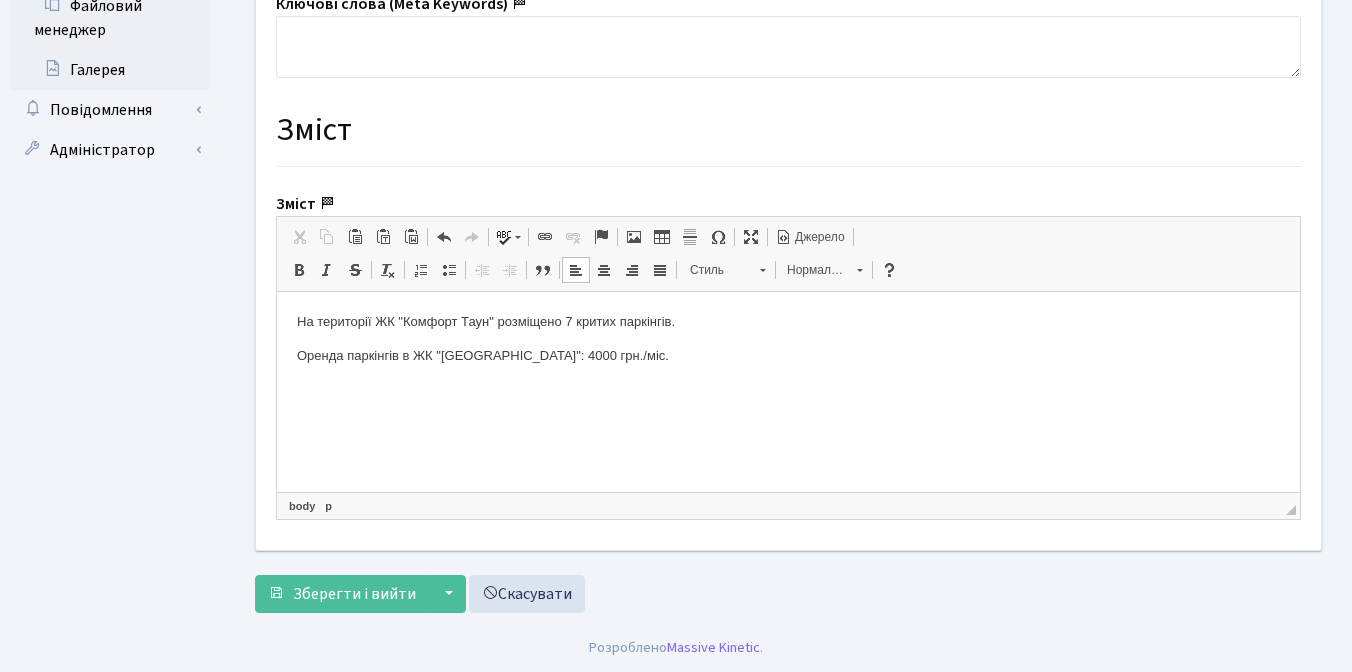 click on "Оренда паркінгів в ЖК "Комфорт Таун": 4000 грн./міс." at bounding box center (788, 356) 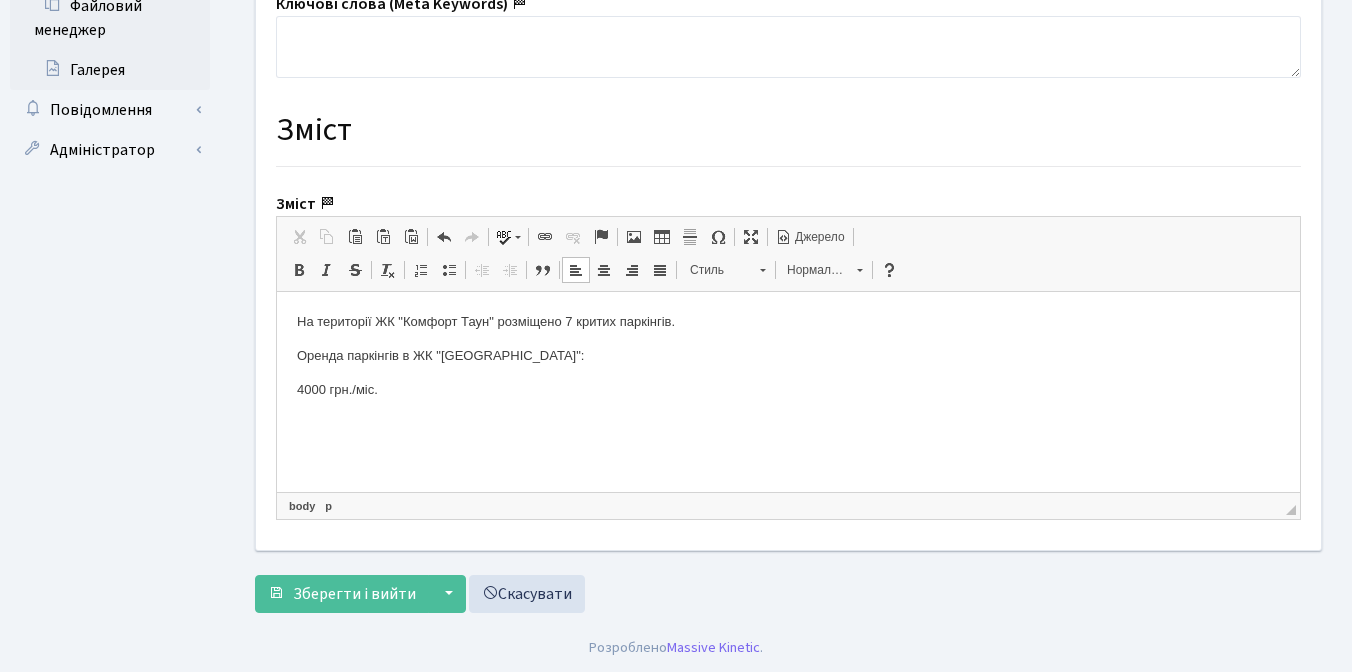 click on "4000 грн./міс." at bounding box center [788, 390] 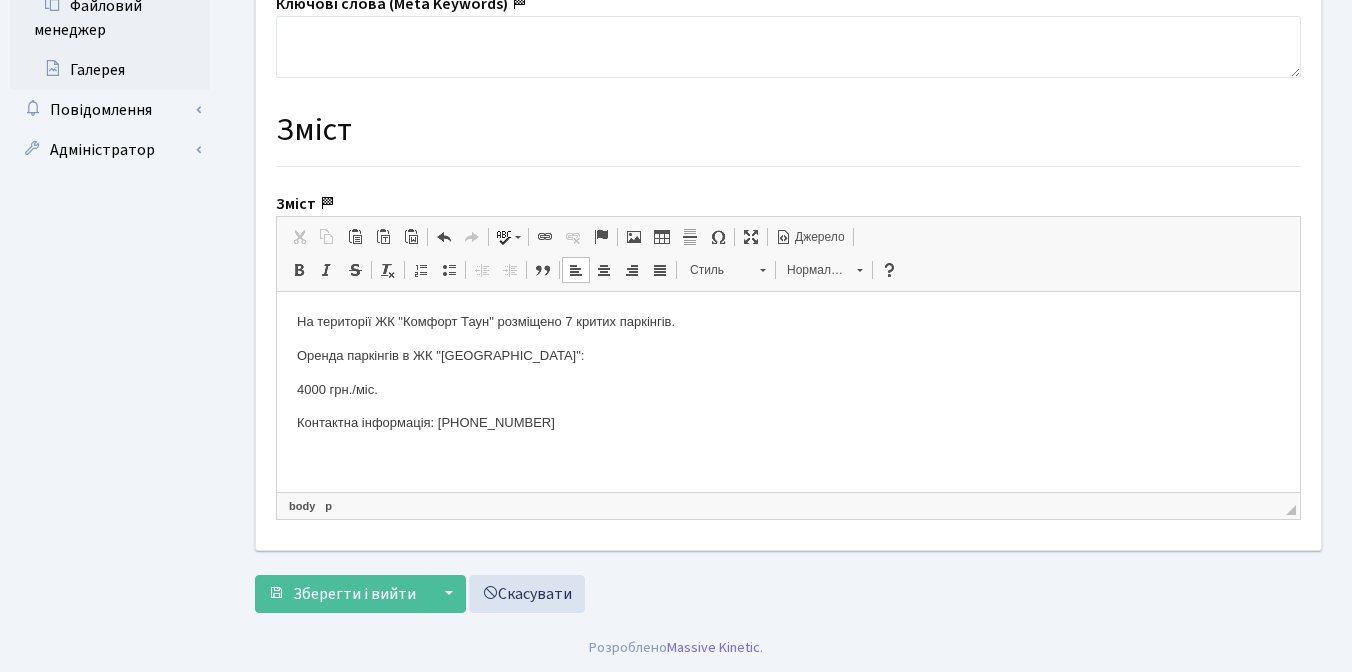 click on "Контактна інформація: +38 (044) 365-35-50" at bounding box center [788, 423] 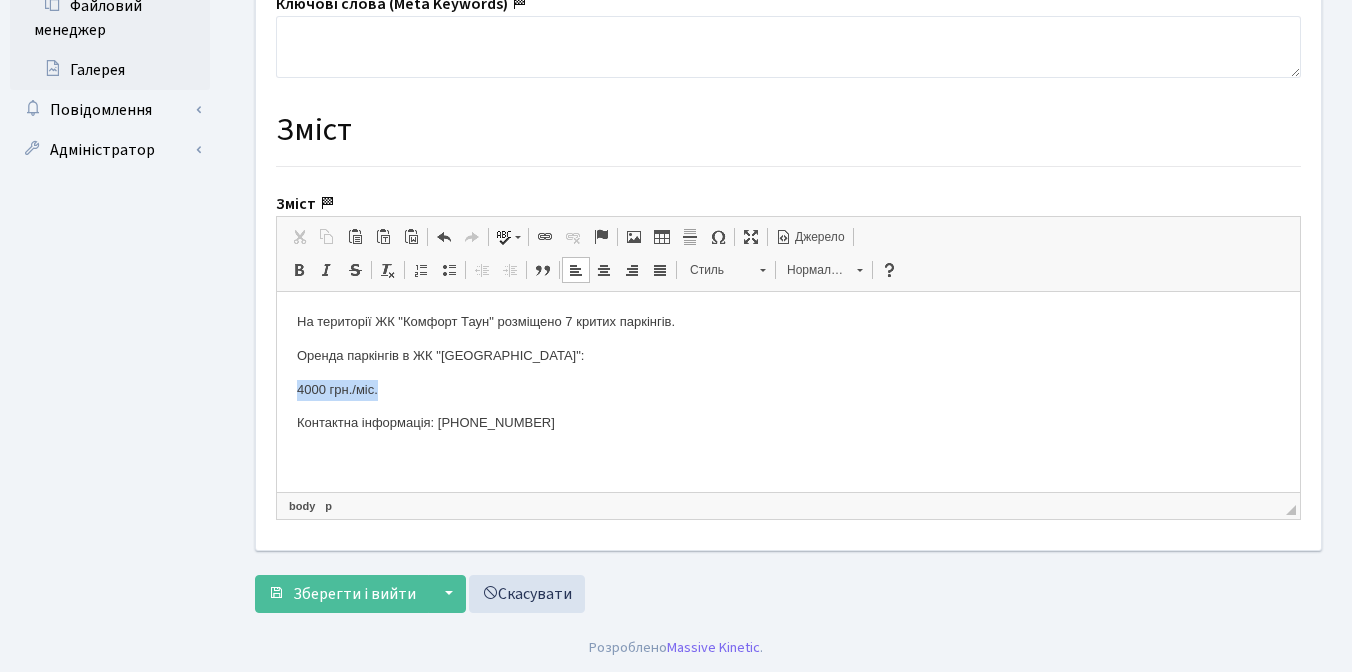 drag, startPoint x: 387, startPoint y: 390, endPoint x: 298, endPoint y: 389, distance: 89.005615 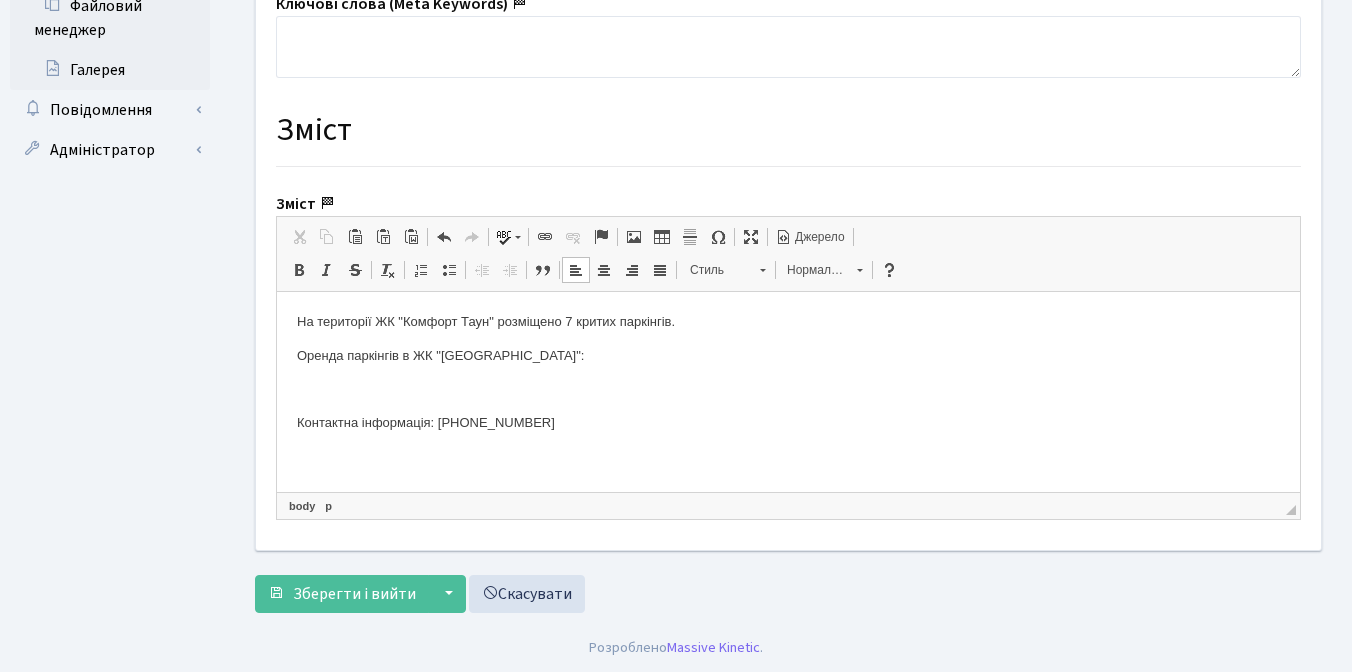 click on "Оренда паркінгів в ЖК "Комфорт Таун":" at bounding box center [788, 356] 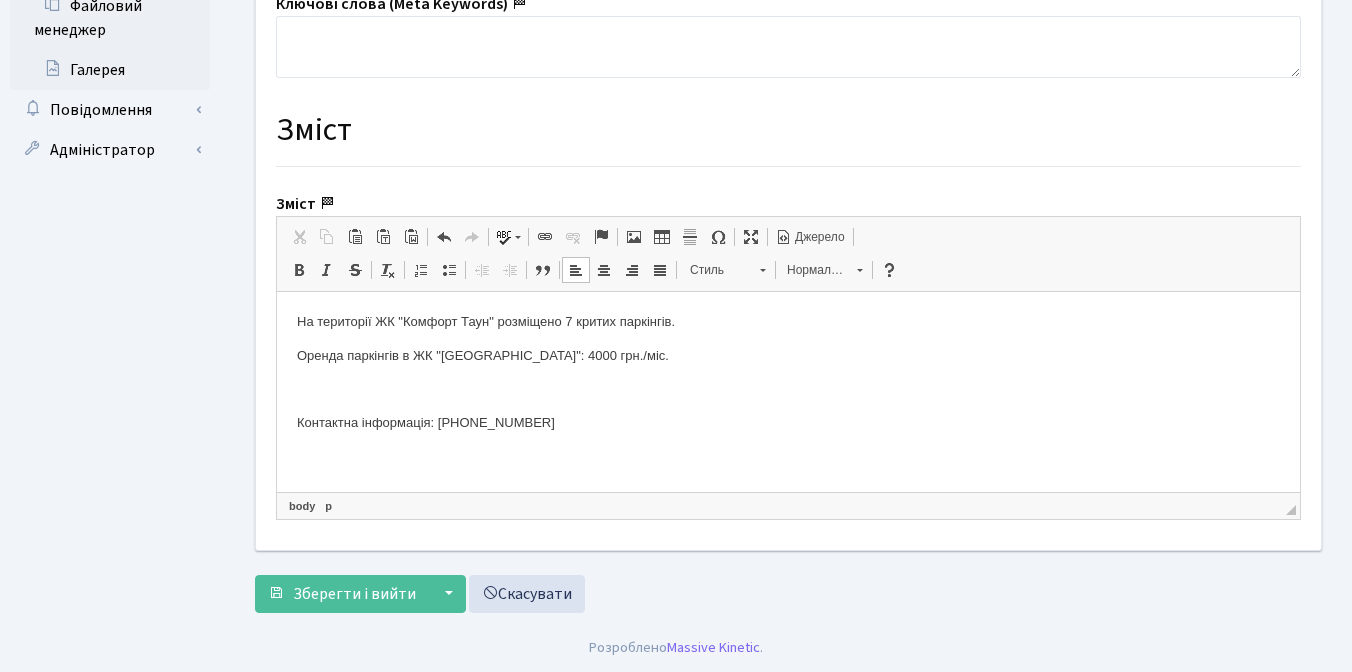 click on "На території ЖК "Комфорт Таун" розміщено 7 критих паркінгів.  Оренда паркінгів в ЖК "Комфорт Таун": 4000 грн./міс. Контактна інформація: +38 (044) 365-35-50" at bounding box center (788, 373) 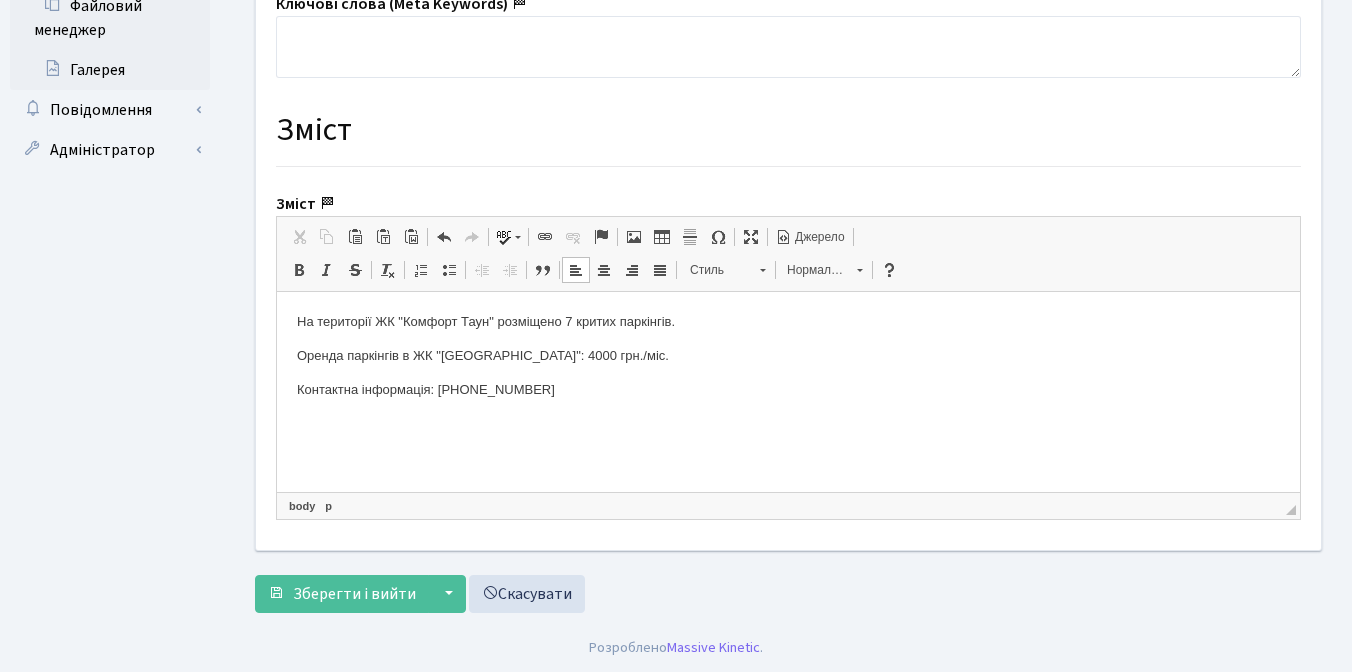 click on "На території ЖК "Комфорт Таун" розміщено 7 критих паркінгів.  Оренда паркінгів в ЖК "Комфорт Таун": 4000 грн./міс. Контактна інформація: +38 (044) 365-35-50" at bounding box center (788, 356) 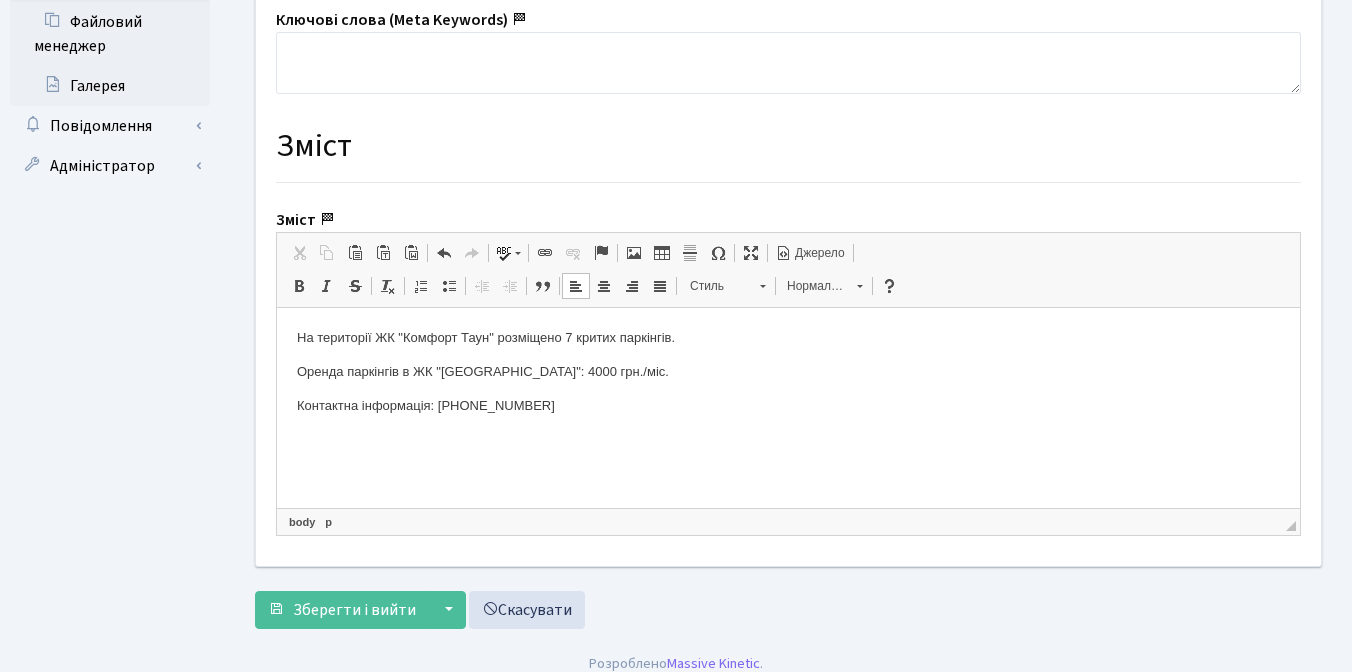 scroll, scrollTop: 666, scrollLeft: 0, axis: vertical 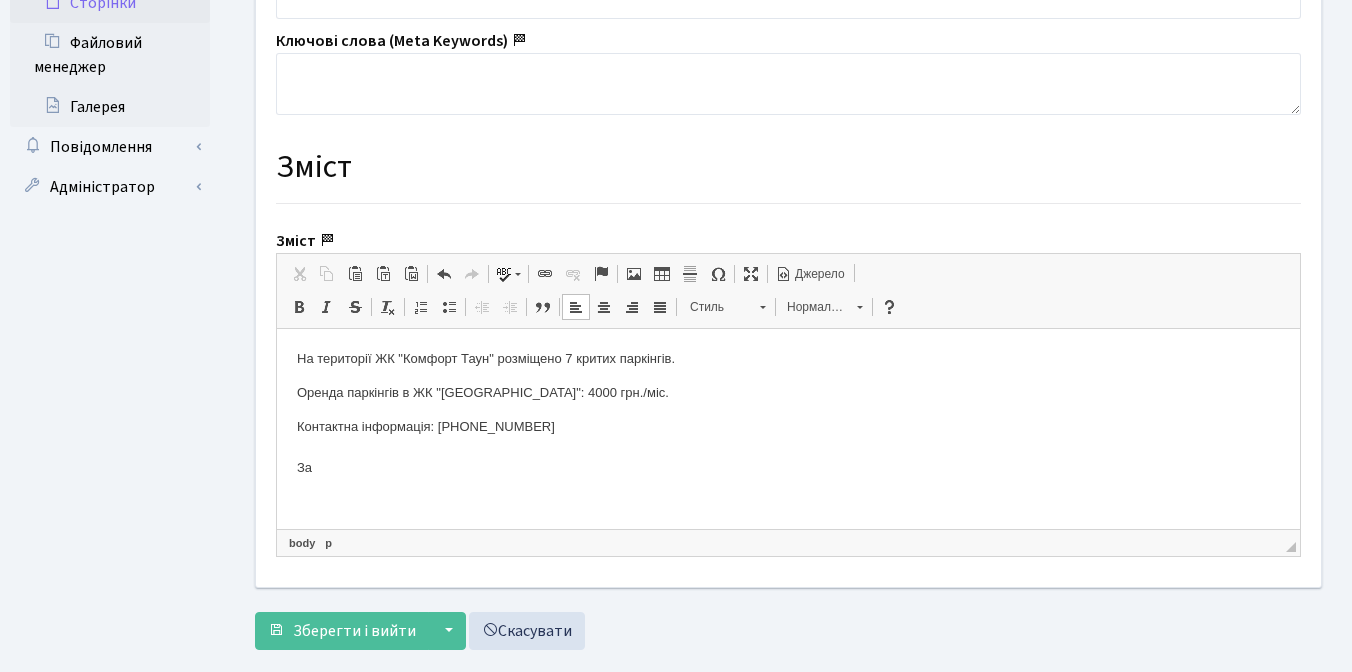 click on "Джерело" at bounding box center (818, 274) 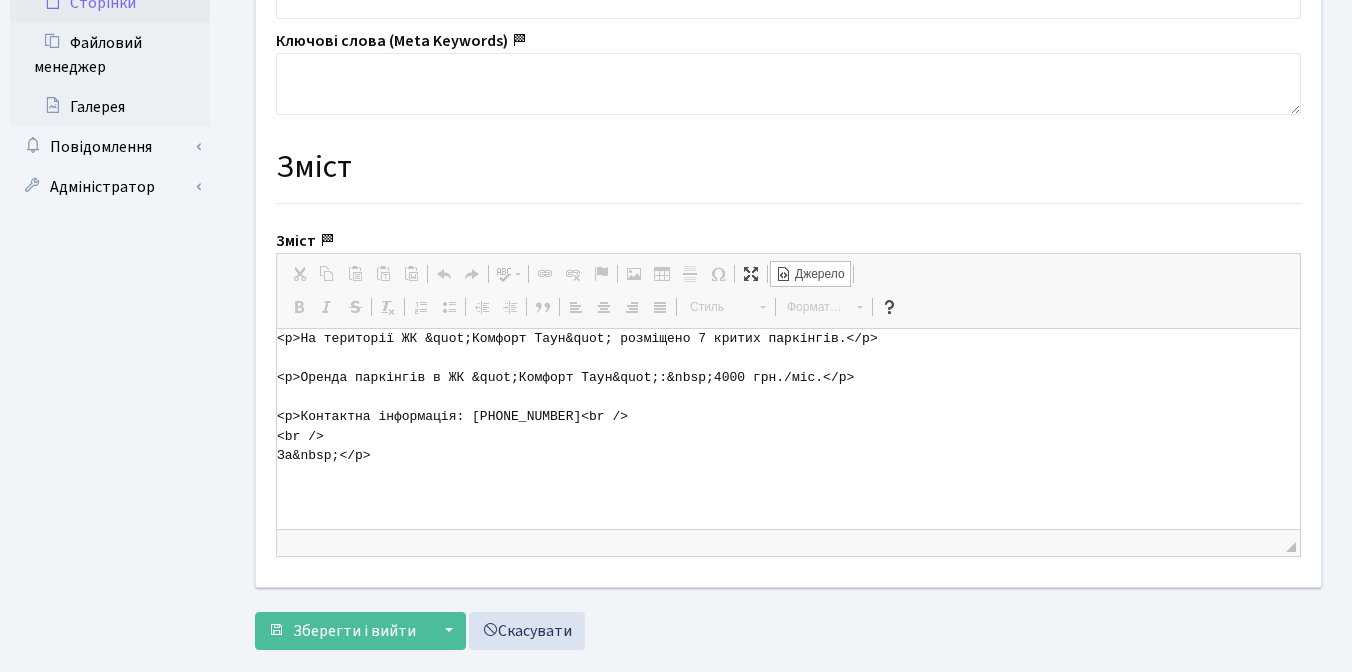 drag, startPoint x: 822, startPoint y: 380, endPoint x: 881, endPoint y: 380, distance: 59 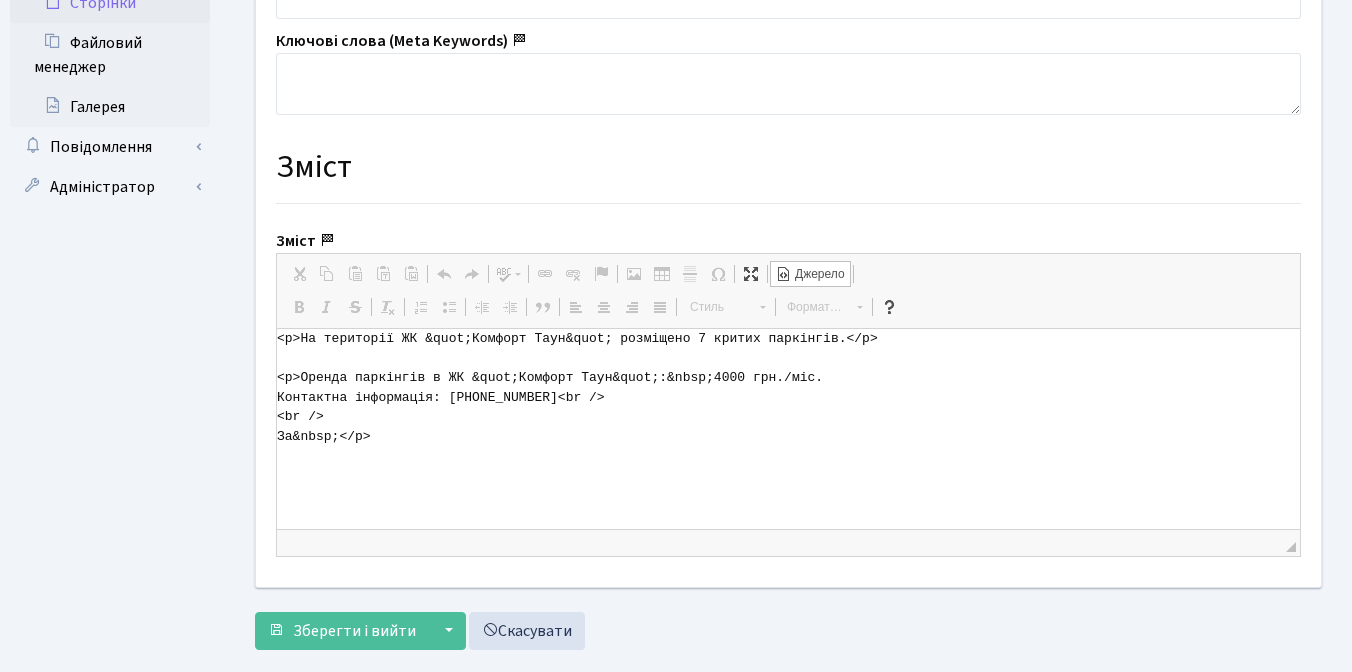 drag, startPoint x: 301, startPoint y: 379, endPoint x: 845, endPoint y: 341, distance: 545.32556 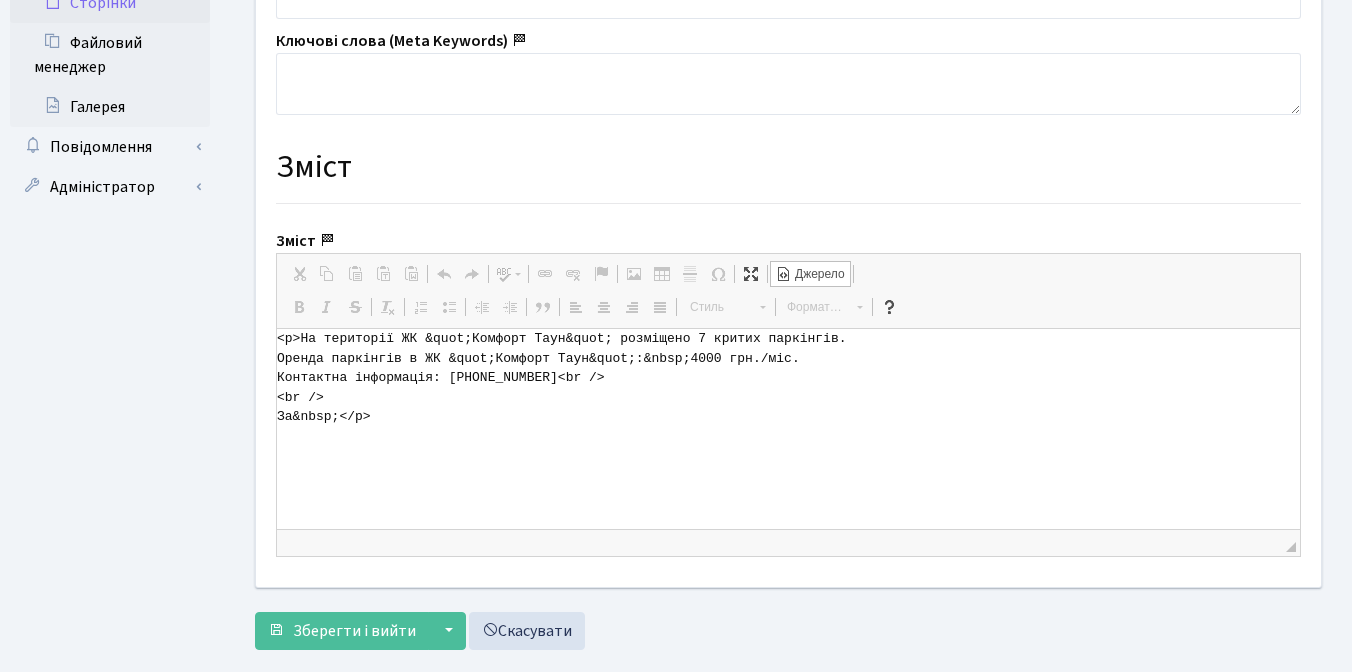 drag, startPoint x: 300, startPoint y: 342, endPoint x: 264, endPoint y: 340, distance: 36.05551 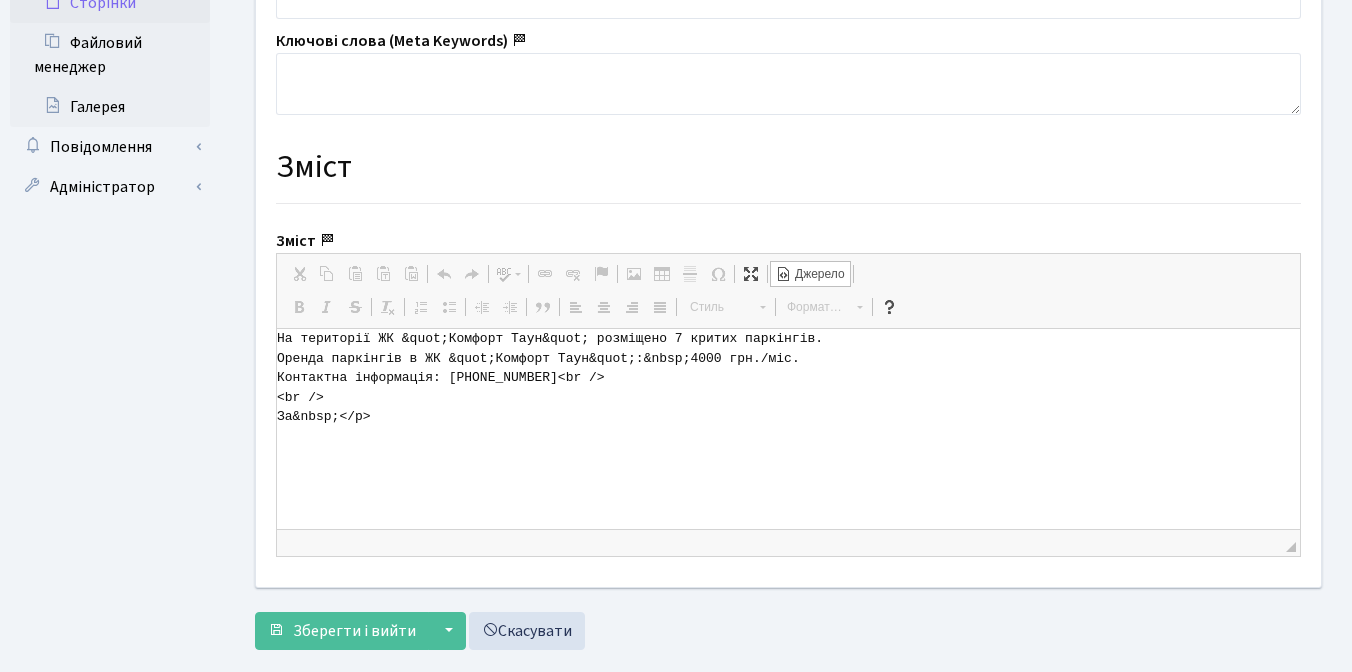 drag, startPoint x: 395, startPoint y: 413, endPoint x: 258, endPoint y: 389, distance: 139.0863 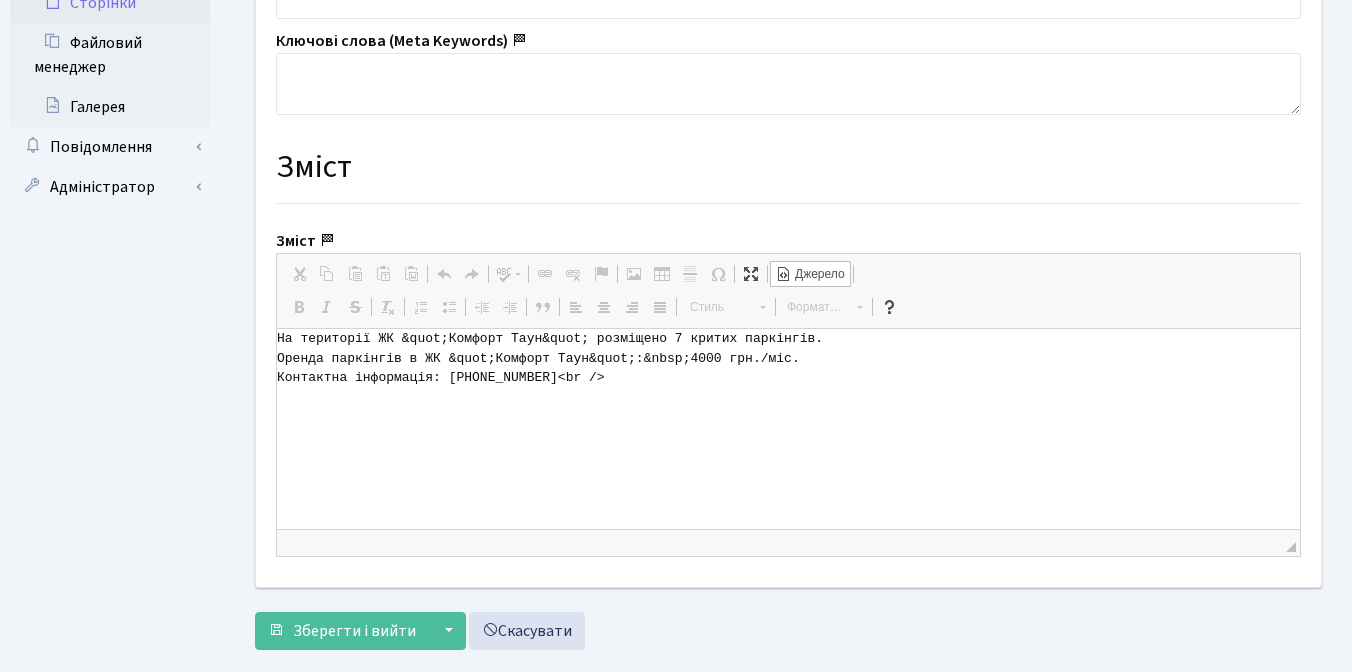 click on "Джерело" at bounding box center [818, 274] 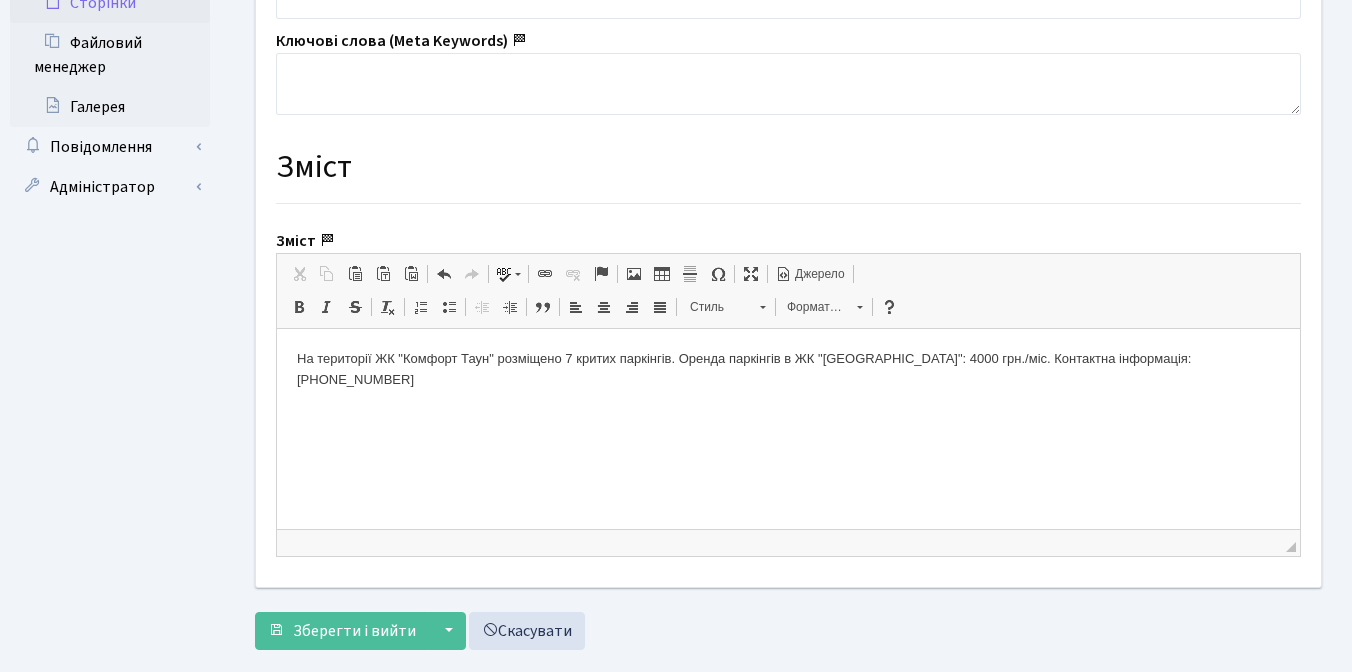 scroll, scrollTop: 0, scrollLeft: 0, axis: both 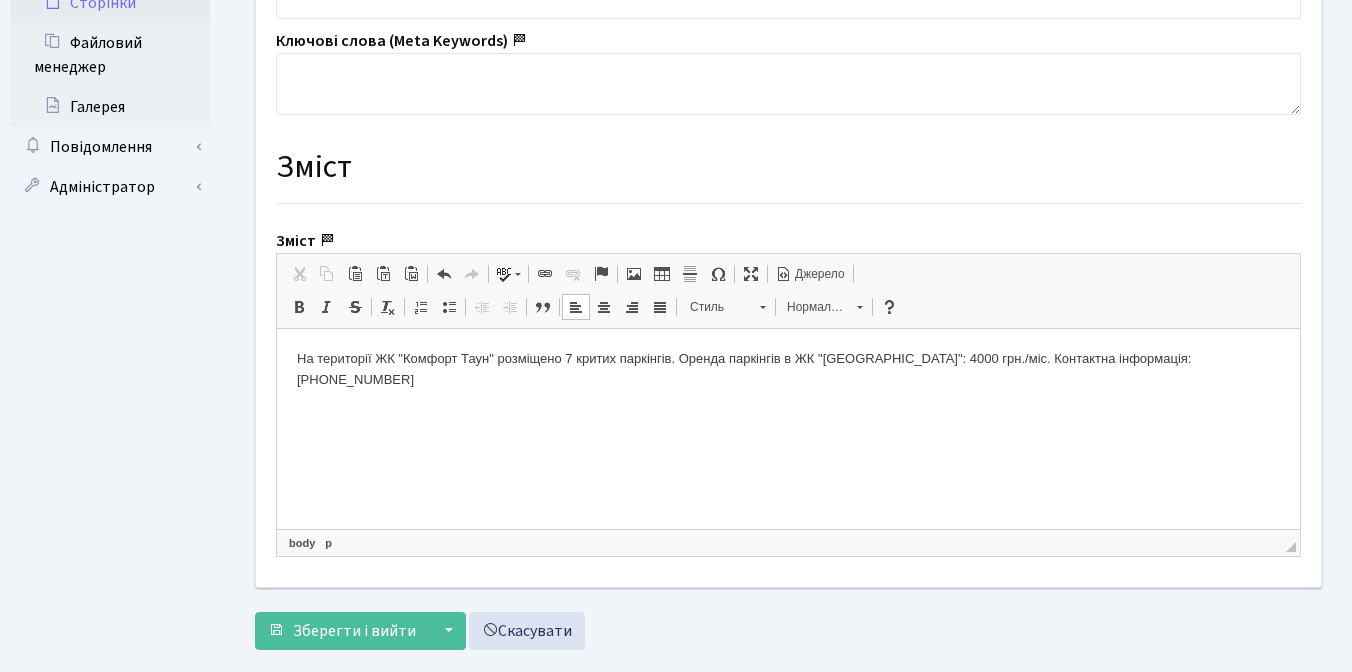click on "На території ЖК "Комфорт Таун" розміщено 7 критих паркінгів. Оренда паркінгів в ЖК "Комфорт Таун": 4000 грн./міс. Контактна інформація: +38 (044) 365-35-50" at bounding box center [788, 370] 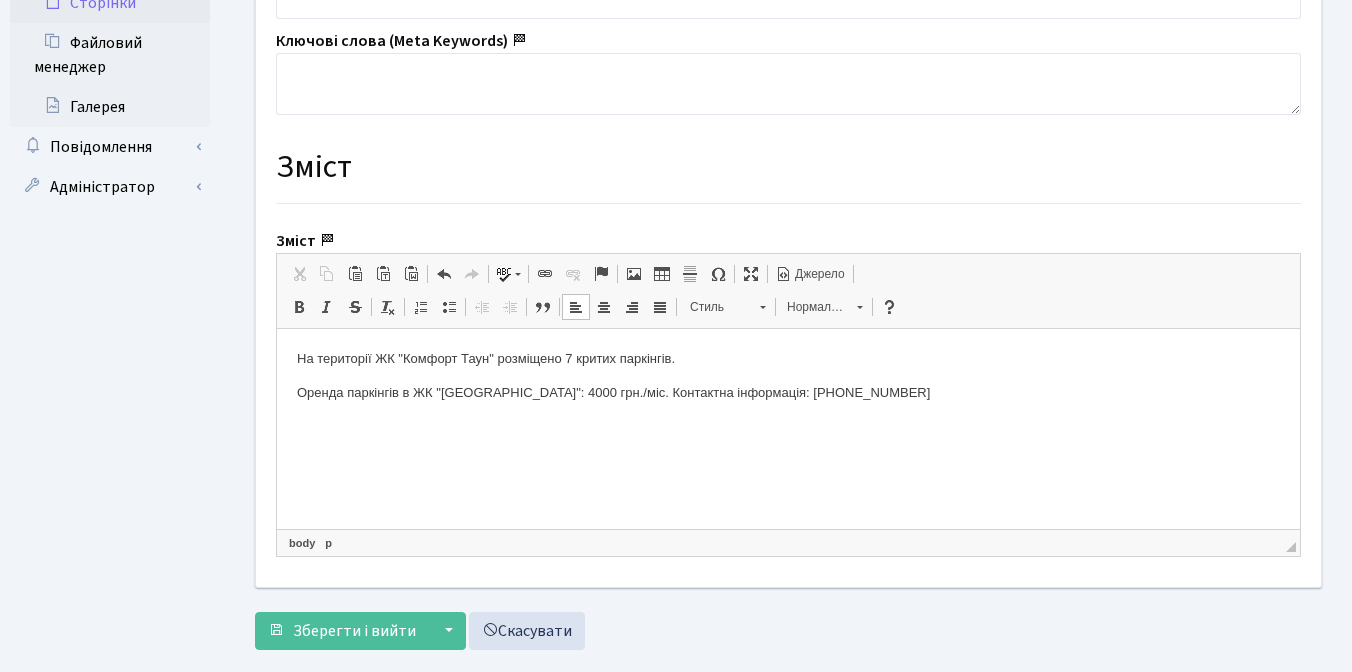 click on "Оренда паркінгів в ЖК "Комфорт Таун": 4000 грн./міс. Контактна інформація: +38 (044) 365-35-50" at bounding box center (788, 393) 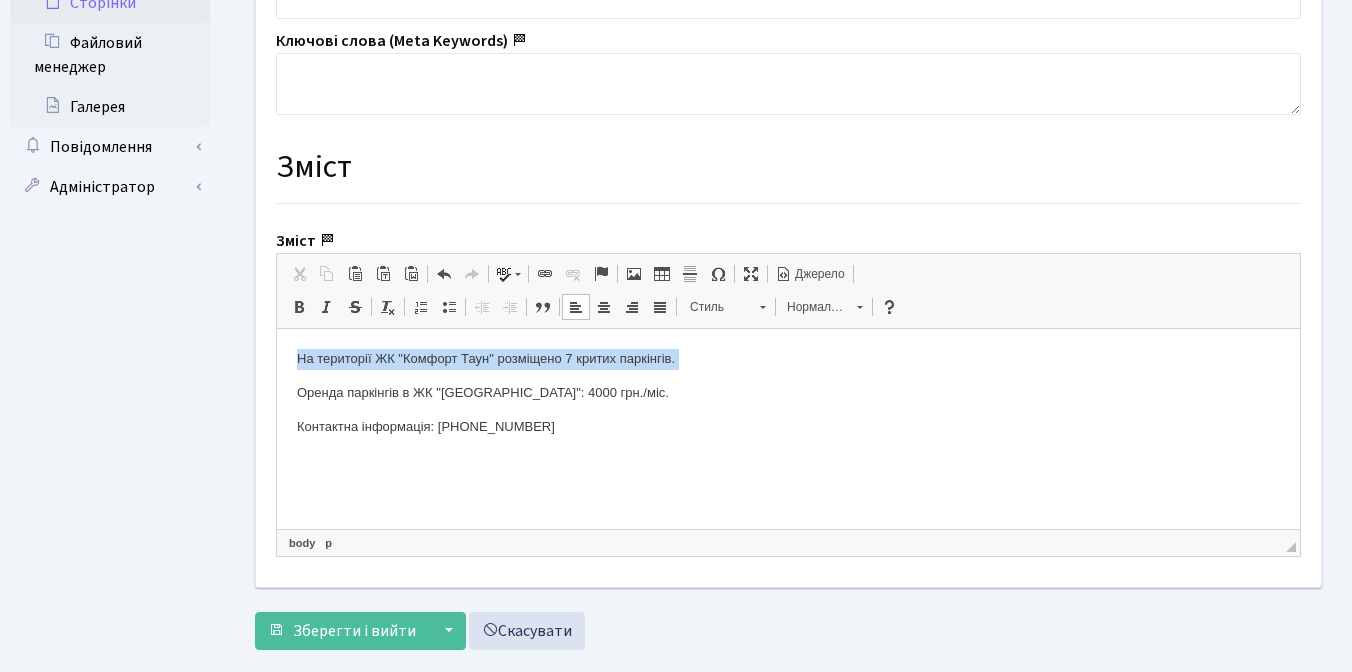 drag, startPoint x: 298, startPoint y: 359, endPoint x: 709, endPoint y: 375, distance: 411.3113 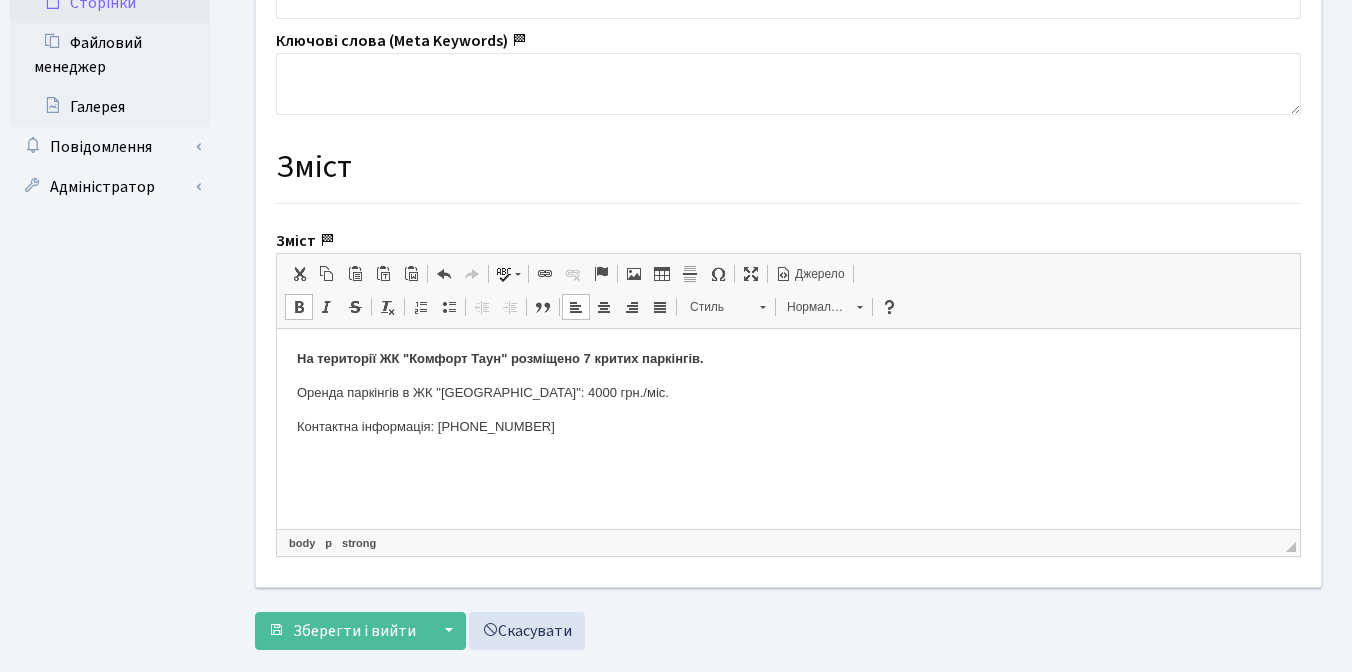 click on "Контактна інформація: +38 (044) 365-35-50" at bounding box center (788, 427) 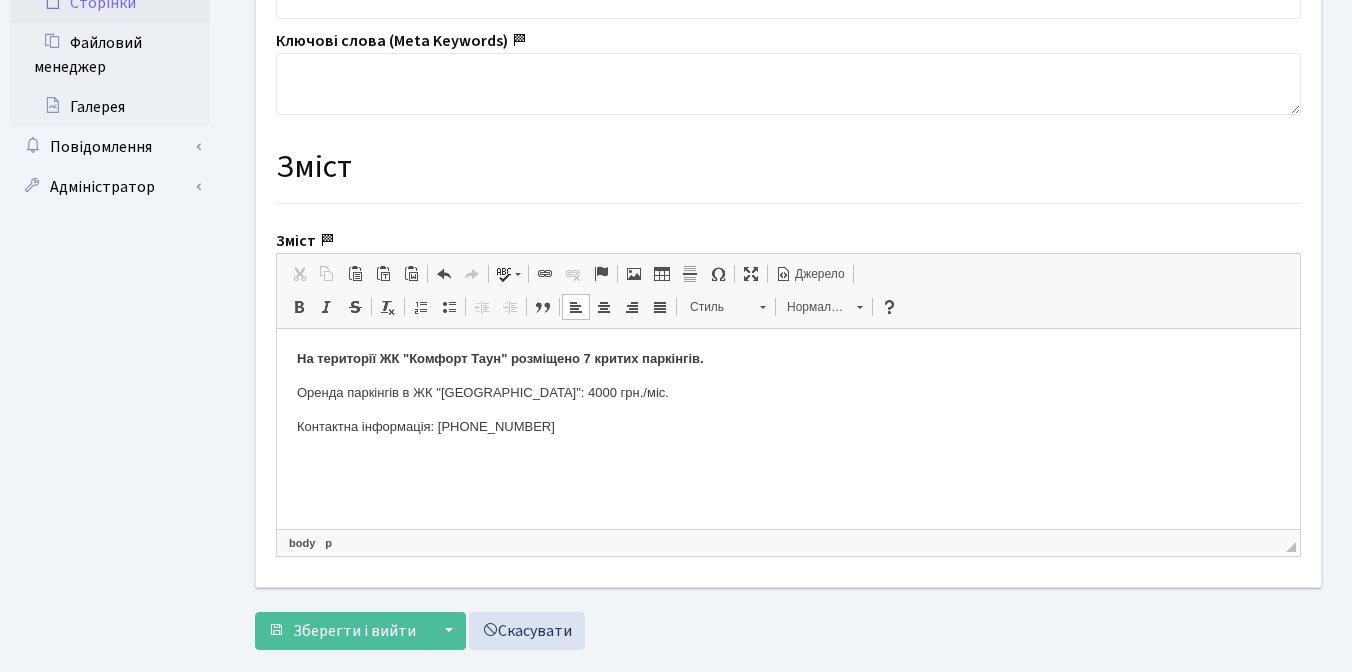 click on "На території ЖК "Комфорт Таун" розміщено 7 критих паркінгів.  Оренда паркінгів в ЖК "Комфорт Таун": 4000 грн./міс.  Контактна інформація: +38 (044) 365-35-50" at bounding box center (788, 393) 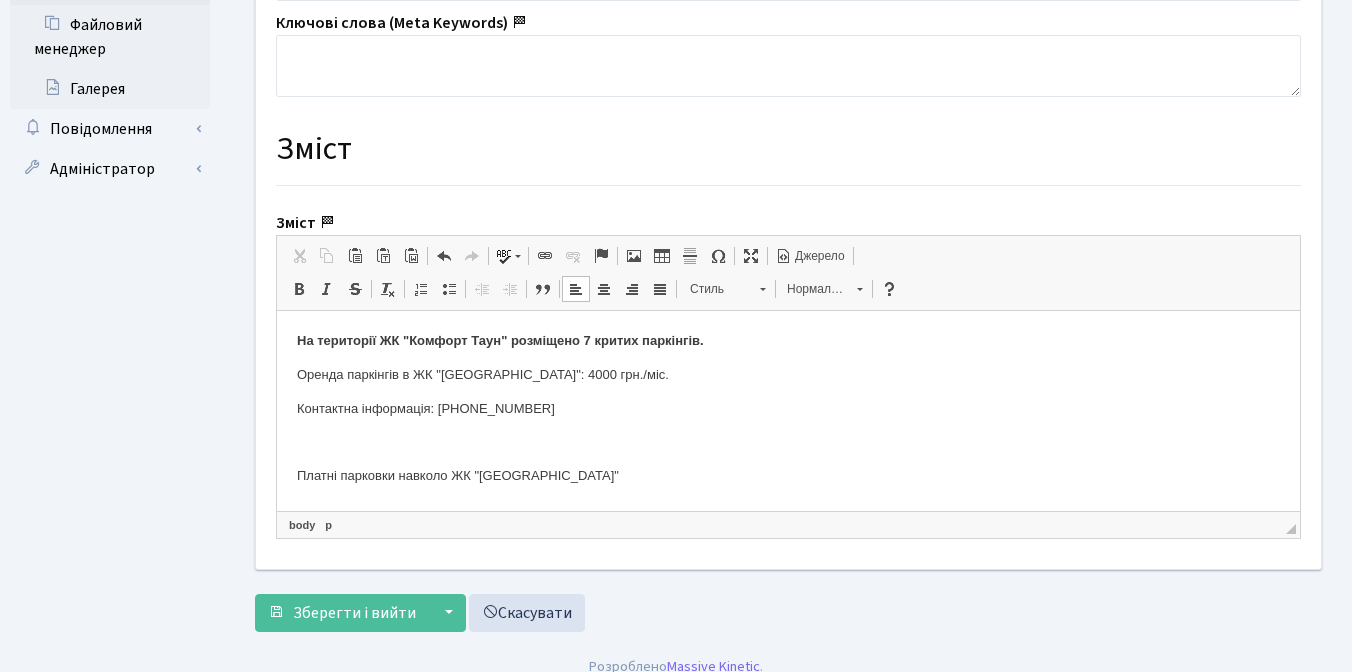 scroll, scrollTop: 703, scrollLeft: 0, axis: vertical 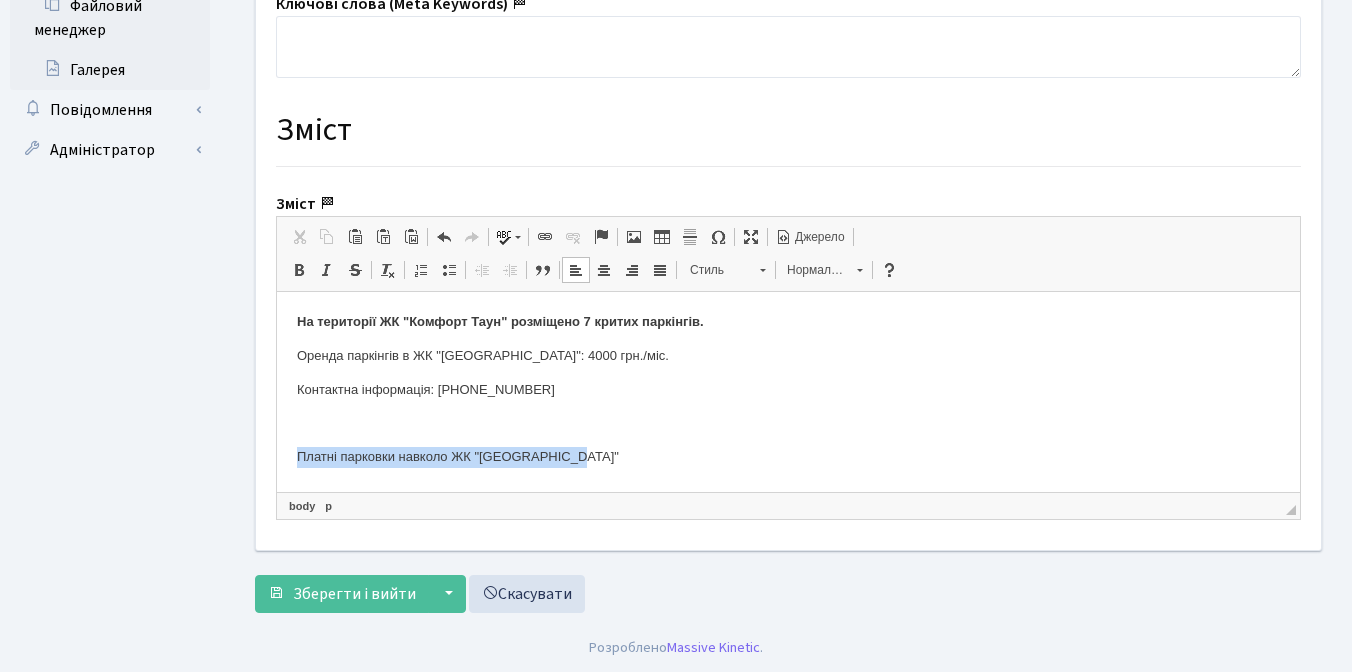 drag, startPoint x: 606, startPoint y: 455, endPoint x: 287, endPoint y: 448, distance: 319.07678 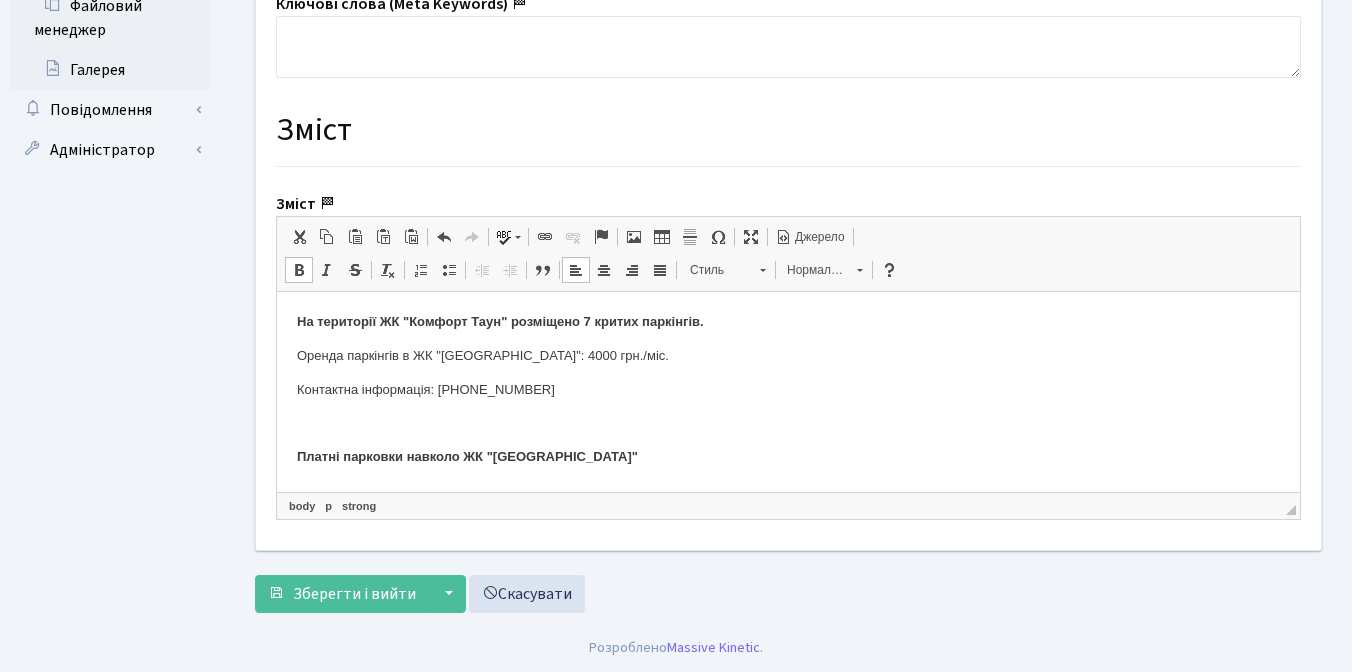 click on "Платні парковки навколо ЖК "Комфорт Таун"" at bounding box center [788, 457] 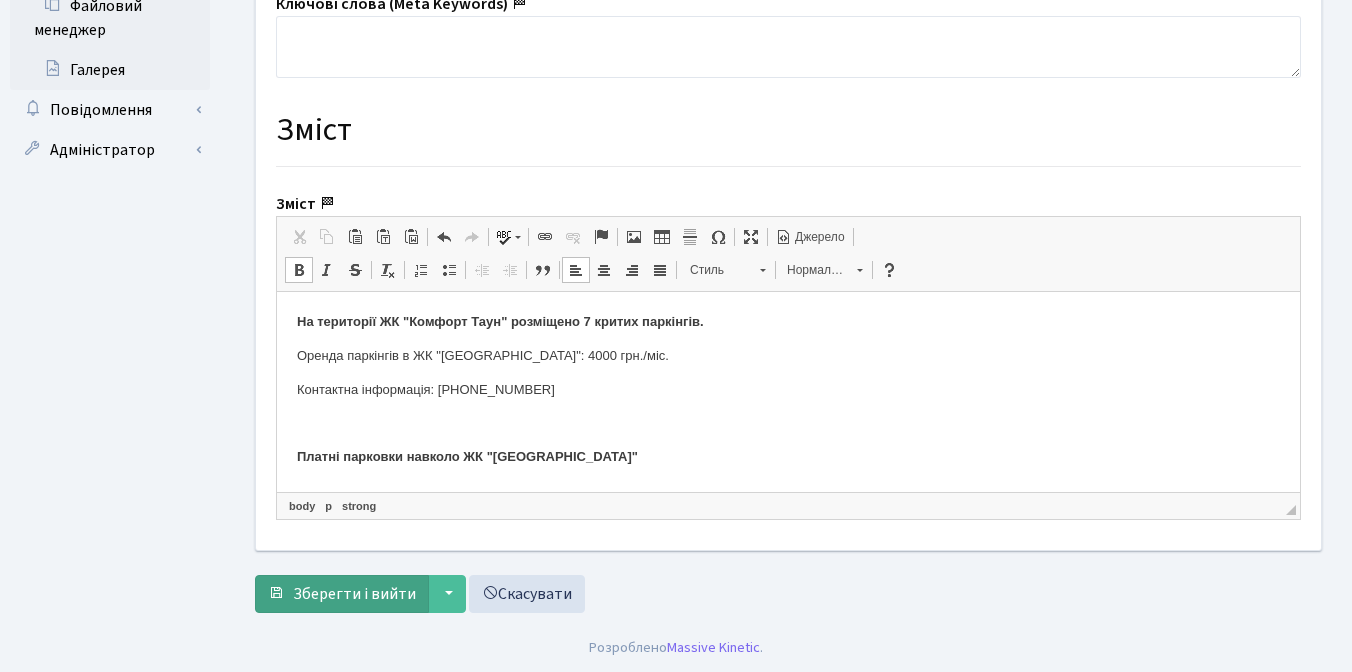 click on "Зберегти і вийти" at bounding box center (354, 594) 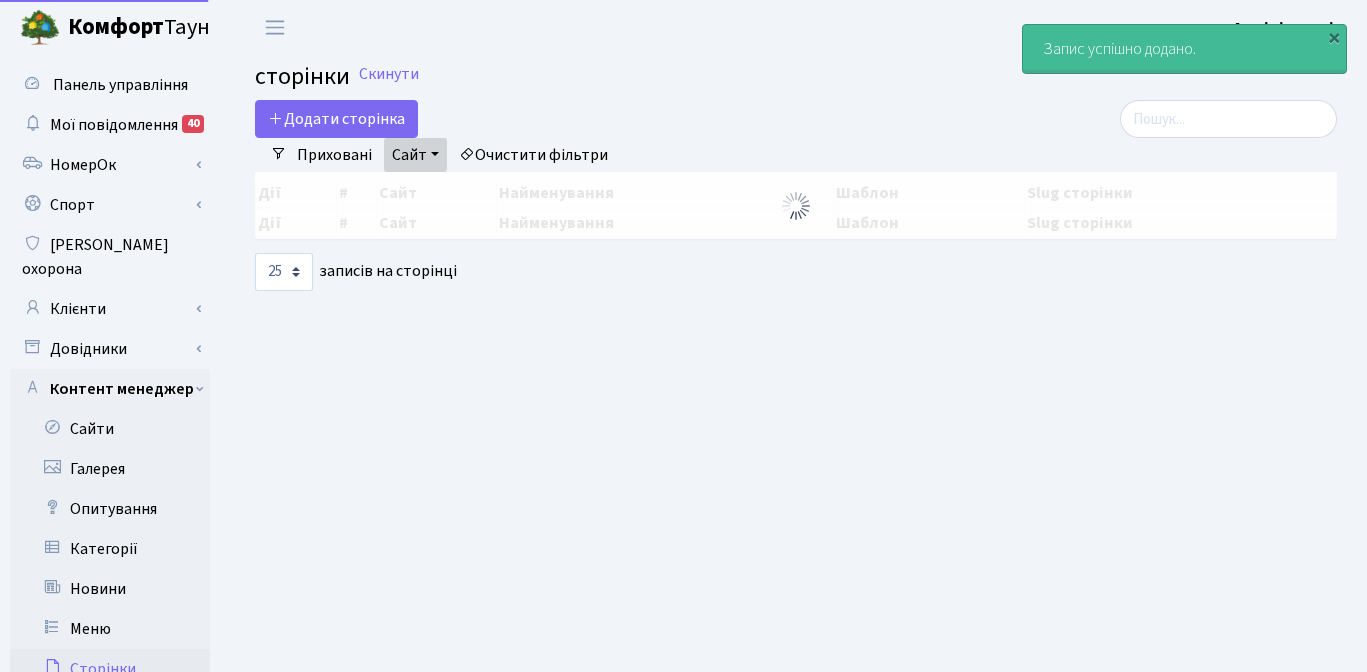 select on "25" 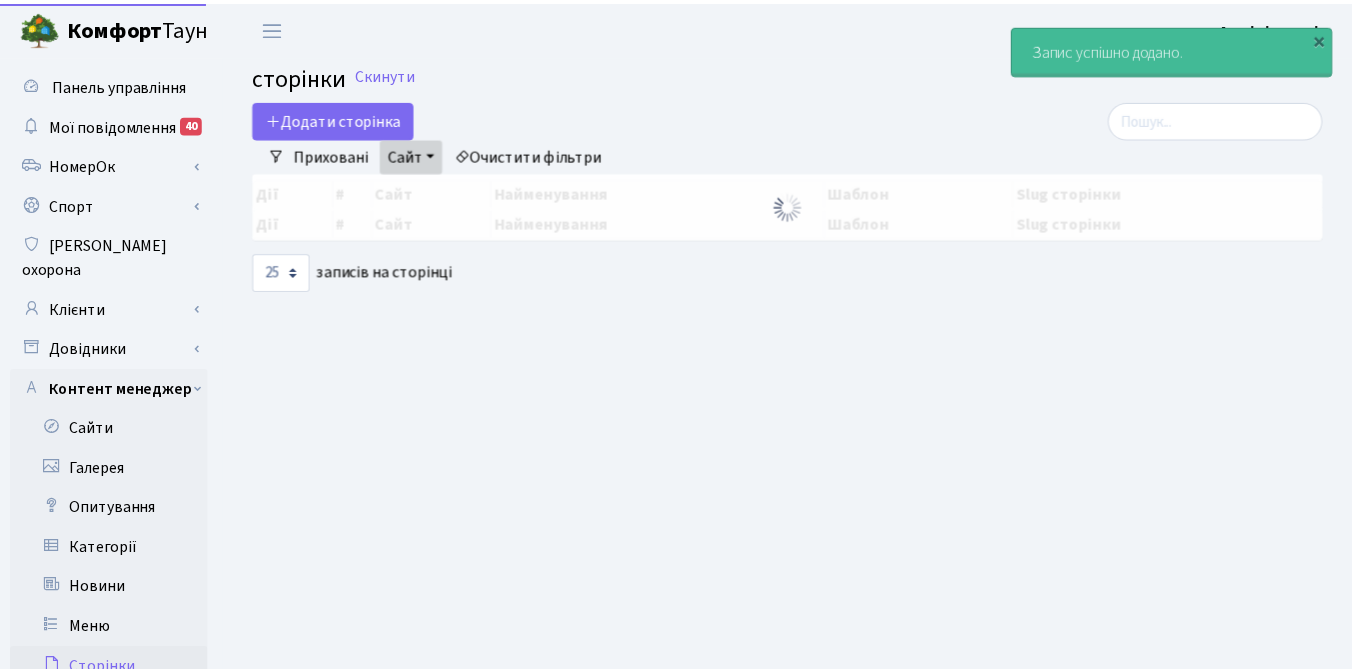 scroll, scrollTop: 0, scrollLeft: 0, axis: both 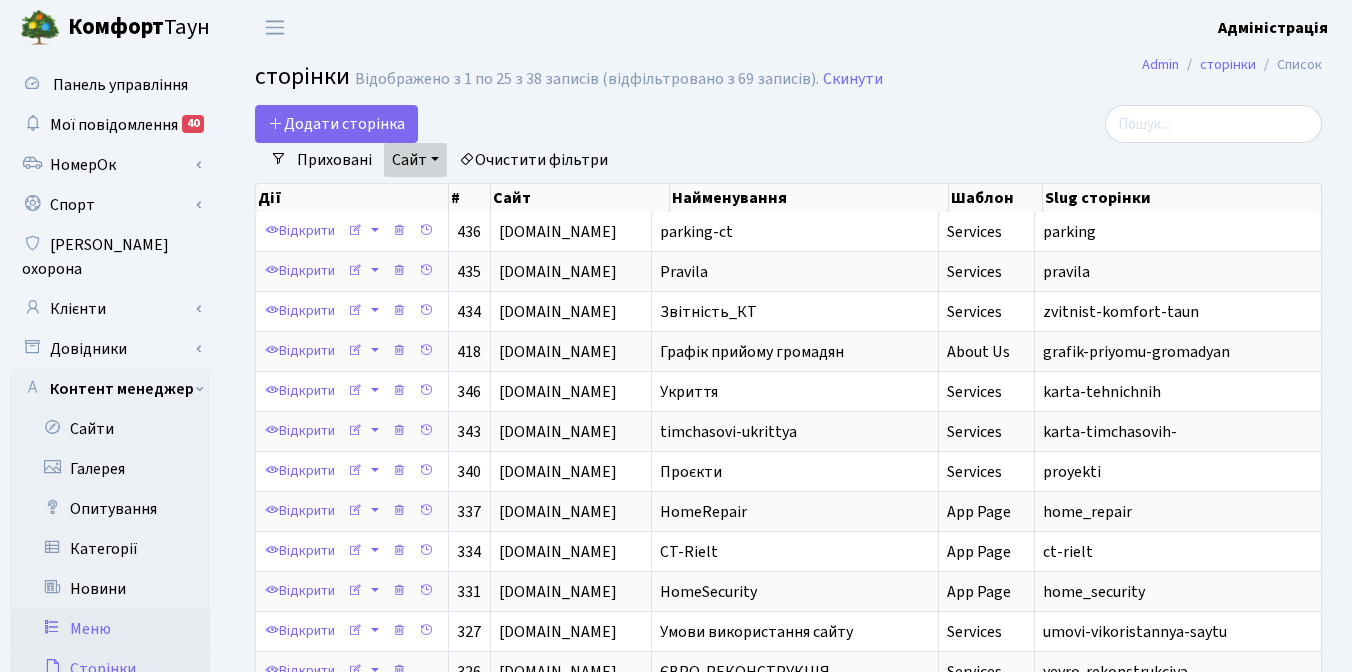 click on "Меню" at bounding box center [110, 629] 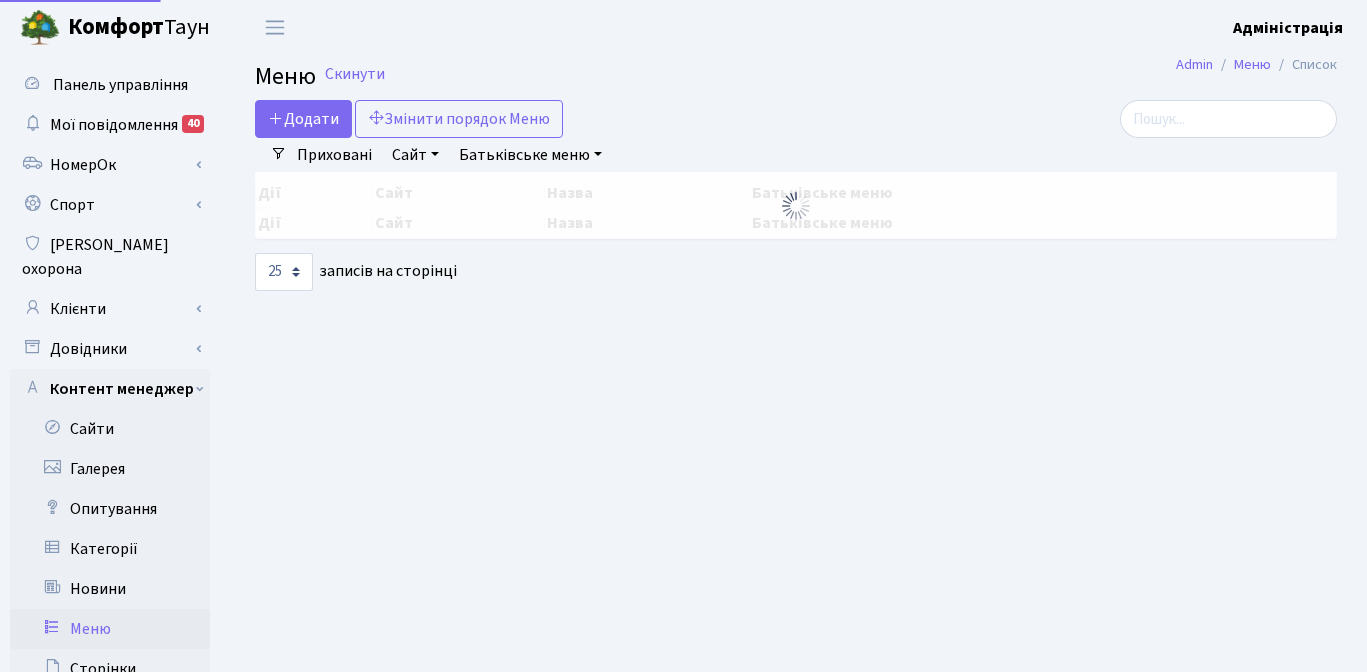 select on "25" 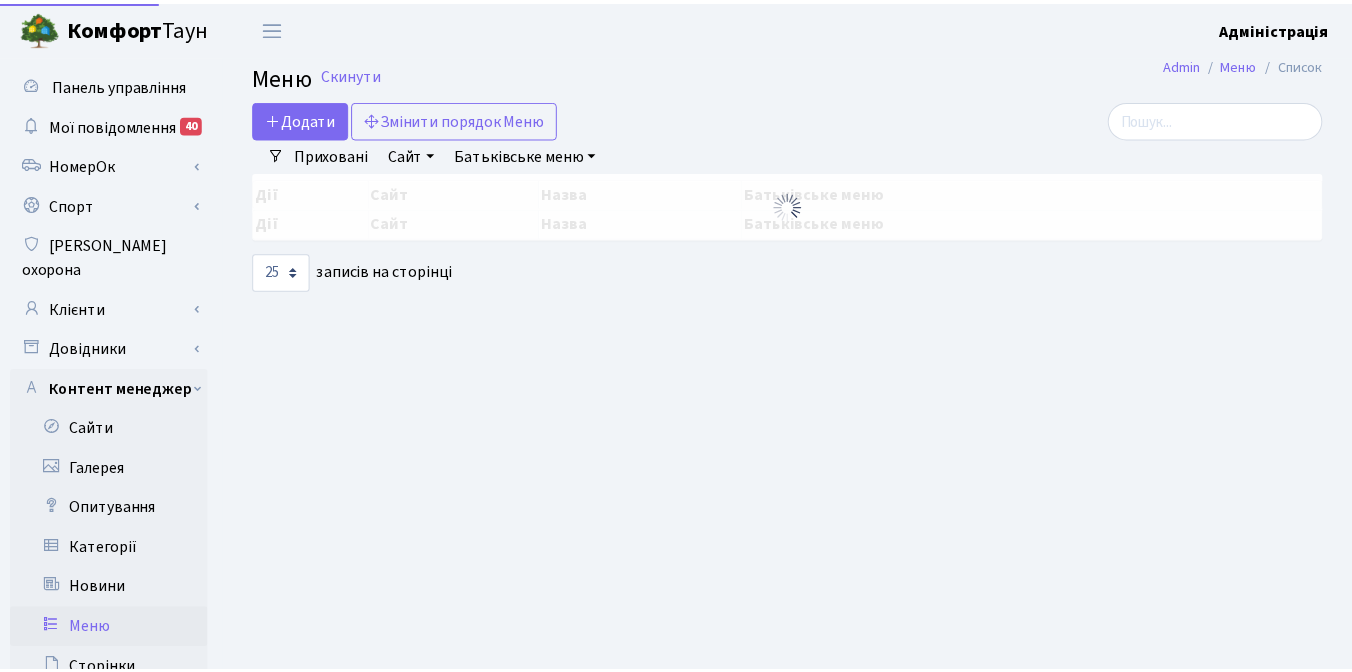 scroll, scrollTop: 0, scrollLeft: 0, axis: both 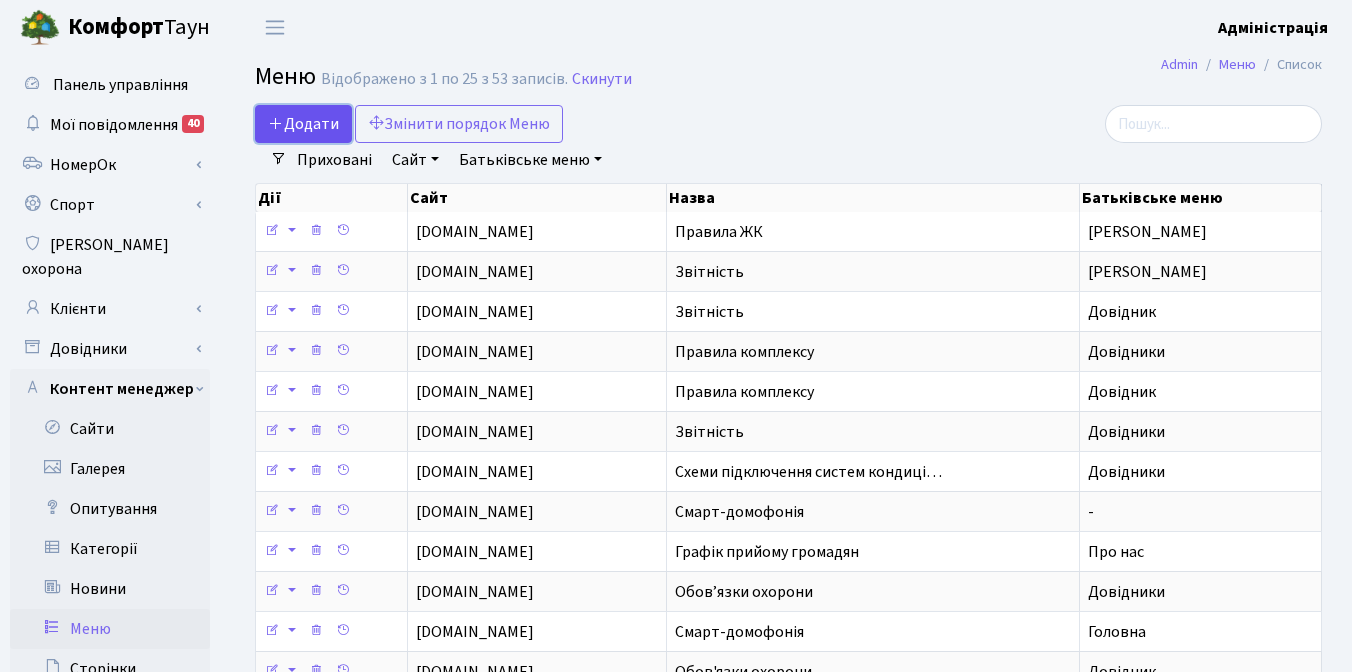 click on "Додати" at bounding box center (303, 124) 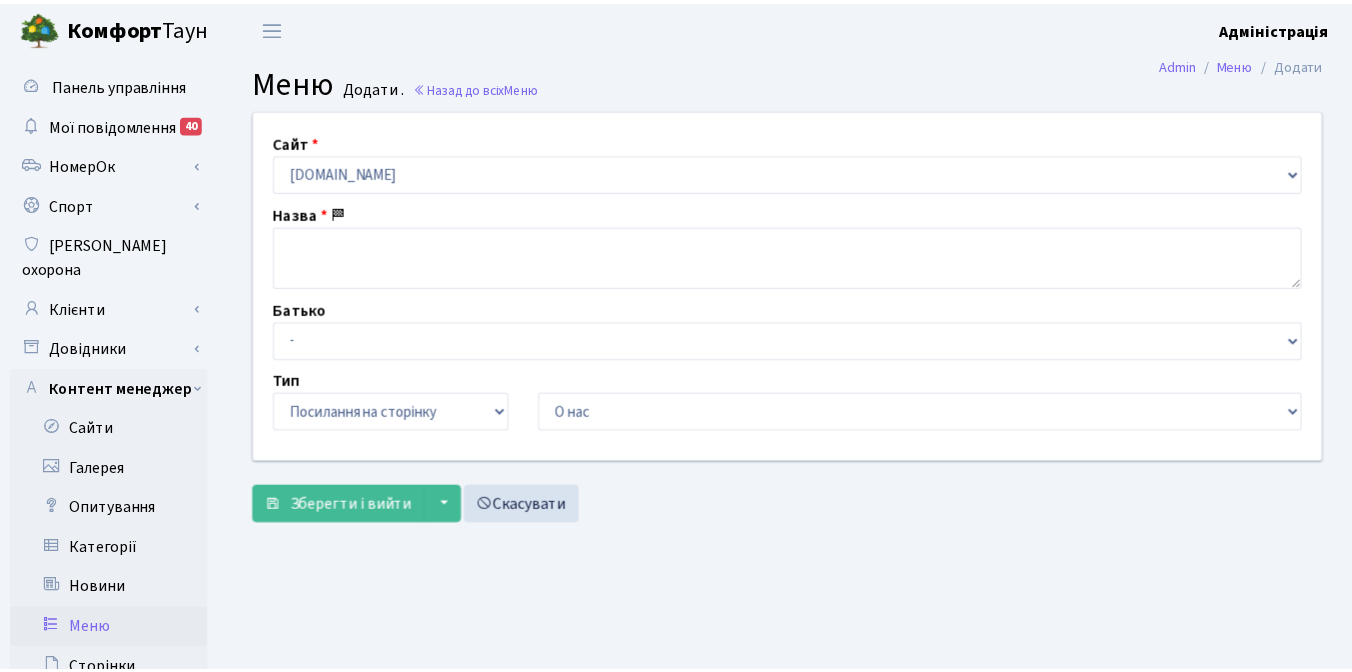scroll, scrollTop: 0, scrollLeft: 0, axis: both 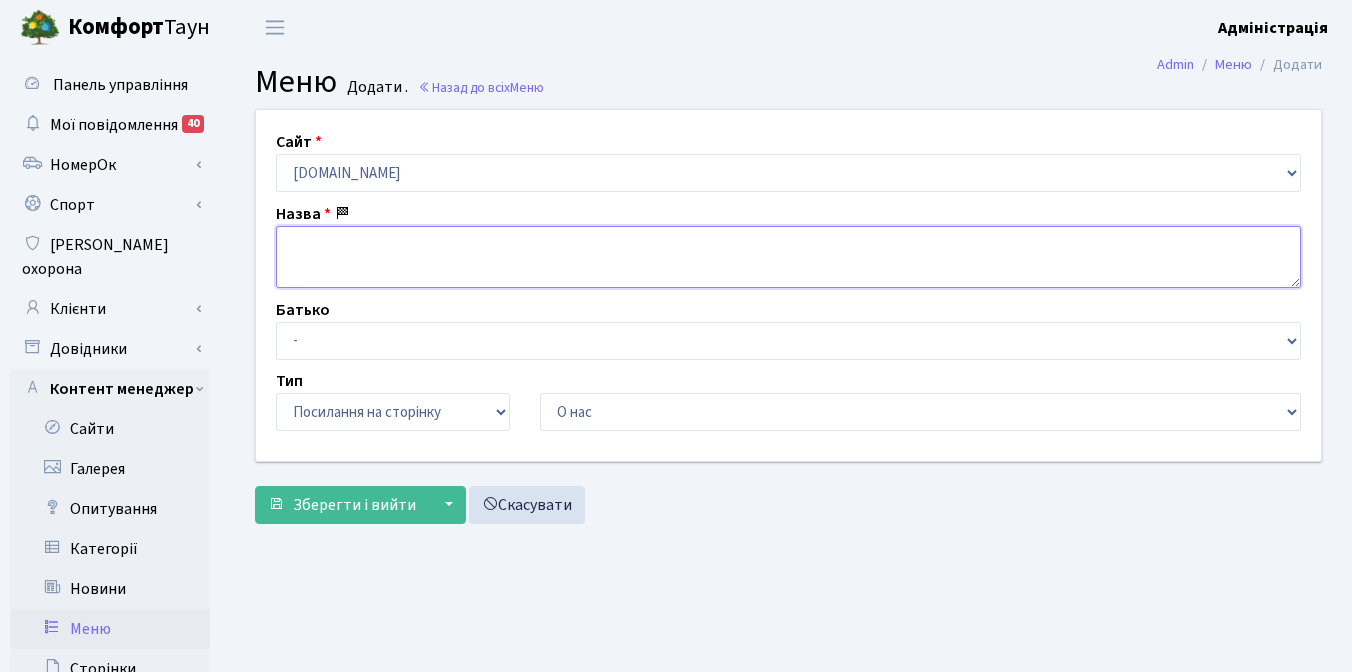 click at bounding box center [788, 257] 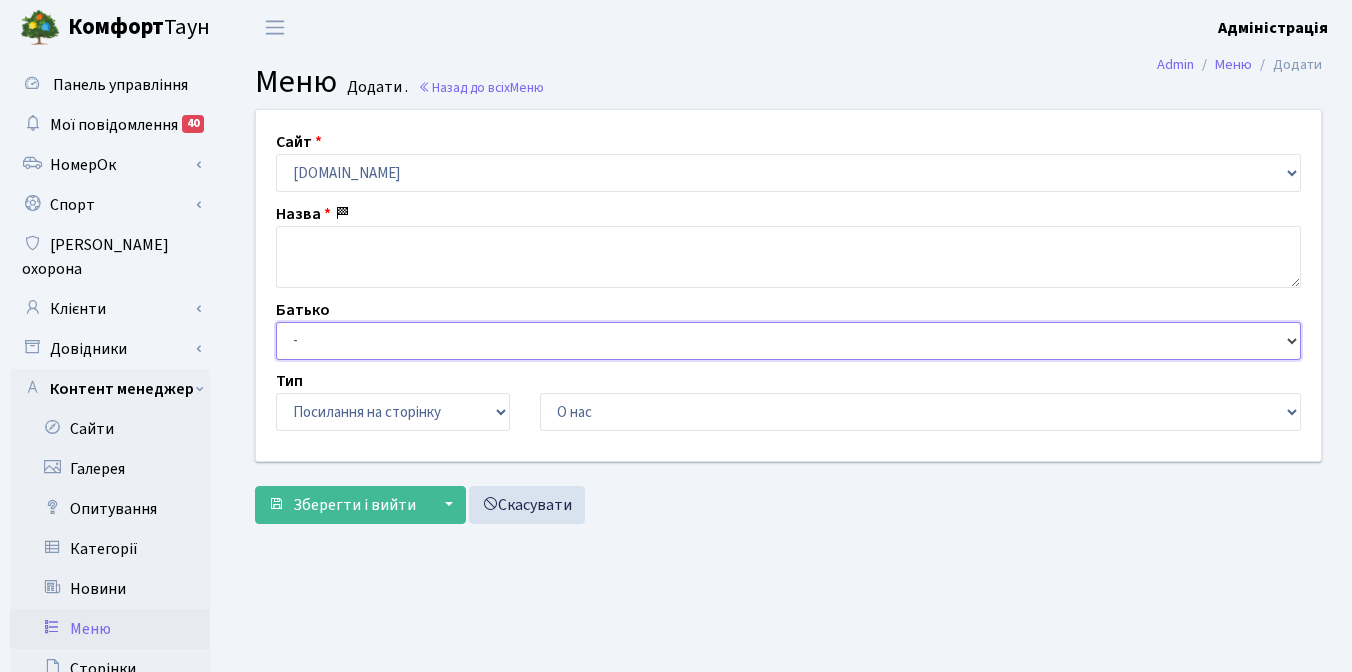 click on "-
Головна
Про нас
Об'єкти
Послуги
Новини
ЖК Комфорт Таун
Законодавча база
Документація комплексу
Вакансії
Контакти
Про компанію FAQ (Часті питання)" at bounding box center [788, 341] 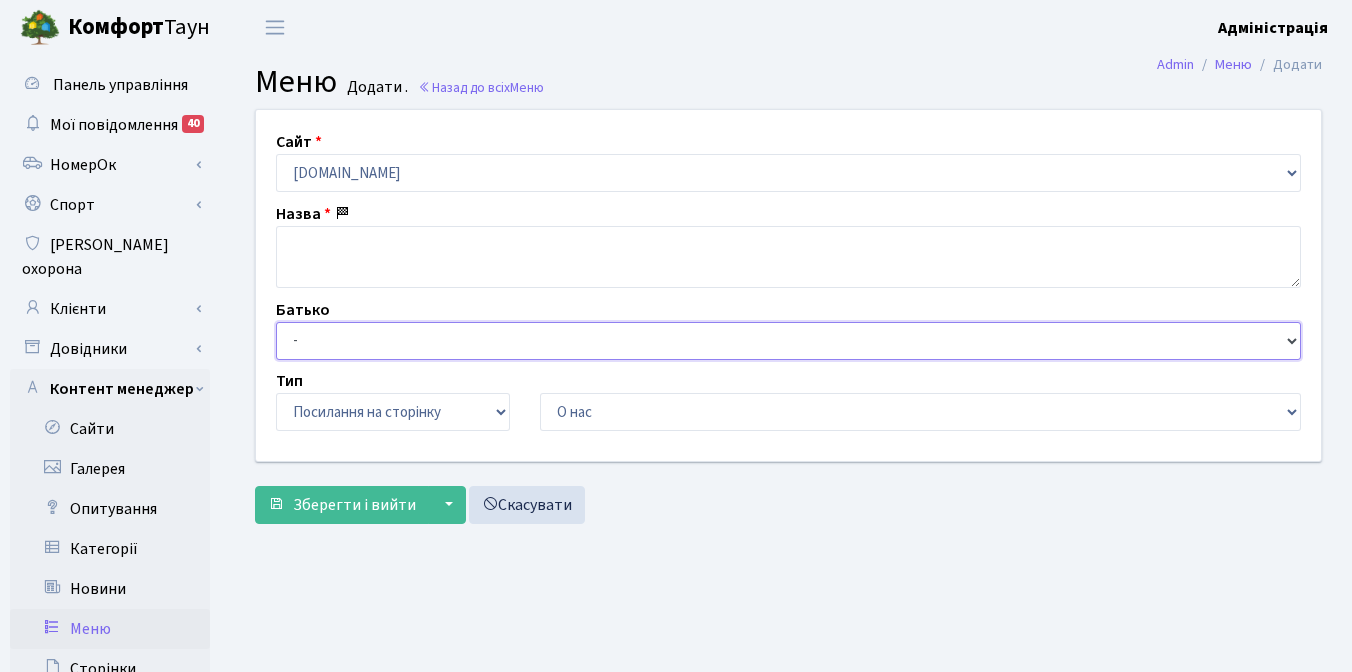 select on "8" 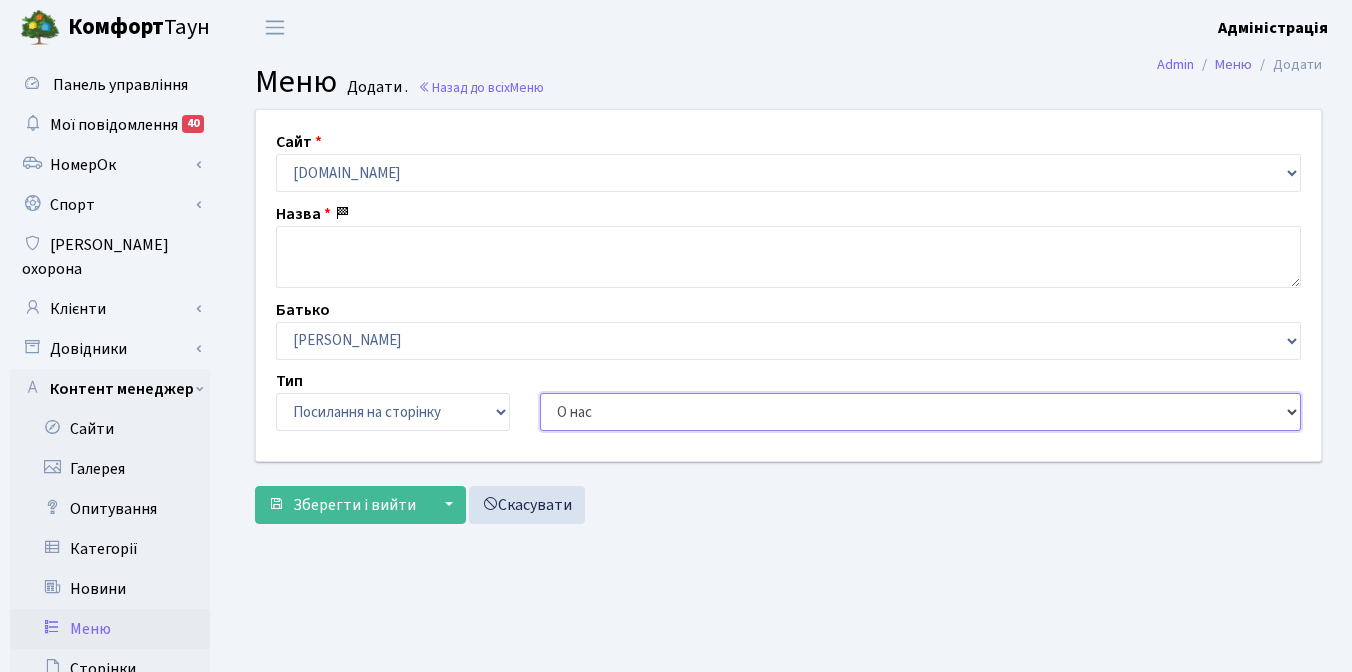 click on "О нас
Вакансии
kontakty-kt
Оплата
kontakty-tetris-hall
kontakty-central-park
Обьекты
Услуги
poleznye-kontakty
zakonodatelnaya-baza
o-nas-glavnaya
kontakty
instruktsiya-po-oformleniyu-zayavki-v-zhek
dokumenty-dlya-zaklyucheniya-pryamykh-dogovorov
FAQ CT App" at bounding box center [920, 412] 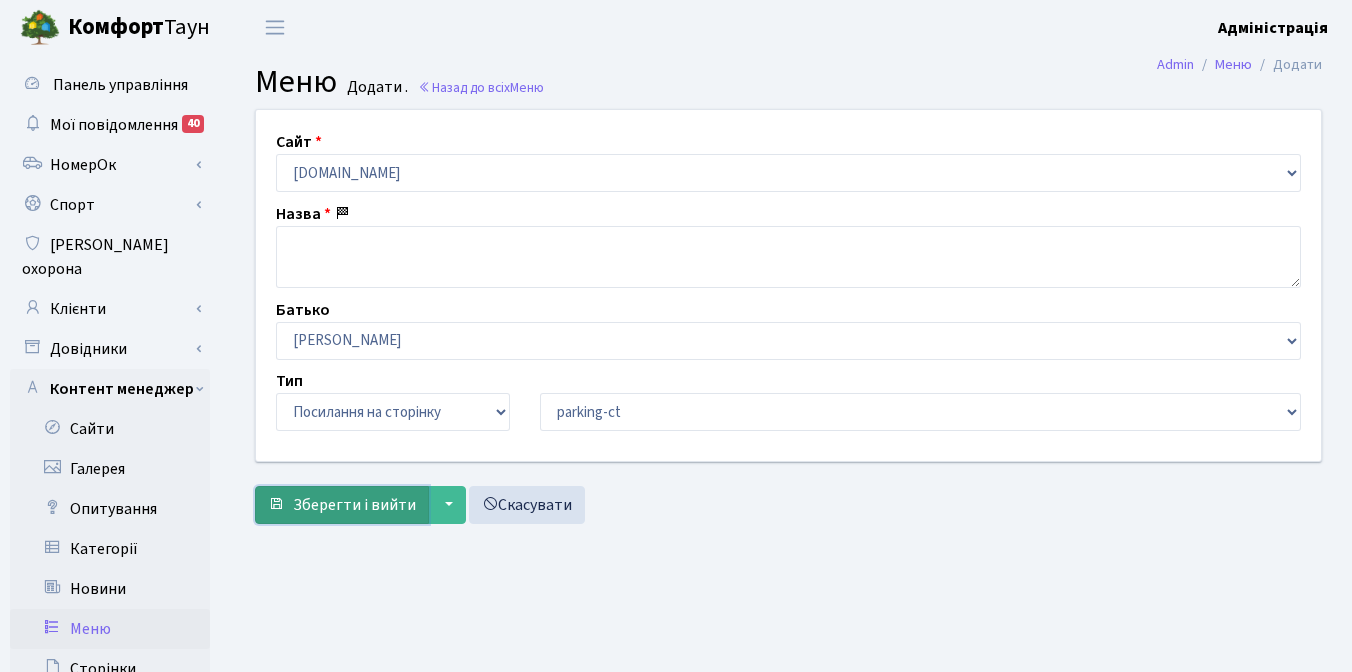 click on "Зберегти і вийти" at bounding box center (354, 505) 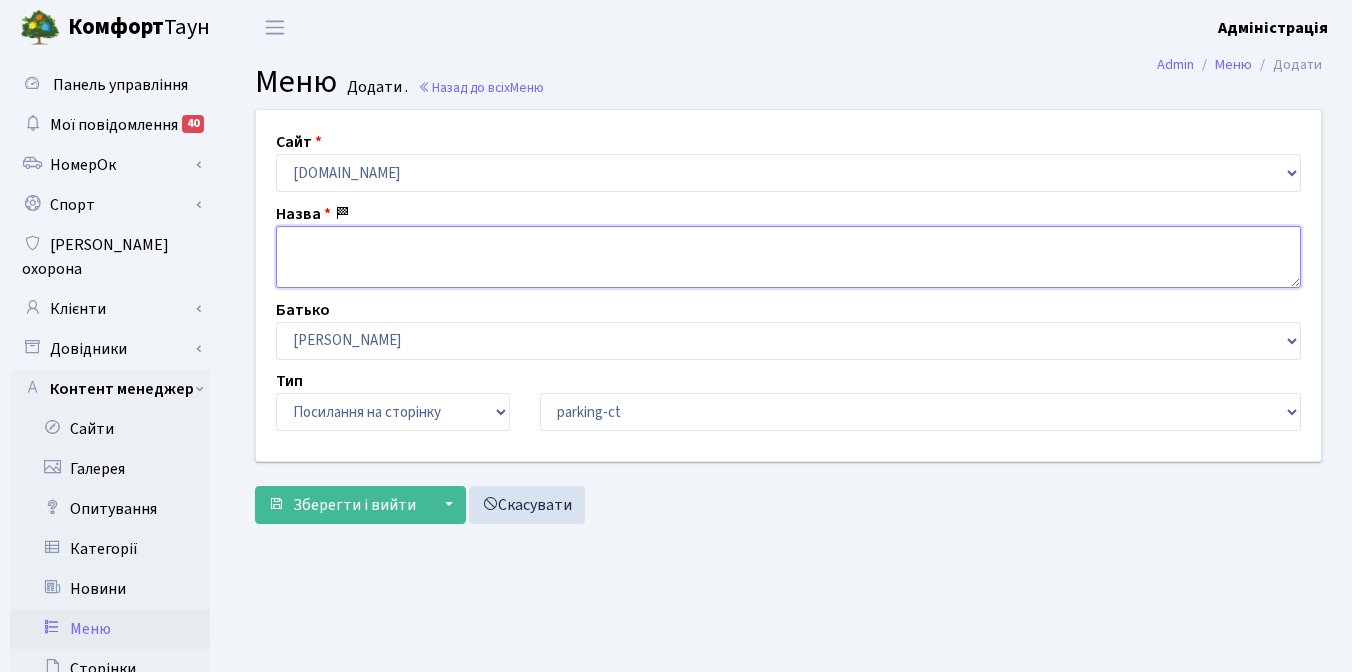click at bounding box center [788, 257] 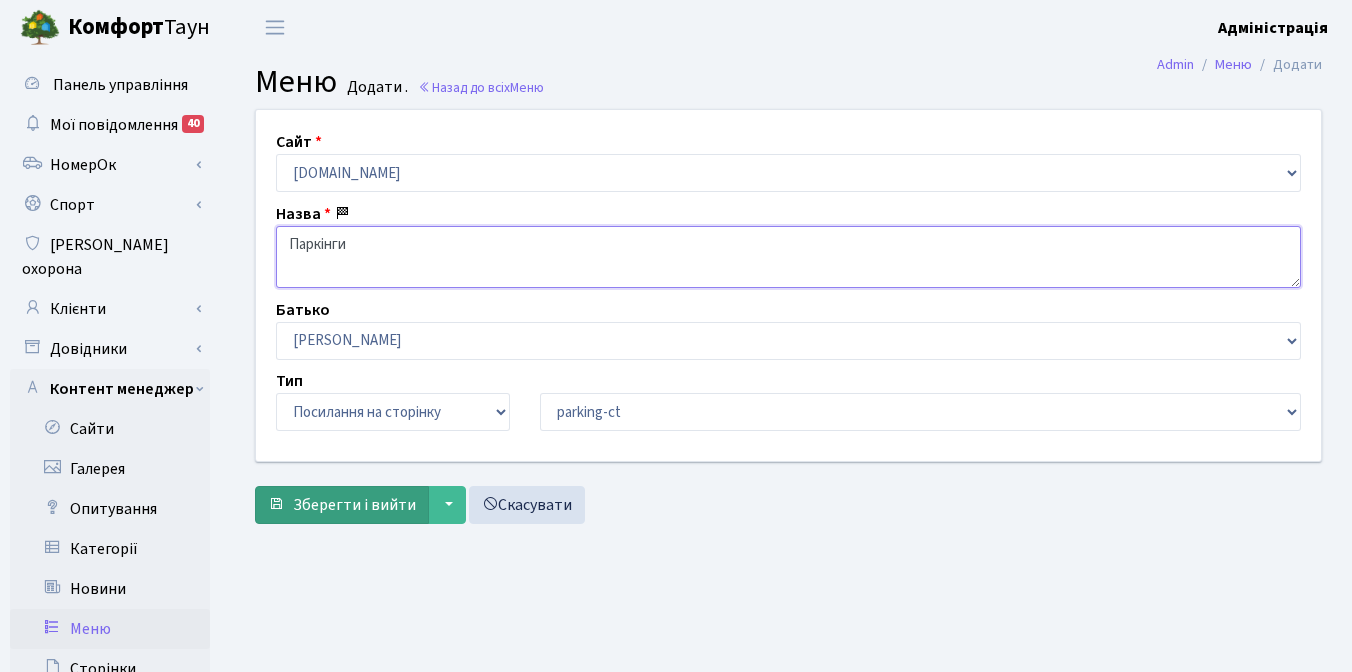 type on "Паркінги" 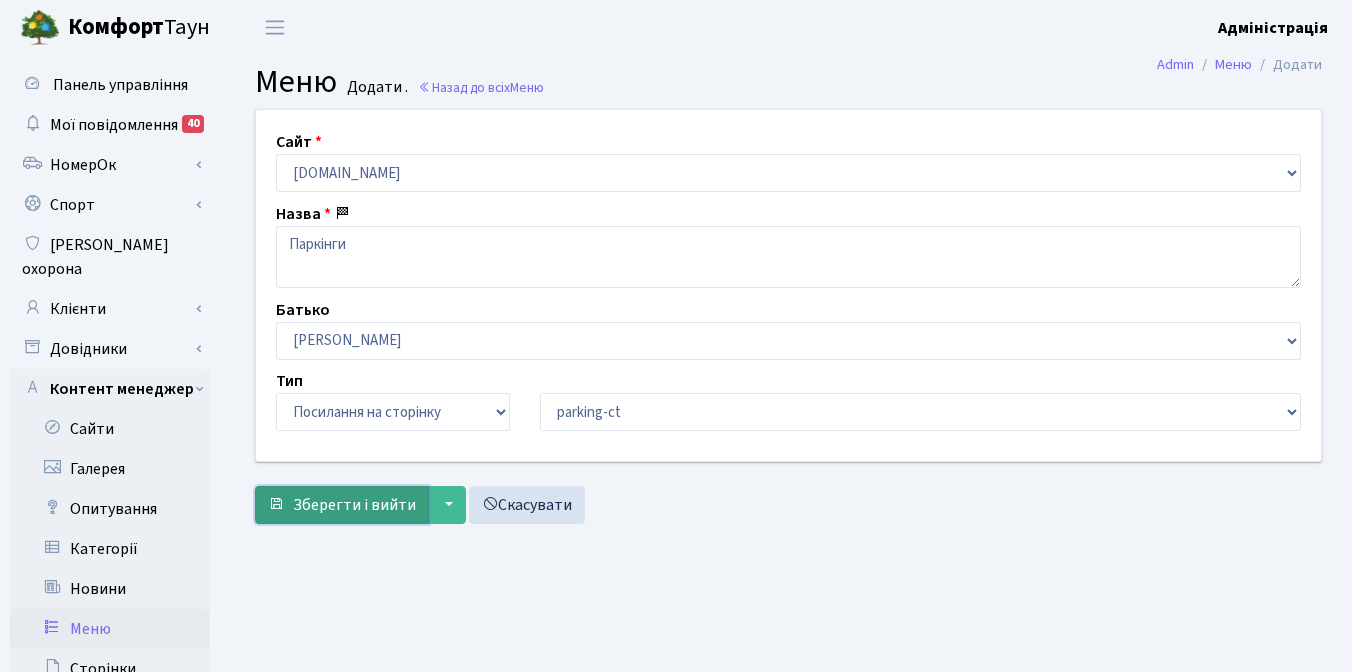click on "Зберегти і вийти" at bounding box center (354, 505) 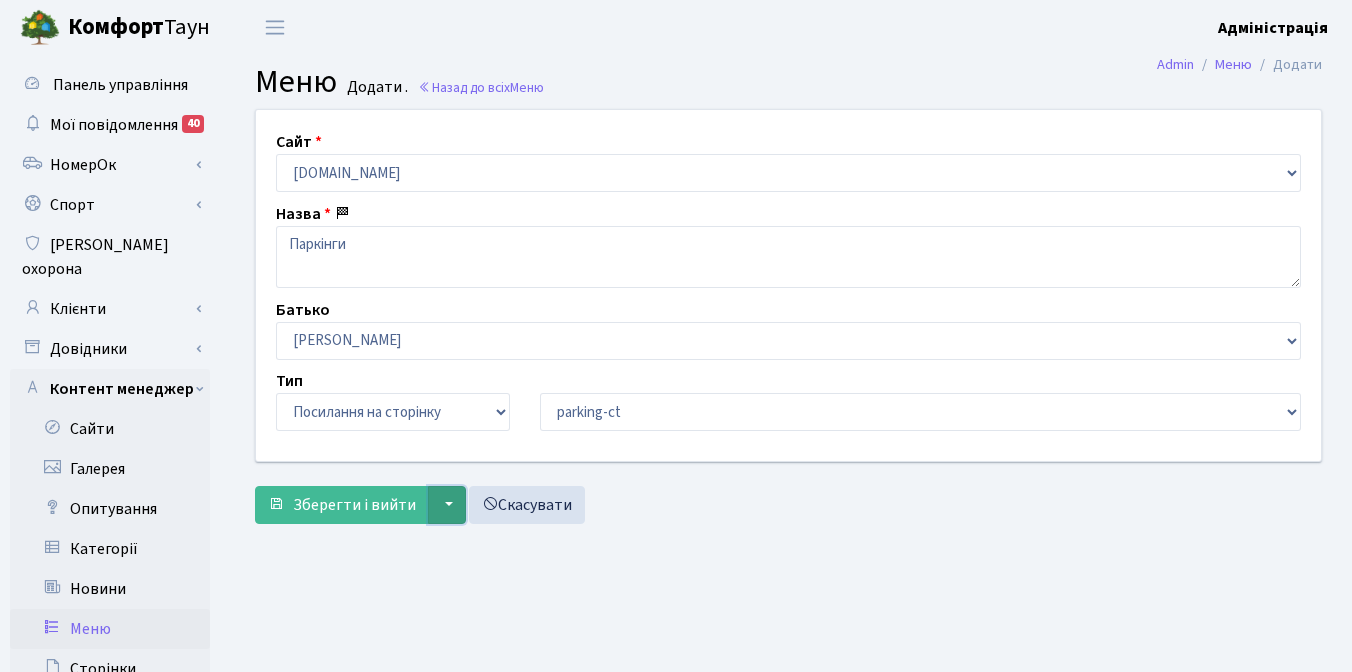 click on "▼" at bounding box center (447, 505) 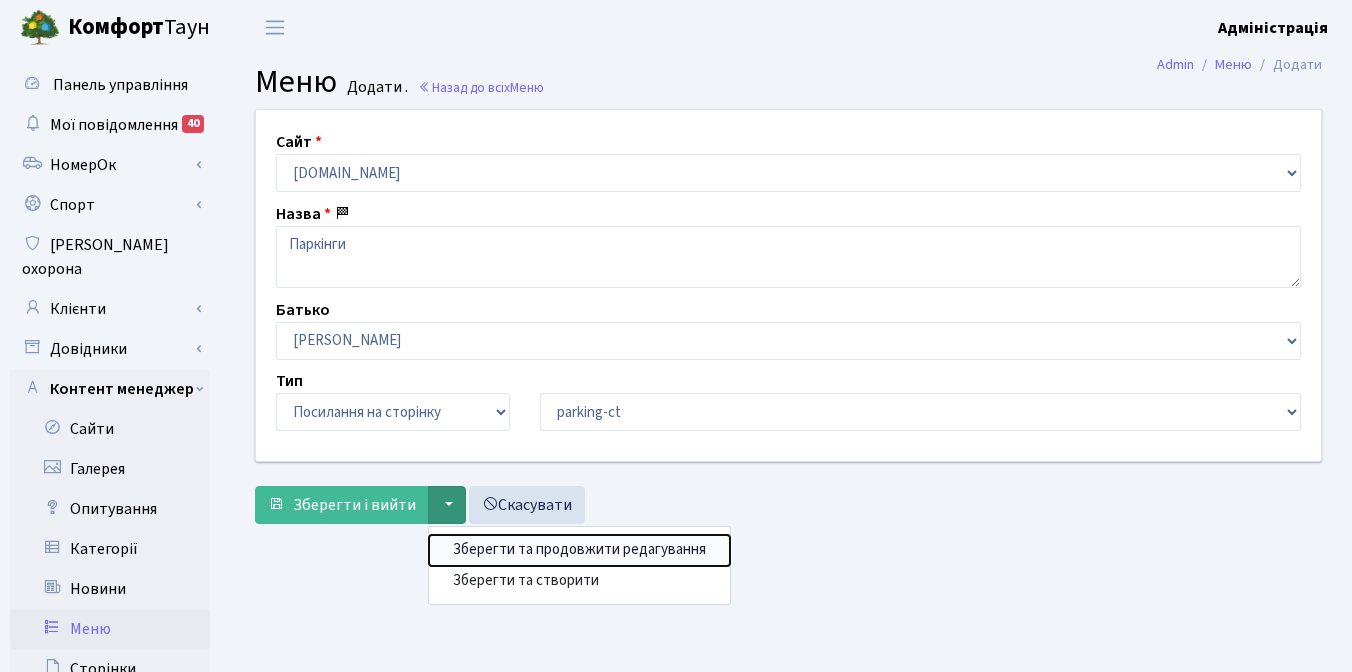 click on "Зберегти та продовжити редагування" at bounding box center [579, 550] 